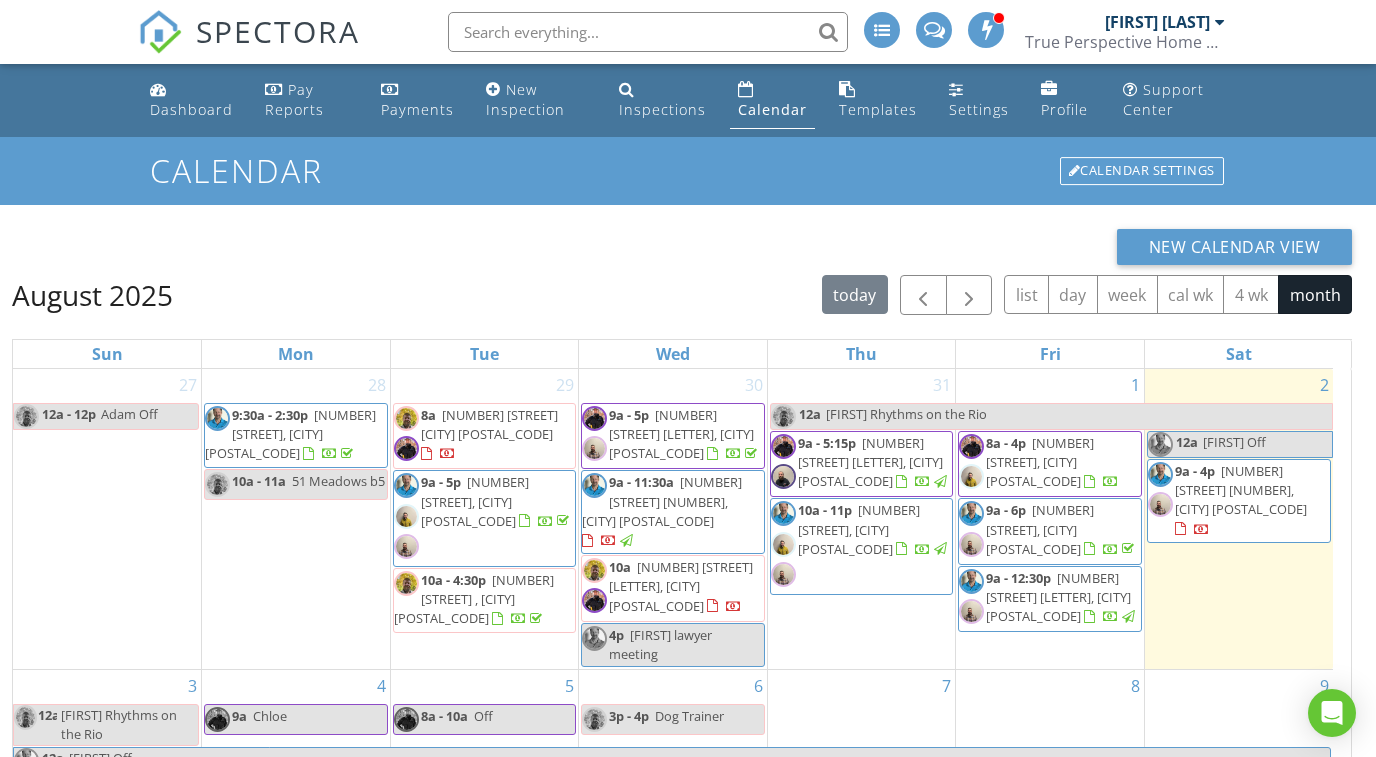 scroll, scrollTop: 0, scrollLeft: 0, axis: both 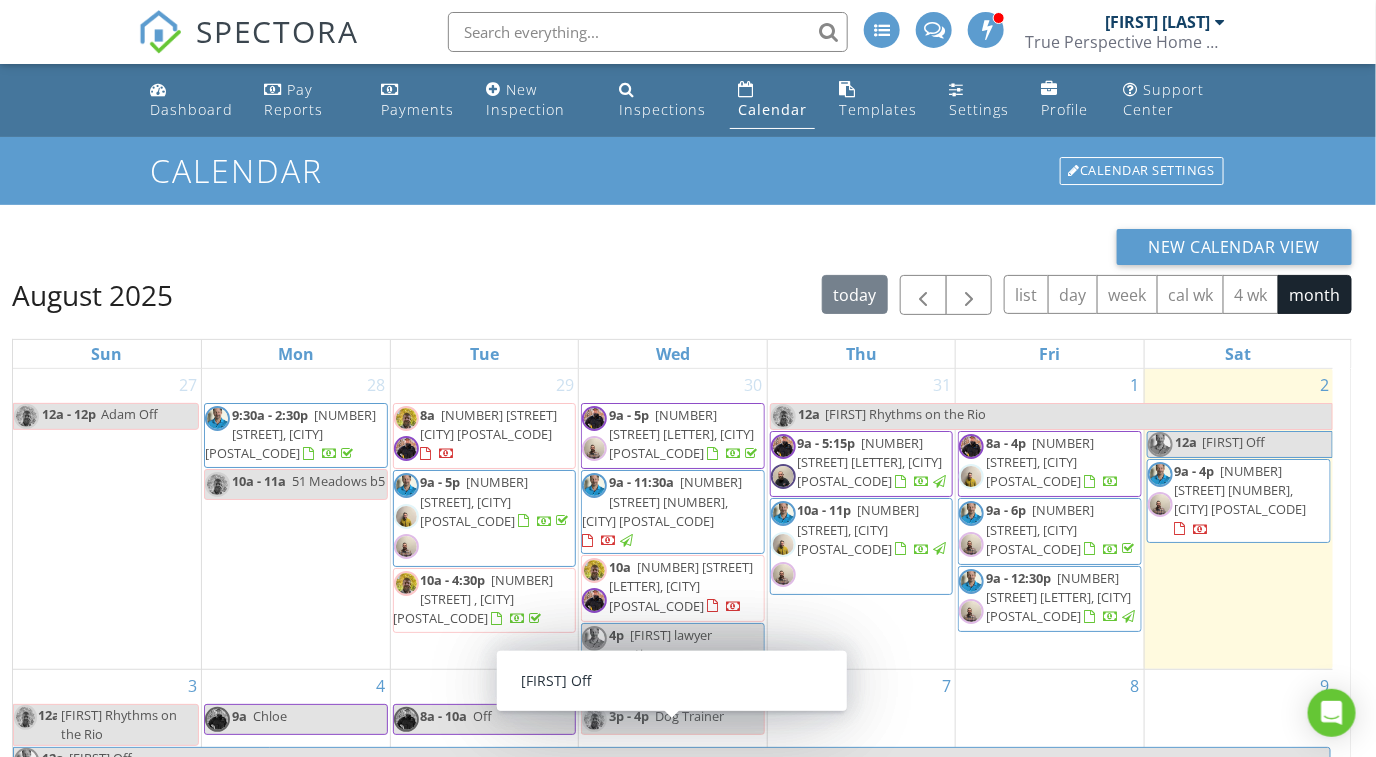 click on "5
8a - 10a
Off
9a - 6:30p
151 Stagecoach Rd, Edwards 81632
Confirm
1:30p - 3:30p
Adam Dentist" at bounding box center (485, 795) 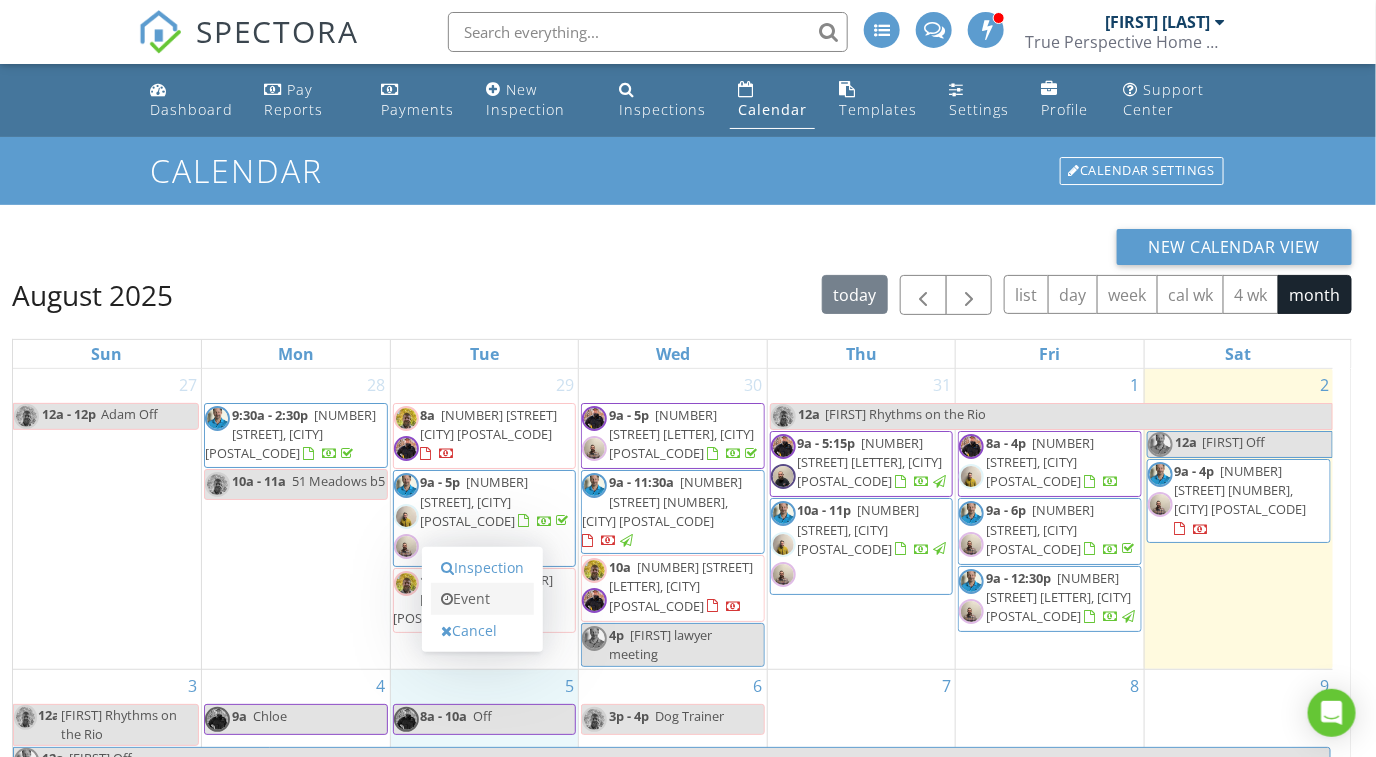 click on "Event" at bounding box center (482, 599) 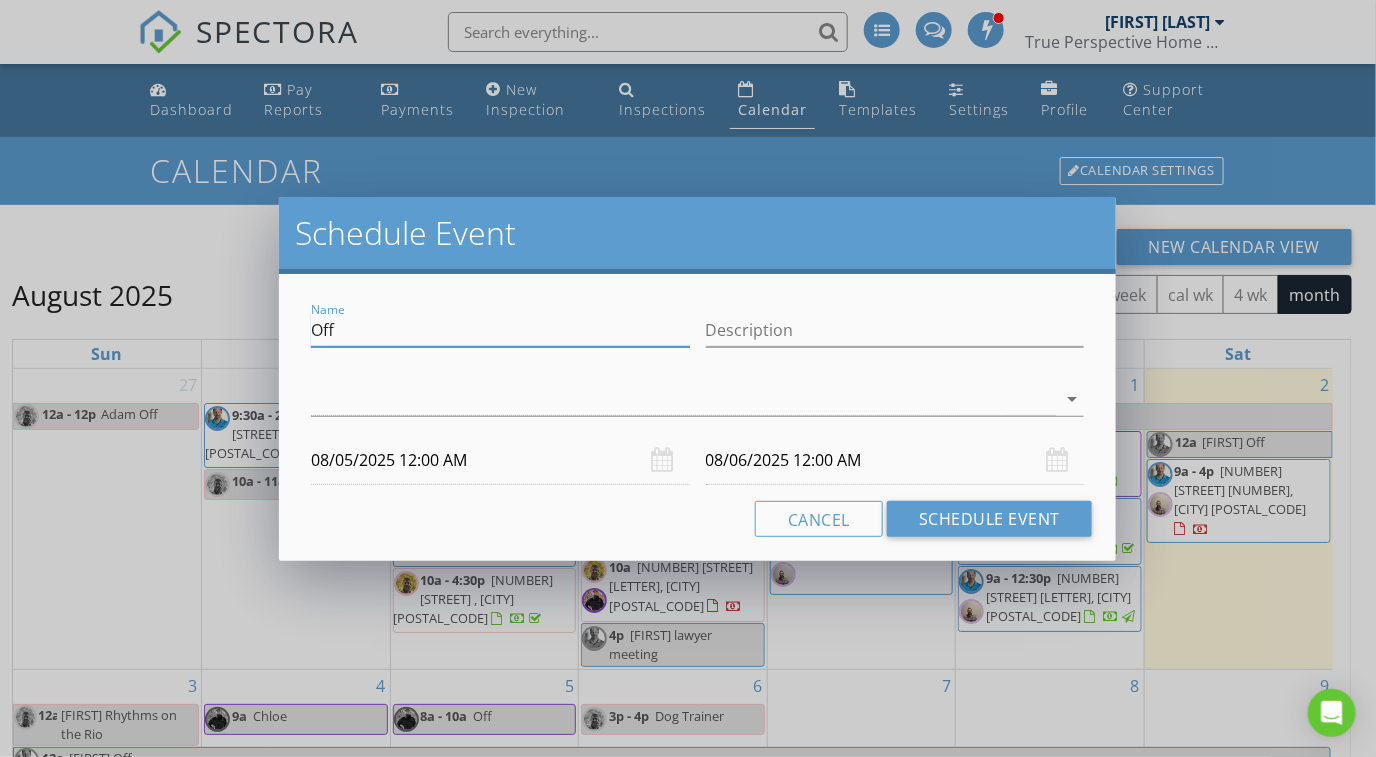 drag, startPoint x: 409, startPoint y: 323, endPoint x: 281, endPoint y: 322, distance: 128.0039 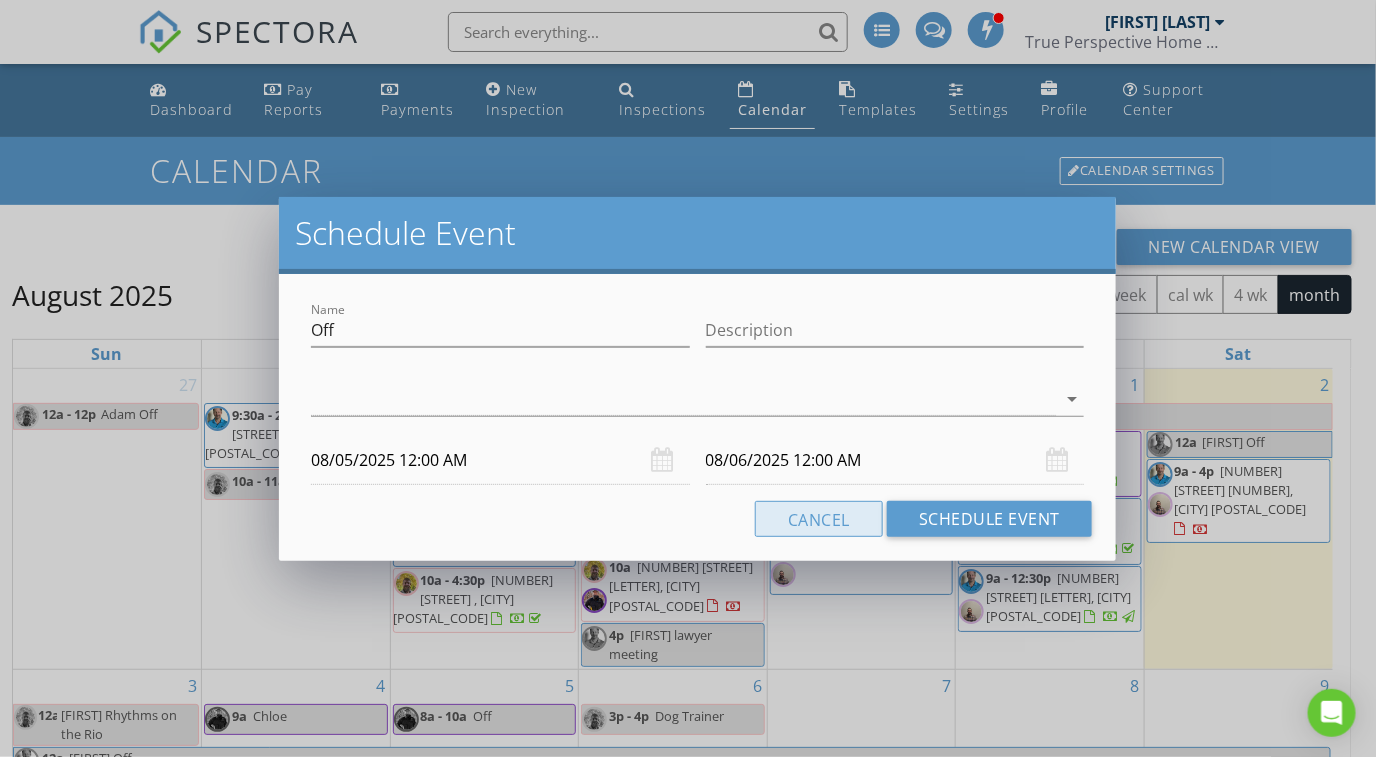 click on "Cancel" at bounding box center (819, 519) 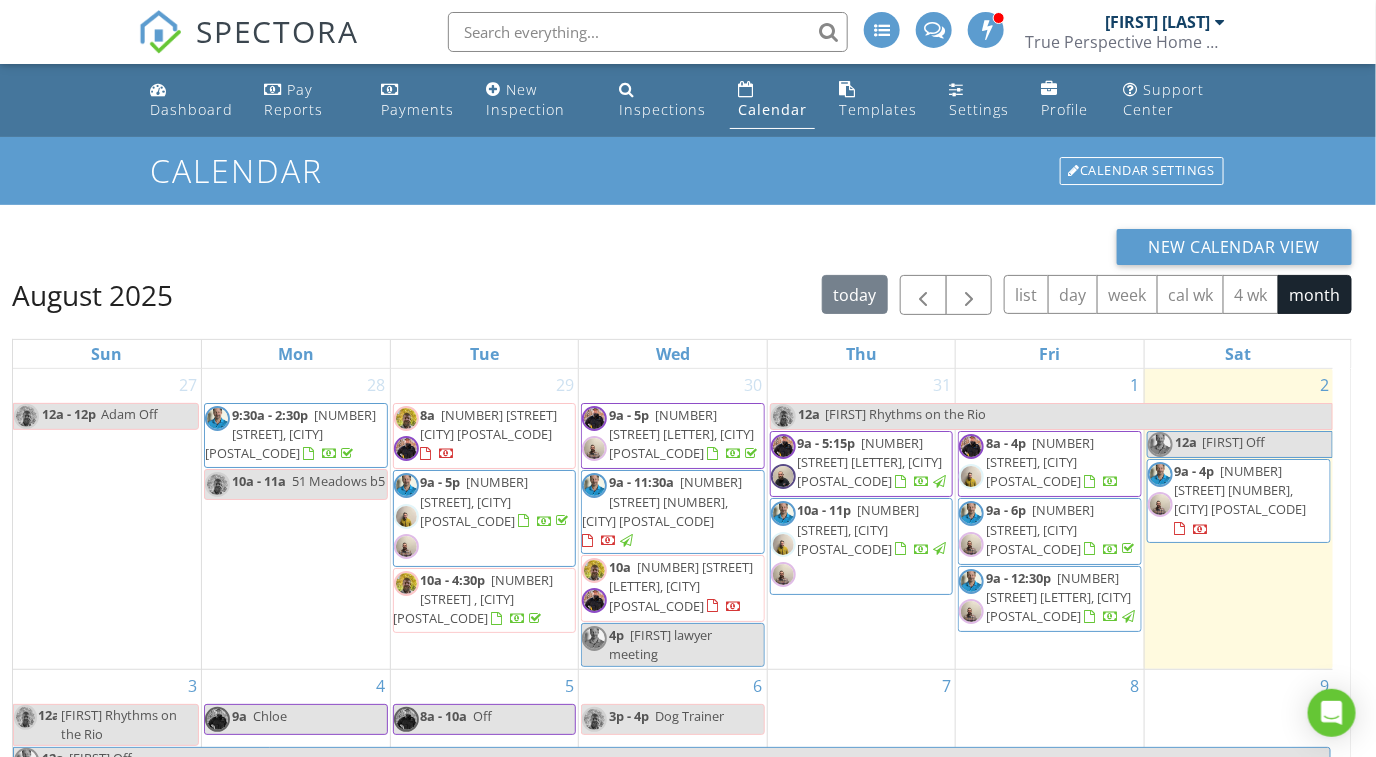 click on "5
8a - 10a
Off
9a - 6:30p
151 Stagecoach Rd, Edwards 81632
Confirm
1:30p - 3:30p
Adam Dentist" at bounding box center [485, 795] 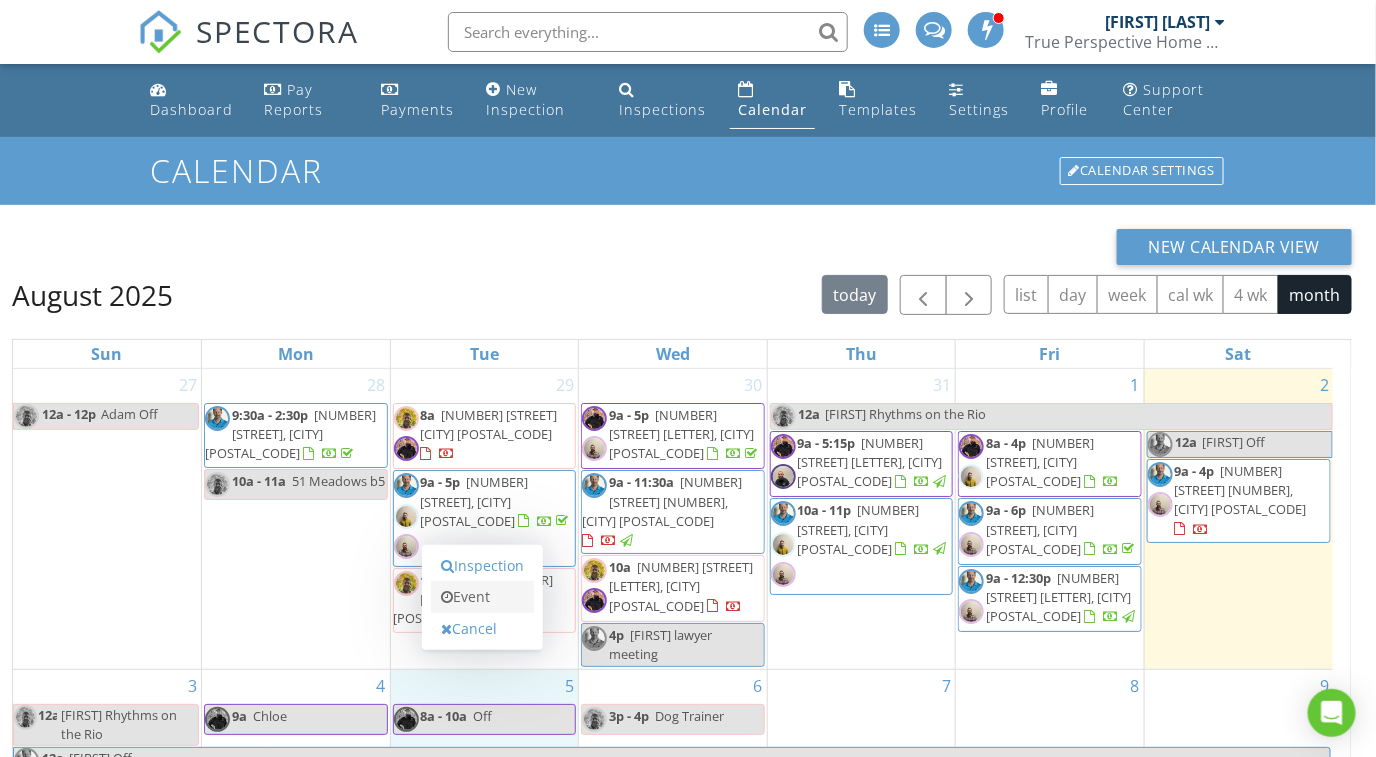 click on "Event" at bounding box center (482, 597) 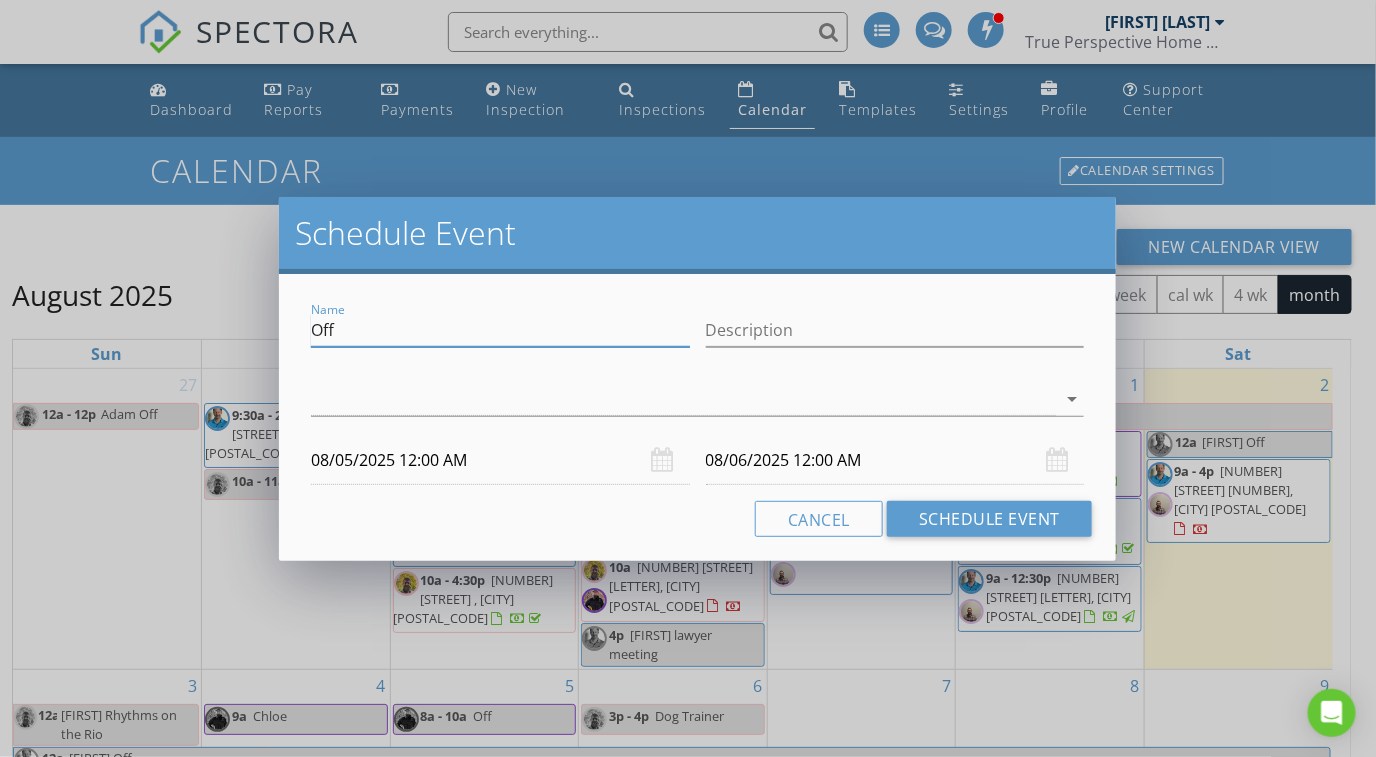 drag, startPoint x: 528, startPoint y: 339, endPoint x: 301, endPoint y: 334, distance: 227.05505 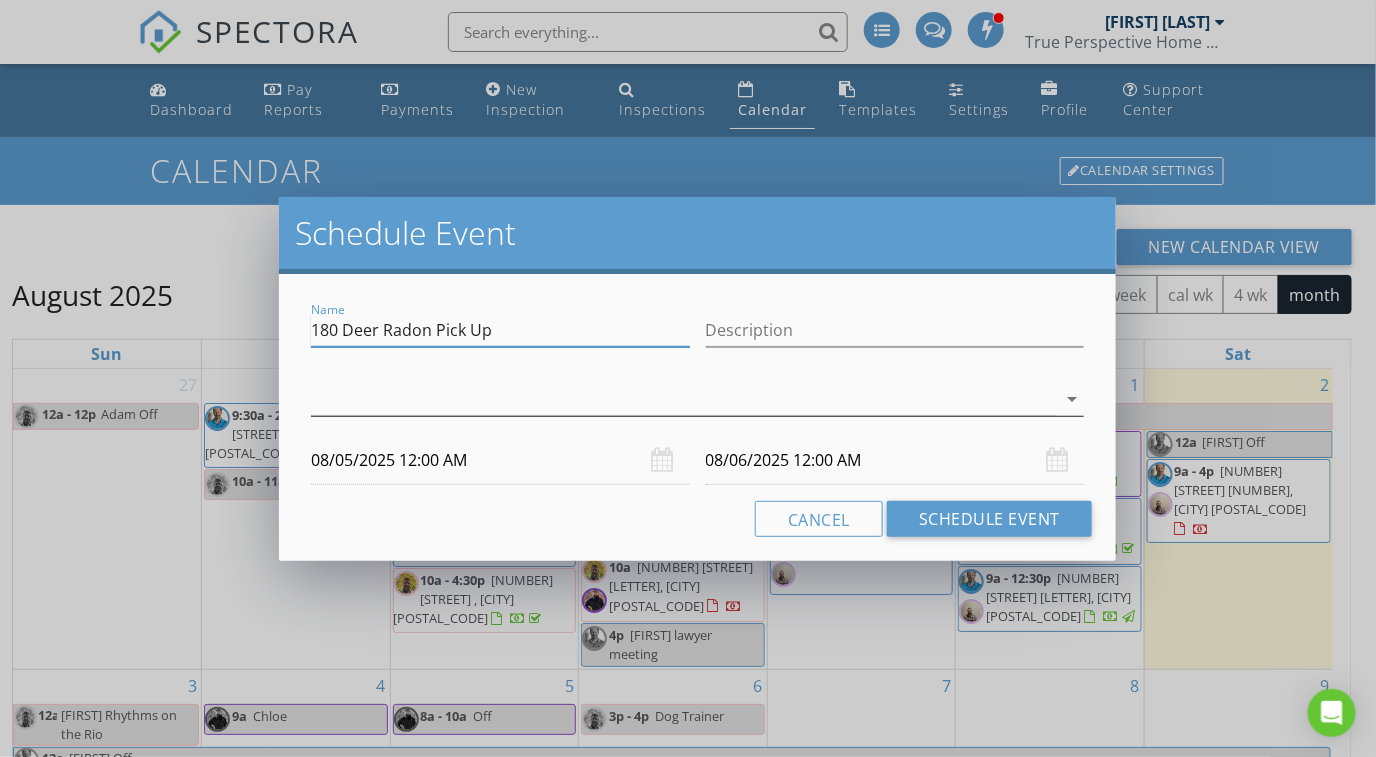 type on "180 Deer Radon Pick Up" 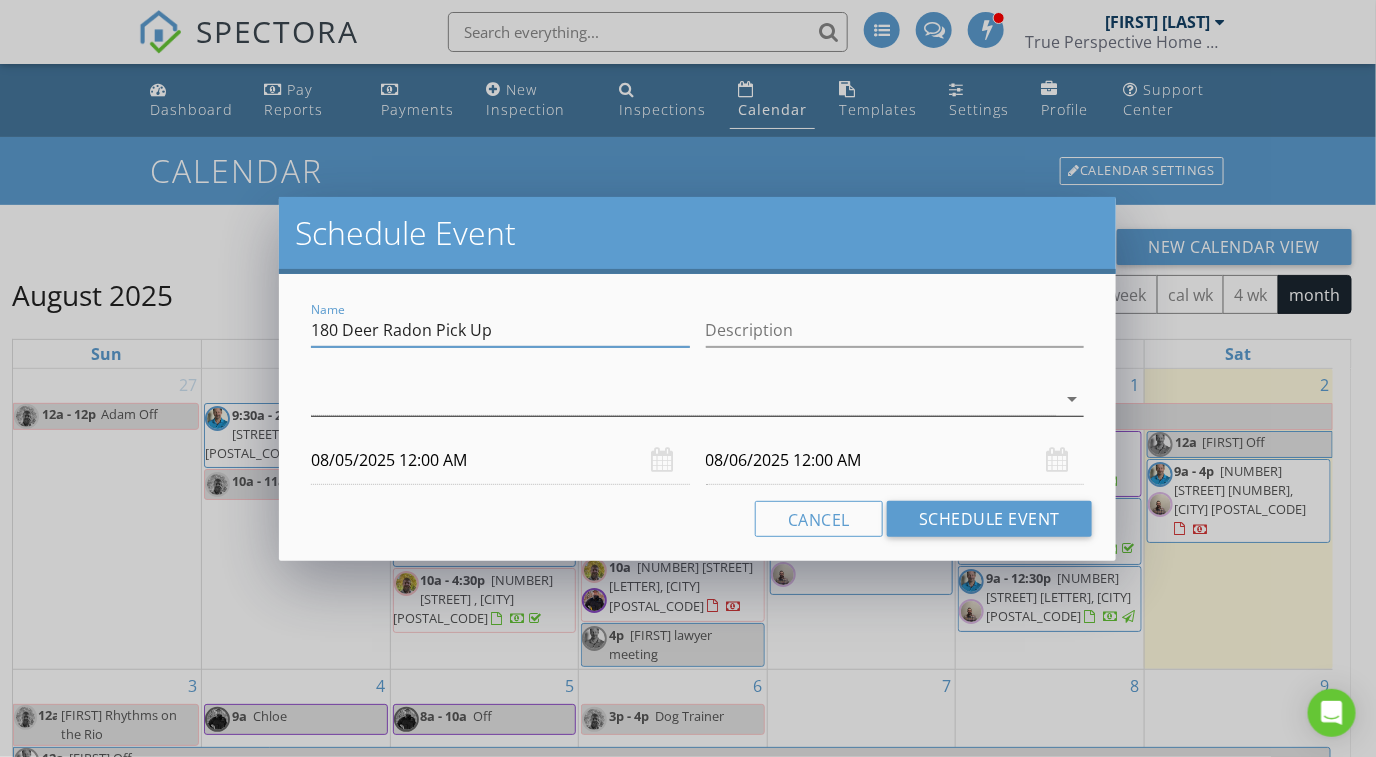 click at bounding box center [683, 399] 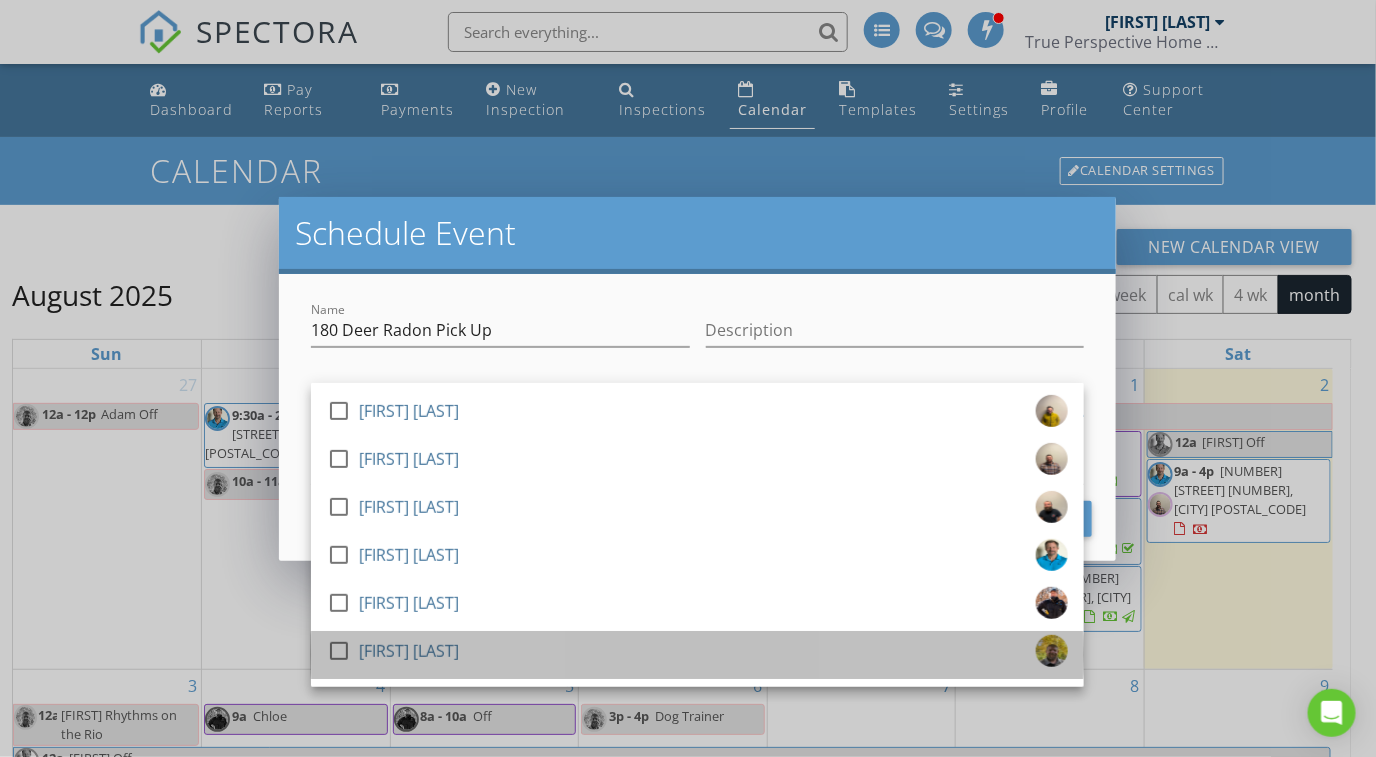 click on "[FIRST] [LAST]" at bounding box center (409, 651) 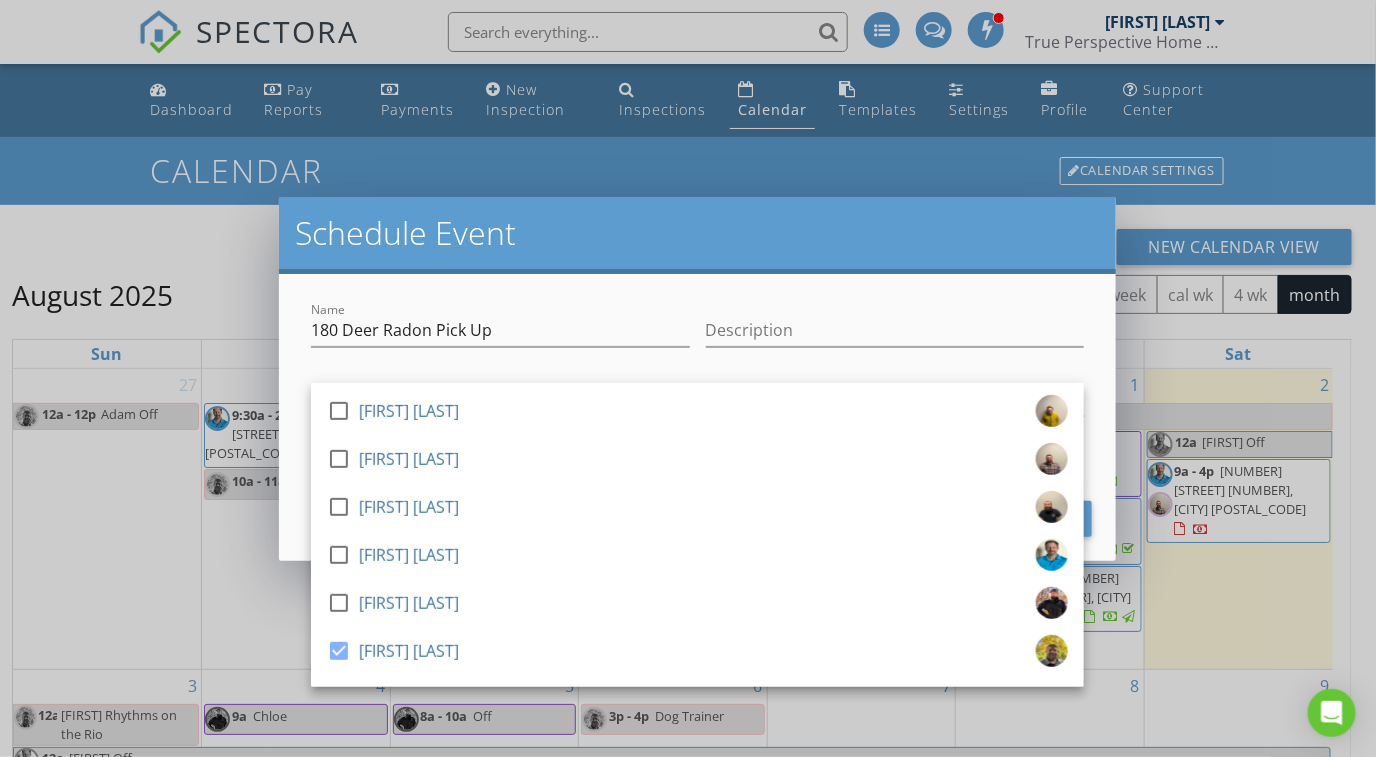 click on "Schedule Event" at bounding box center [697, 233] 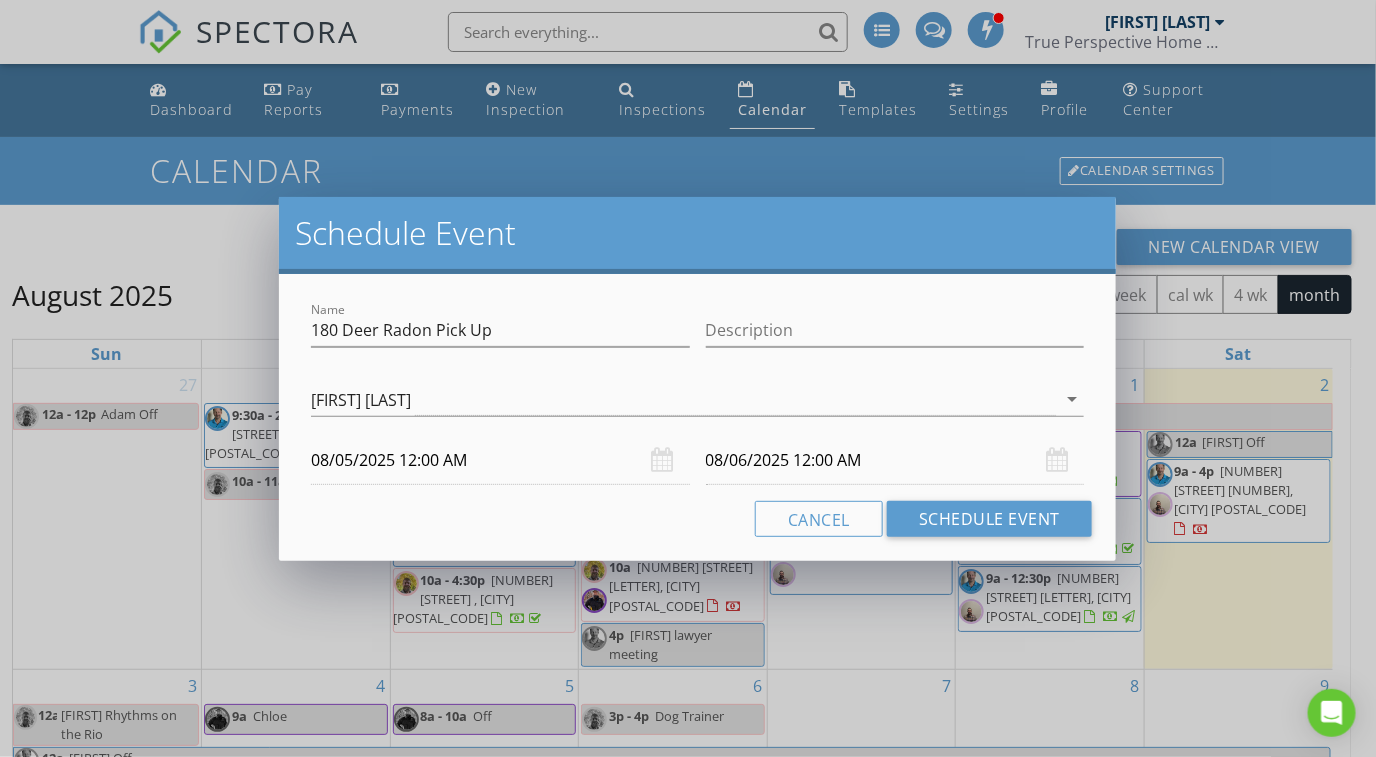 click on "08/05/2025 12:00 AM" at bounding box center [500, 460] 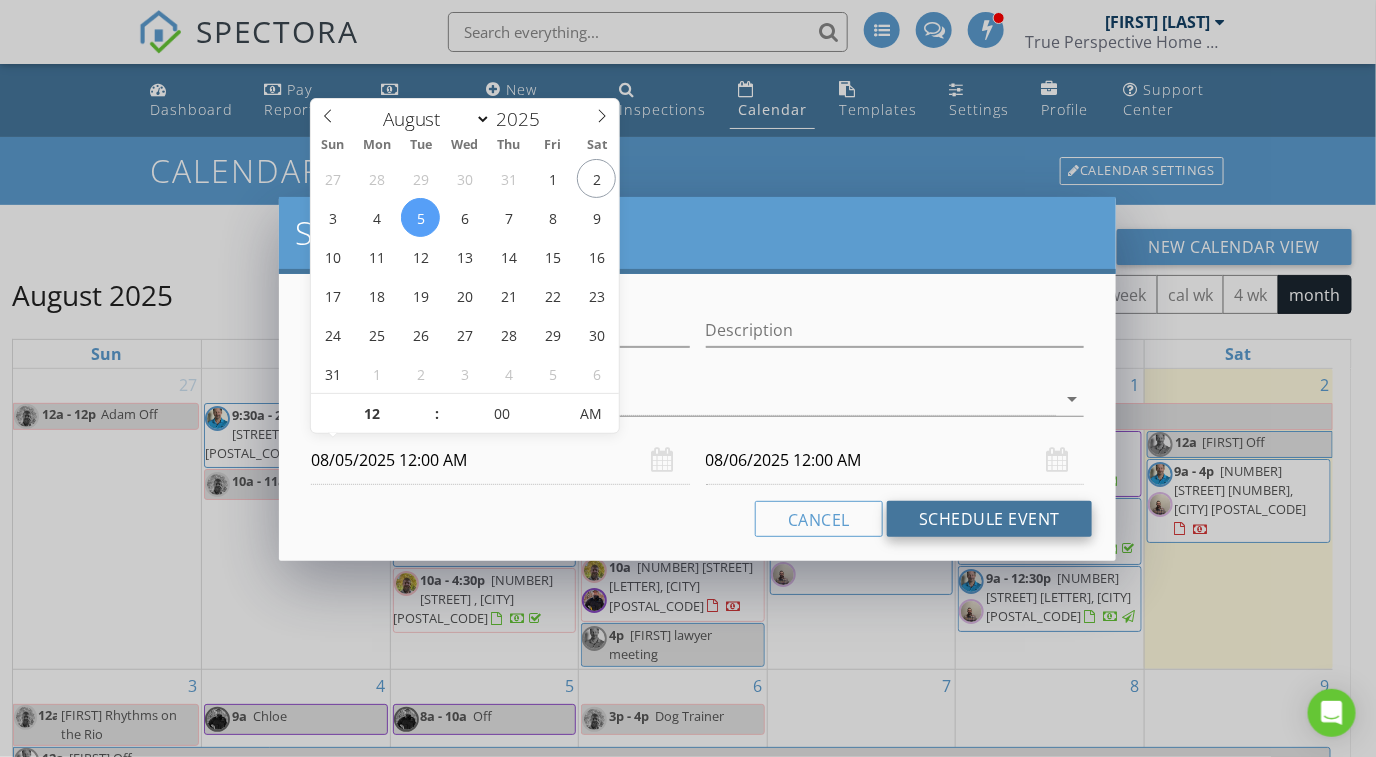 click on "Schedule Event" at bounding box center (989, 519) 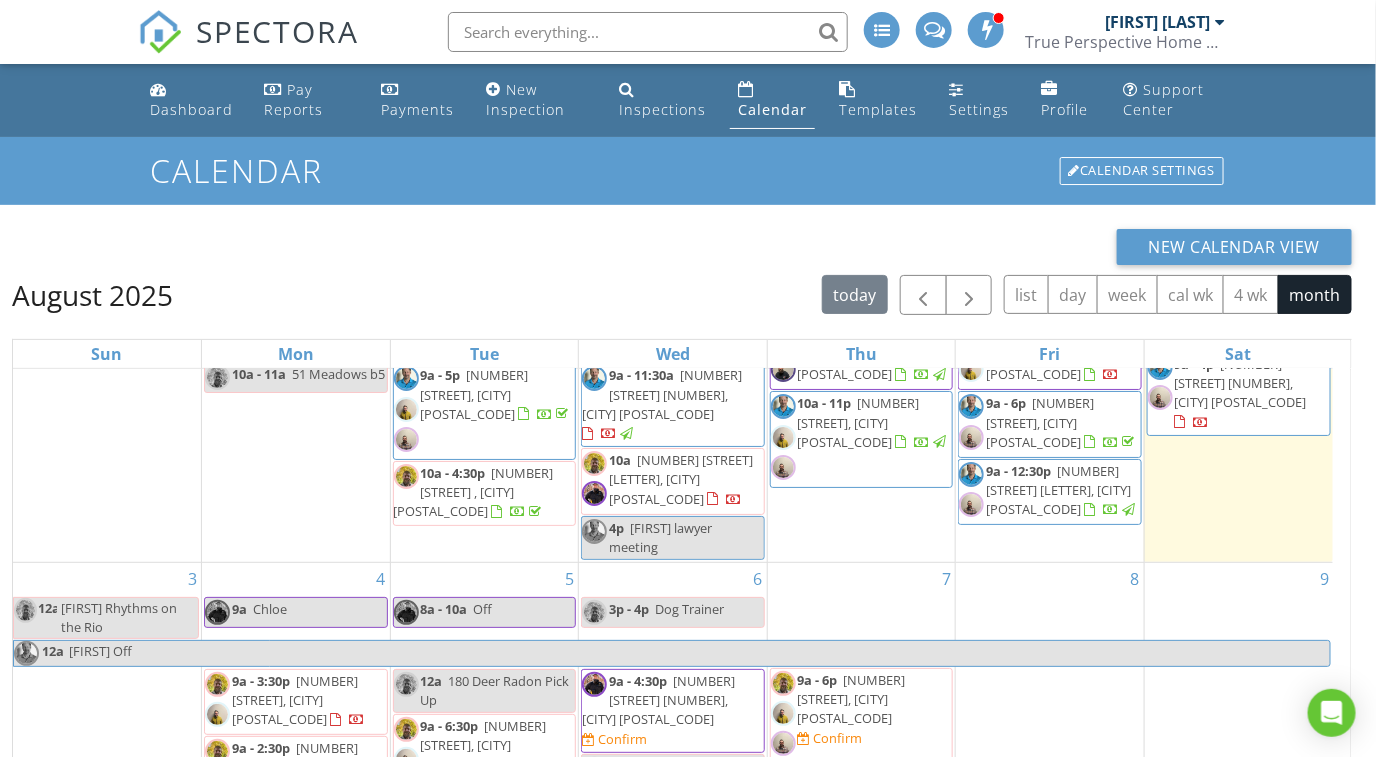 scroll, scrollTop: 0, scrollLeft: 0, axis: both 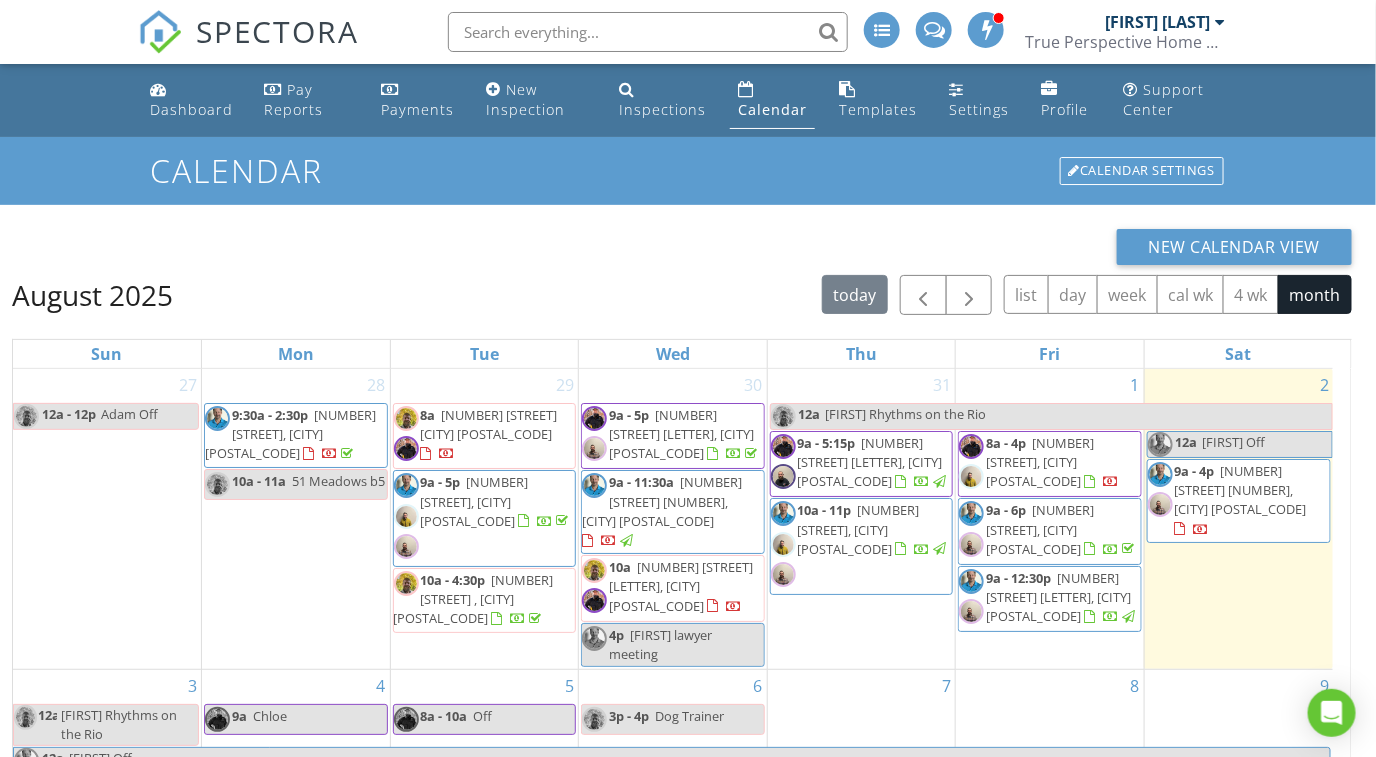 click on "New Calendar View       August 2025 today list day week cal wk 4 wk month Sun Mon Tue Wed Thu Fri Sat 27
12a - 12p
Adam Off
28
9:30a - 2:30p
180 Deer Run, El Jebel 81623
10a - 11a
51 Meadows b5
29
8a
4594 Meadow Dr A, Vail 81657
9a - 5p
5548 Frying Pan Rd, Basalt 81621
10a - 4:30p" at bounding box center [682, 630] 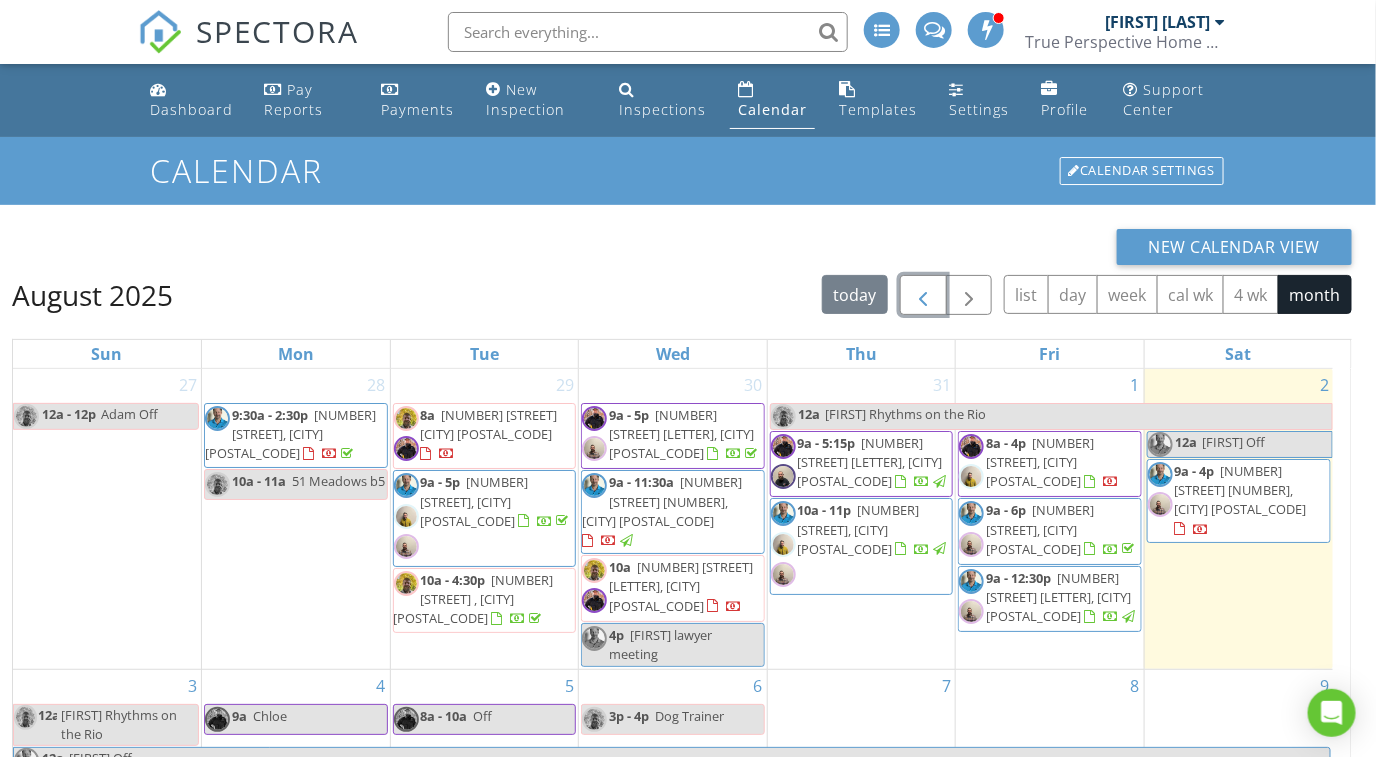 click at bounding box center [923, 296] 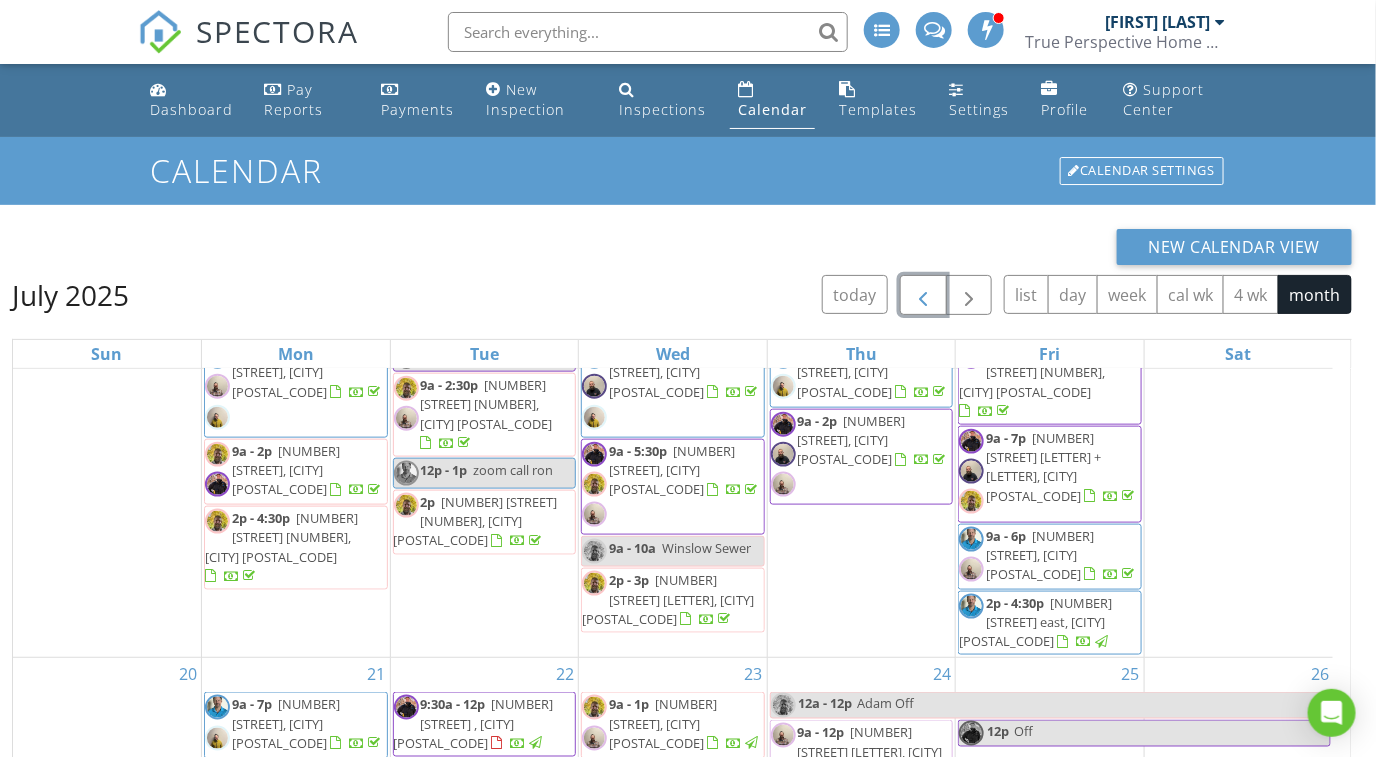 scroll, scrollTop: 1171, scrollLeft: 0, axis: vertical 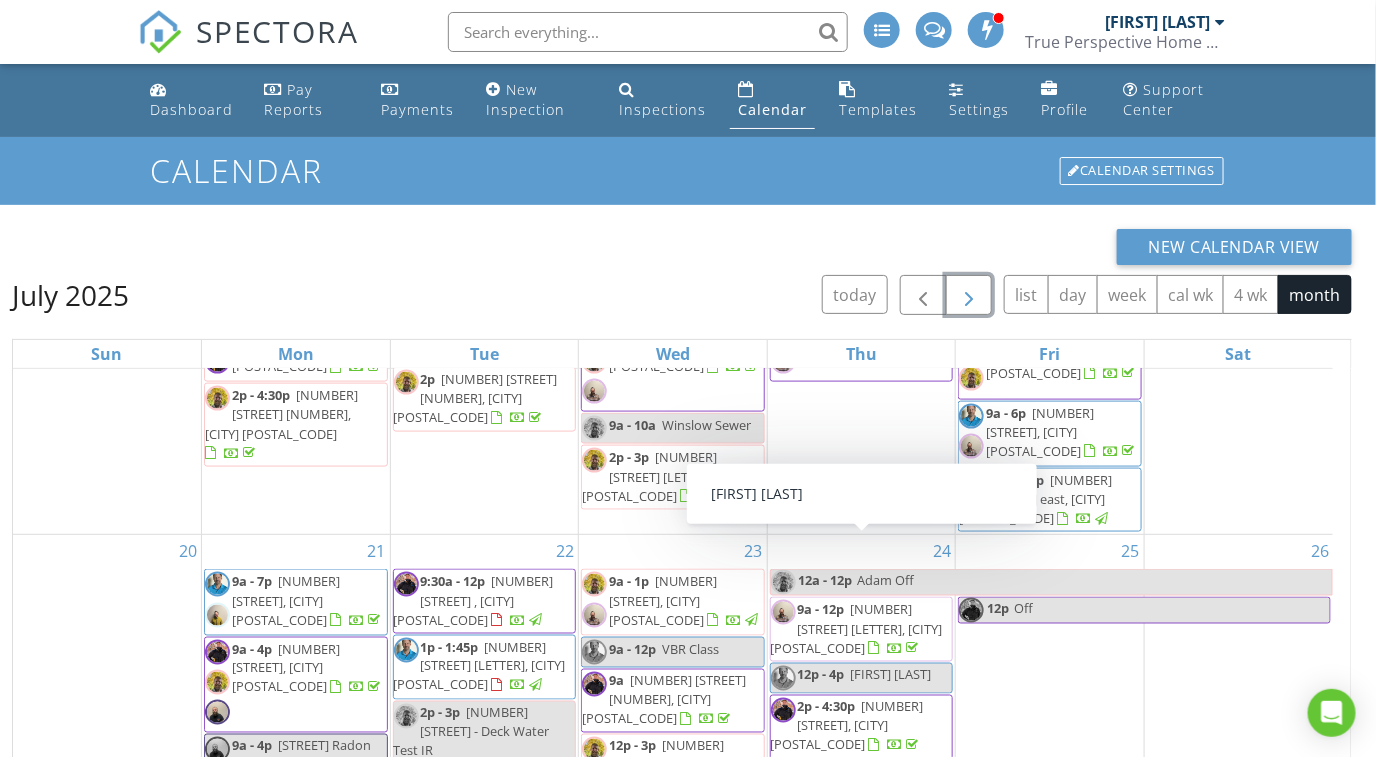 click at bounding box center (969, 296) 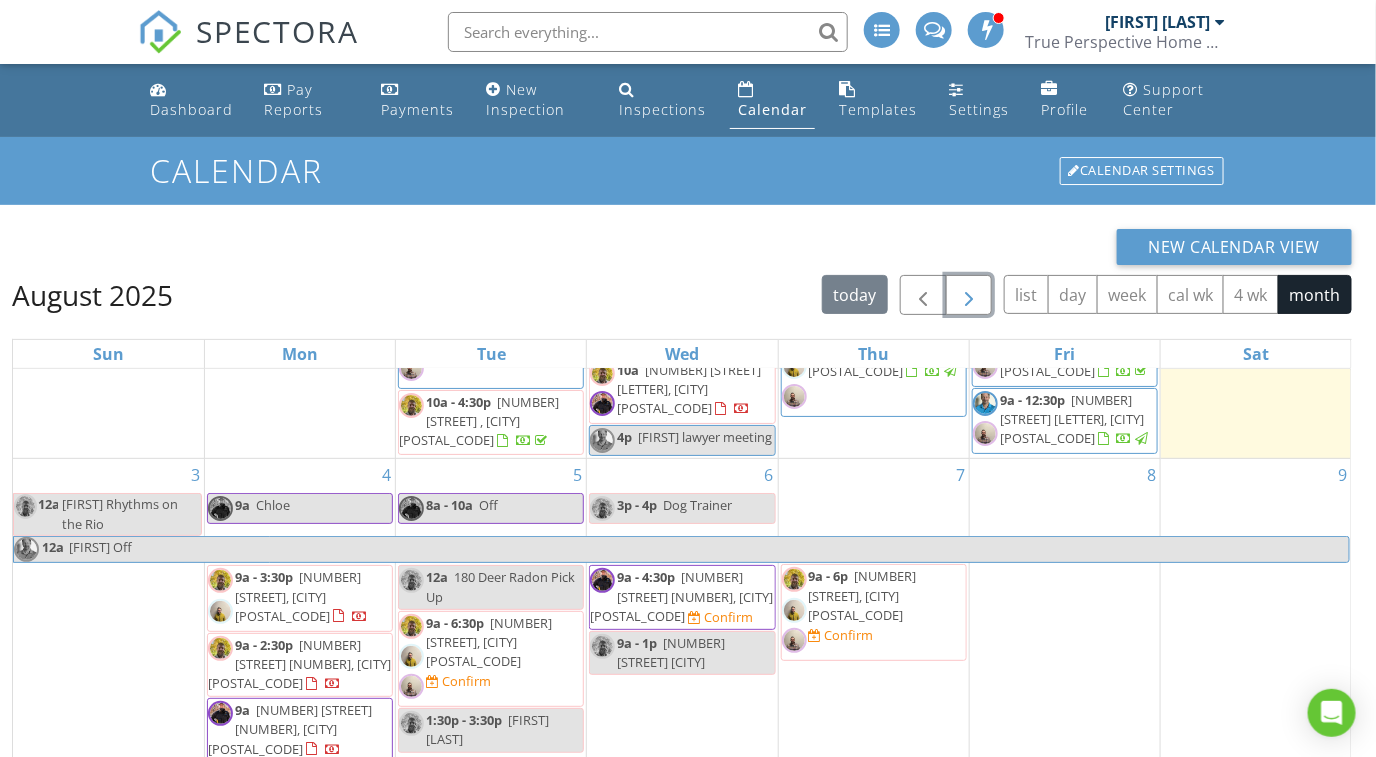 scroll, scrollTop: 187, scrollLeft: 0, axis: vertical 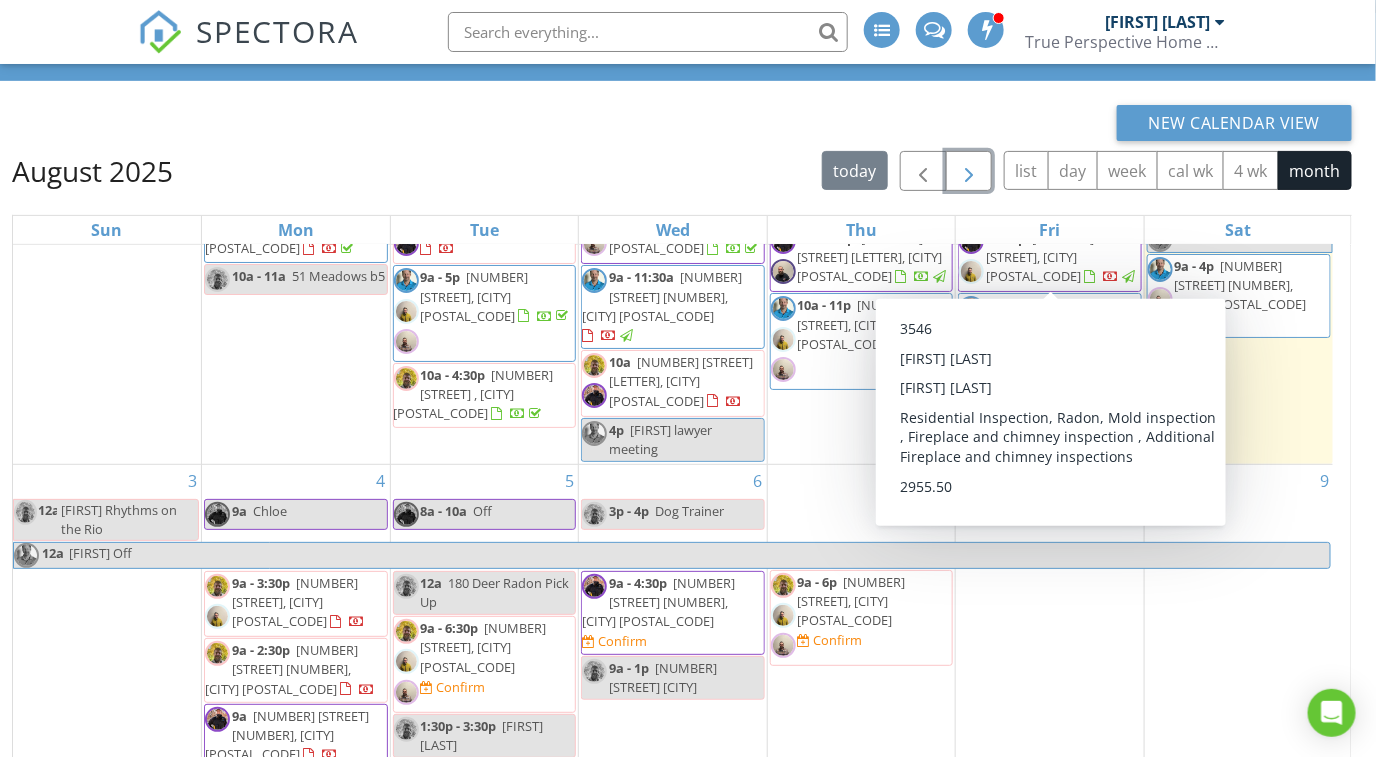 click at bounding box center (969, 171) 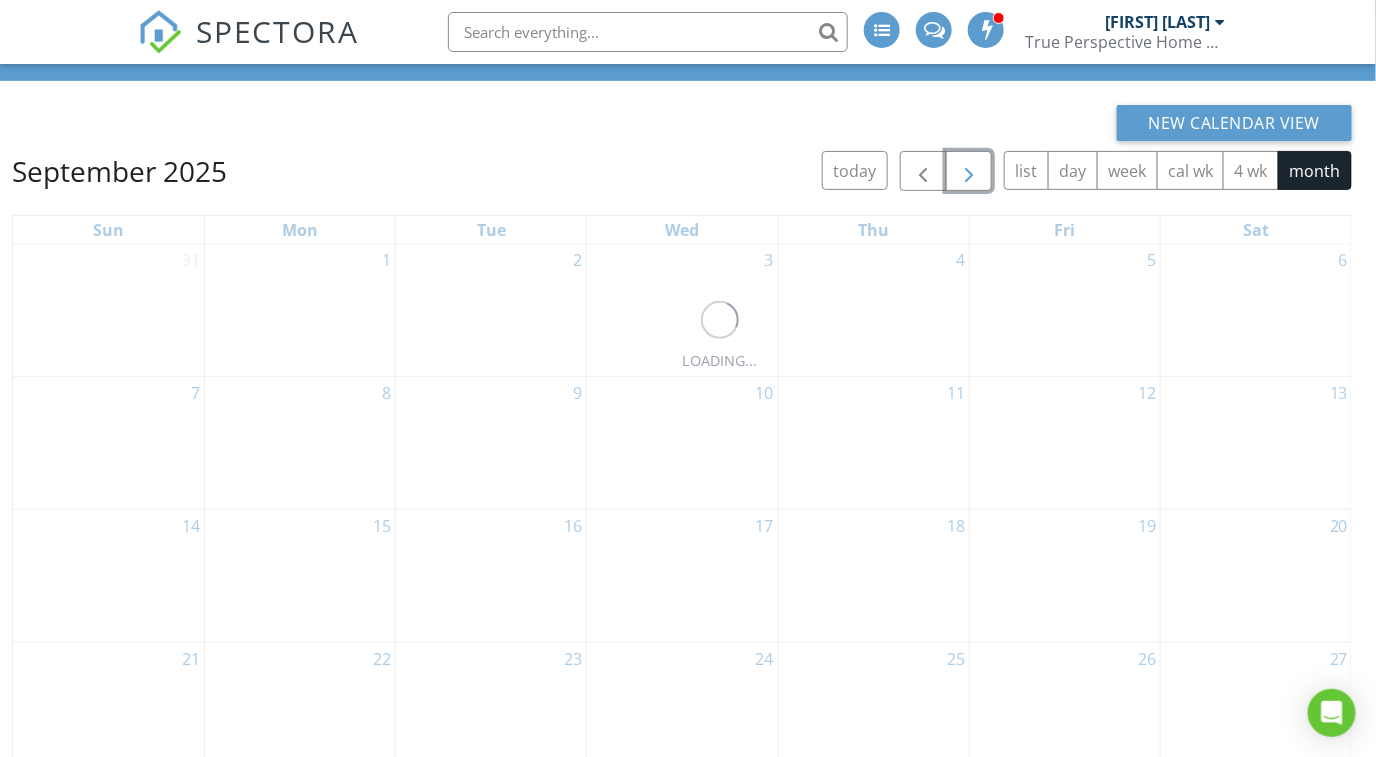 scroll, scrollTop: 0, scrollLeft: 0, axis: both 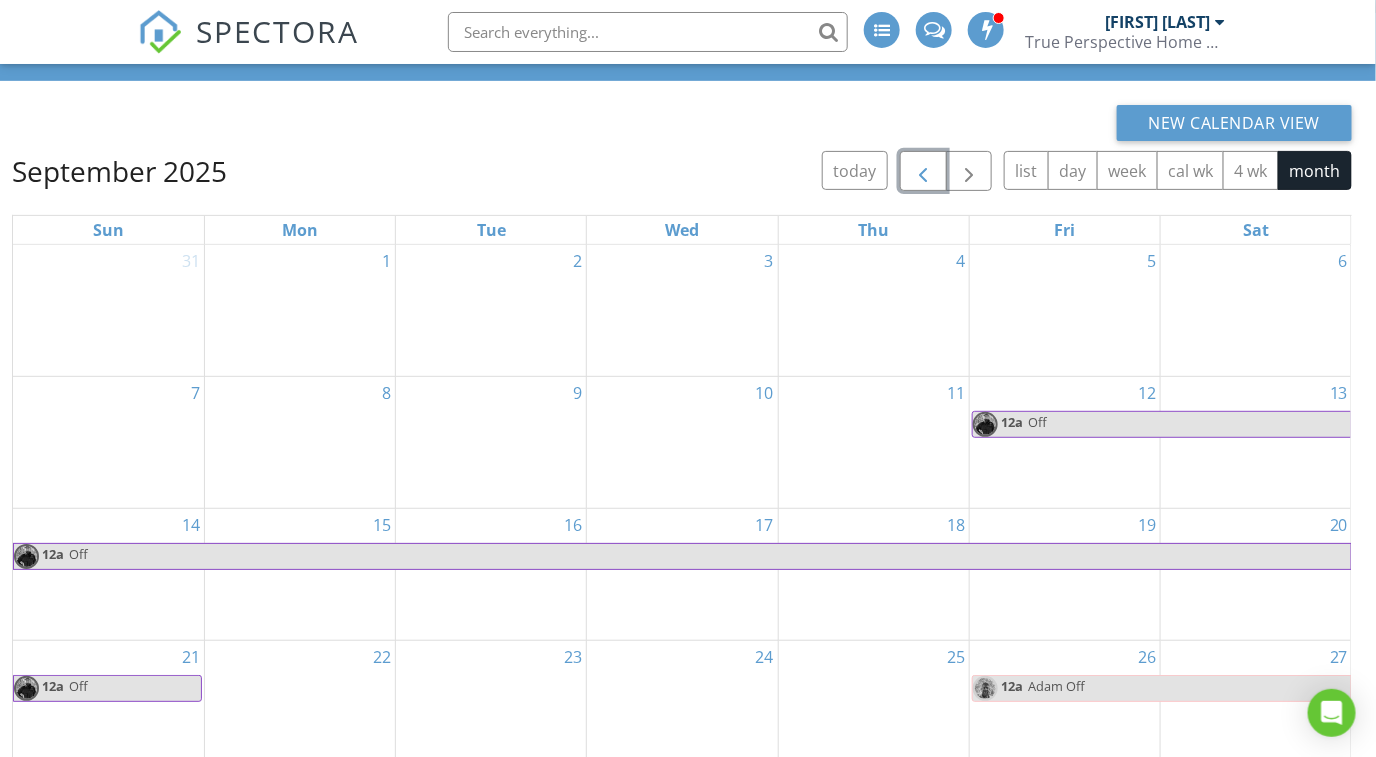 click at bounding box center [923, 172] 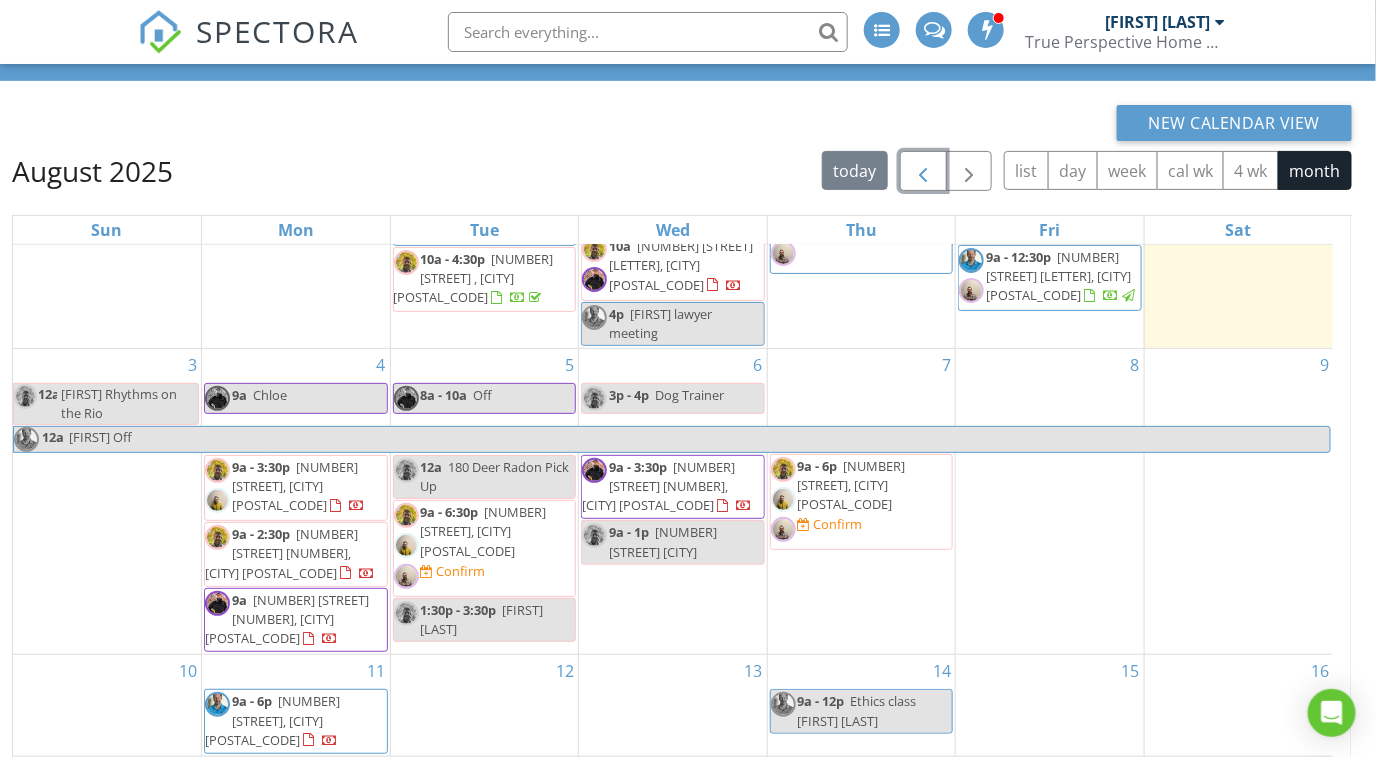 scroll, scrollTop: 206, scrollLeft: 0, axis: vertical 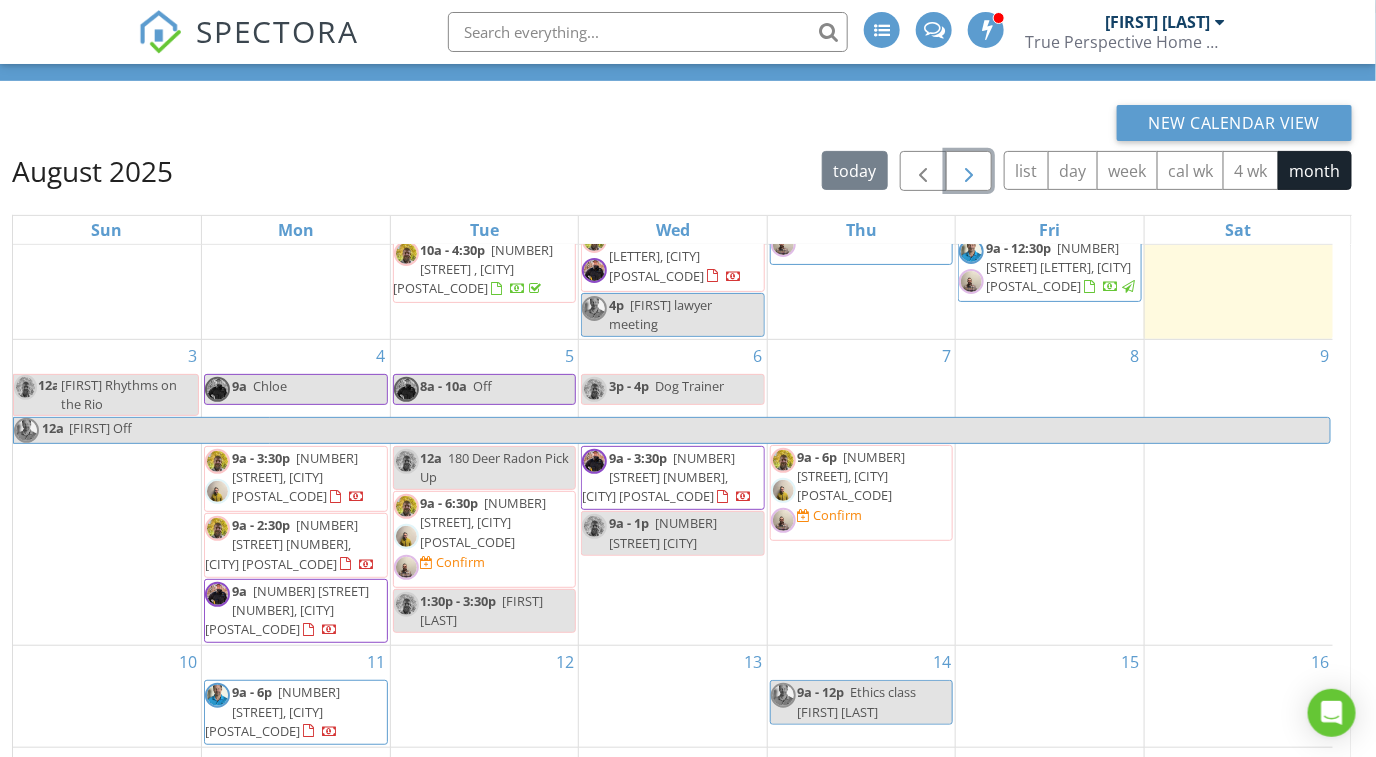 drag, startPoint x: 978, startPoint y: 175, endPoint x: 962, endPoint y: 175, distance: 16 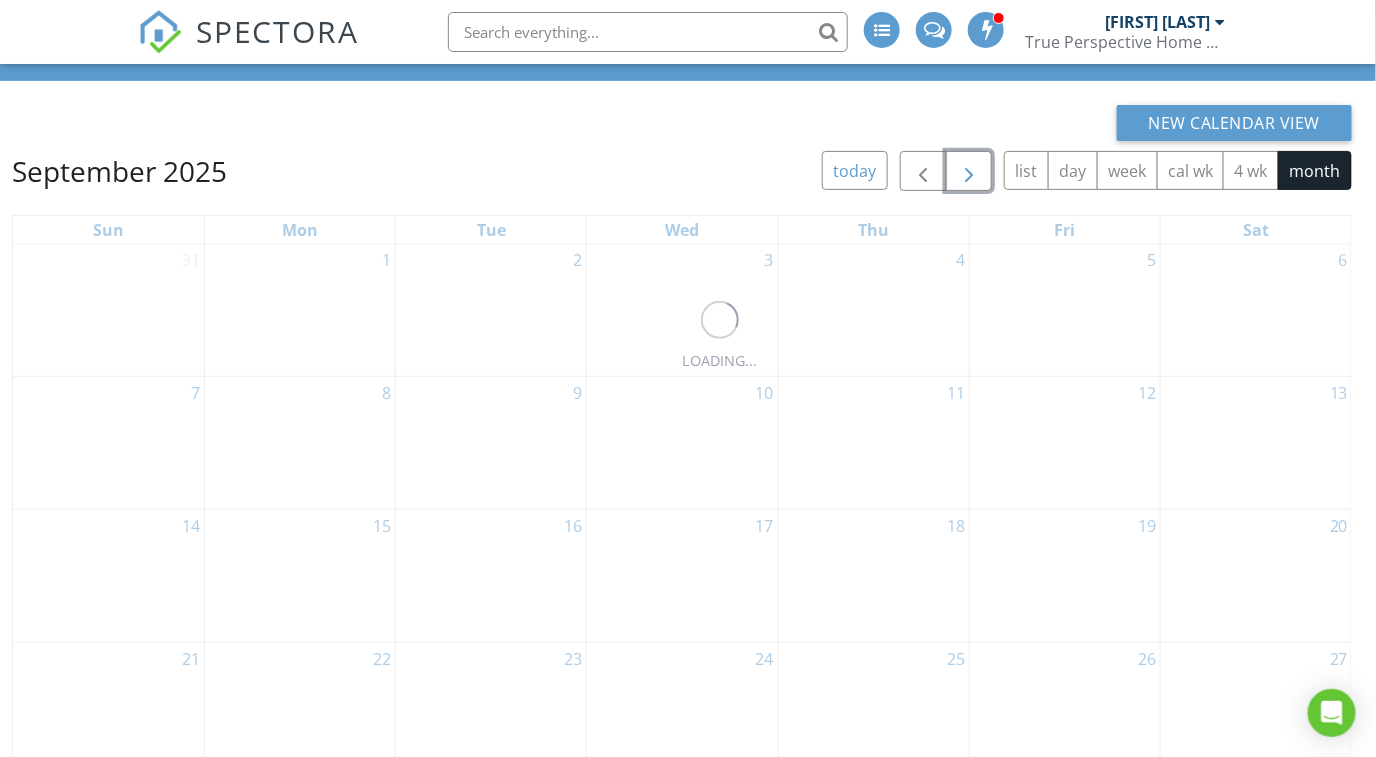 scroll, scrollTop: 0, scrollLeft: 0, axis: both 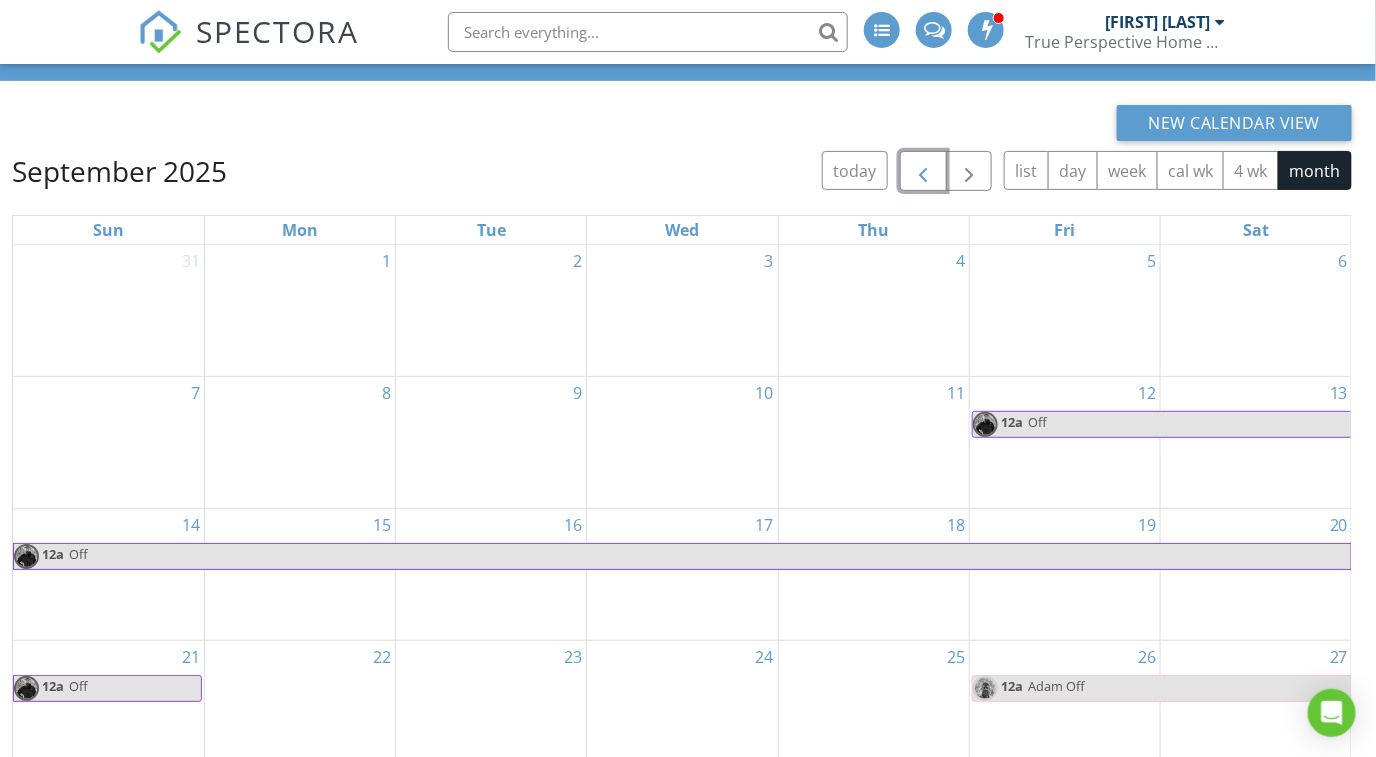 click at bounding box center [923, 171] 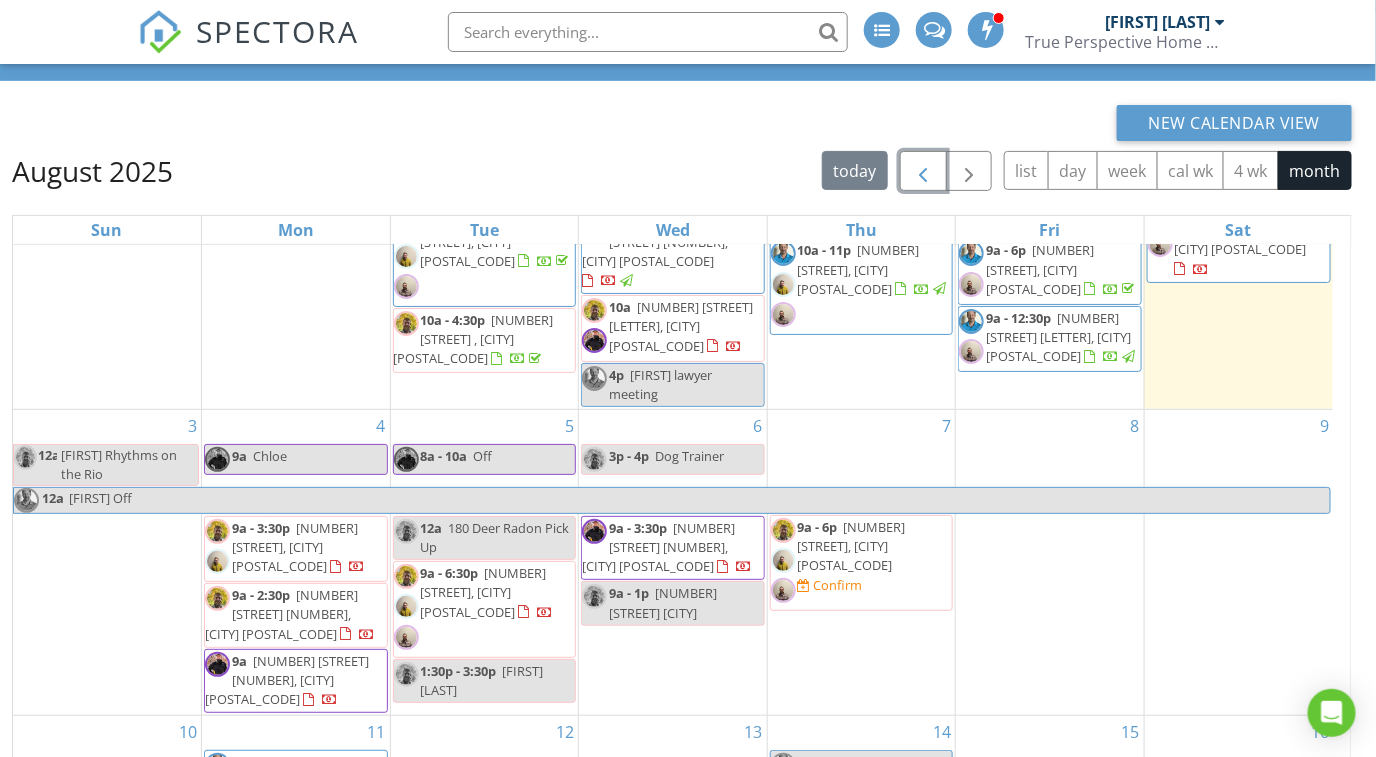 scroll, scrollTop: 206, scrollLeft: 0, axis: vertical 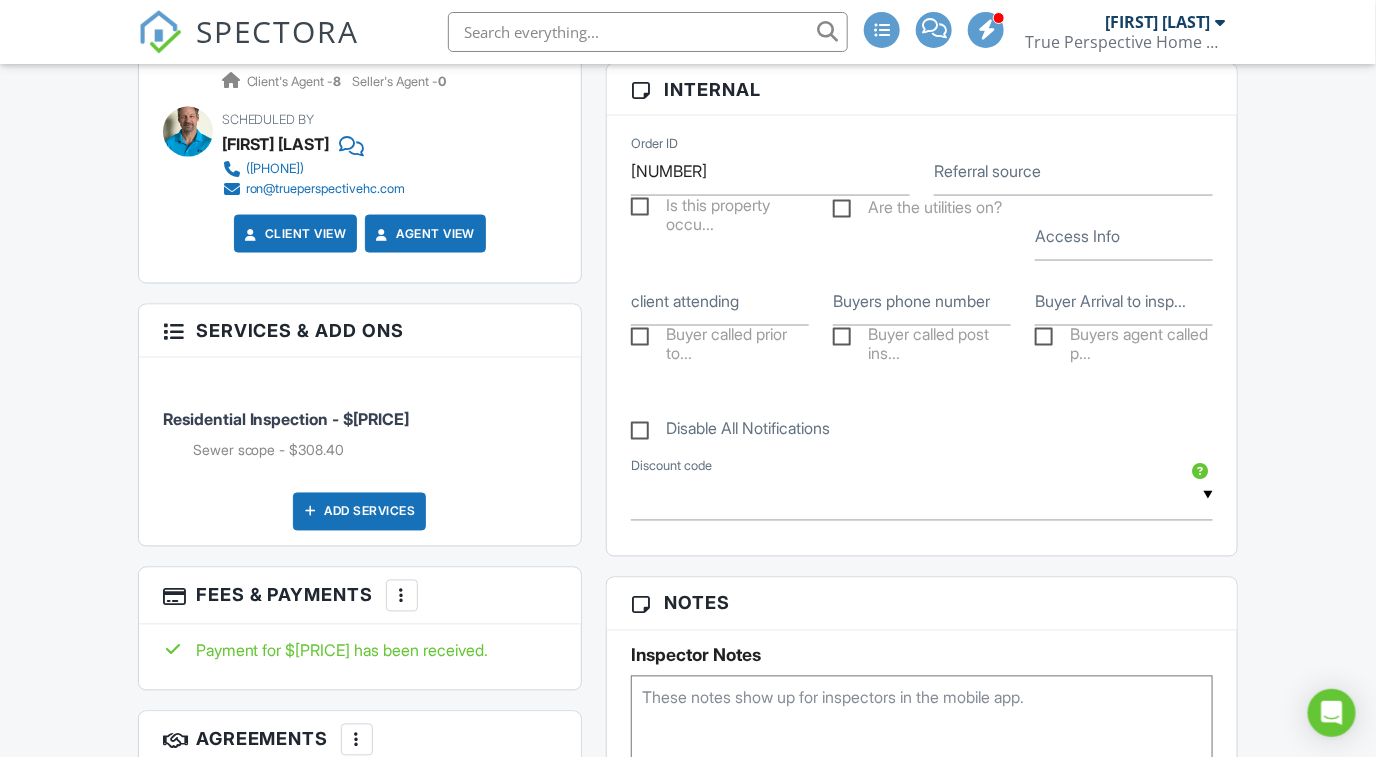 click on "Add Services" at bounding box center (359, 512) 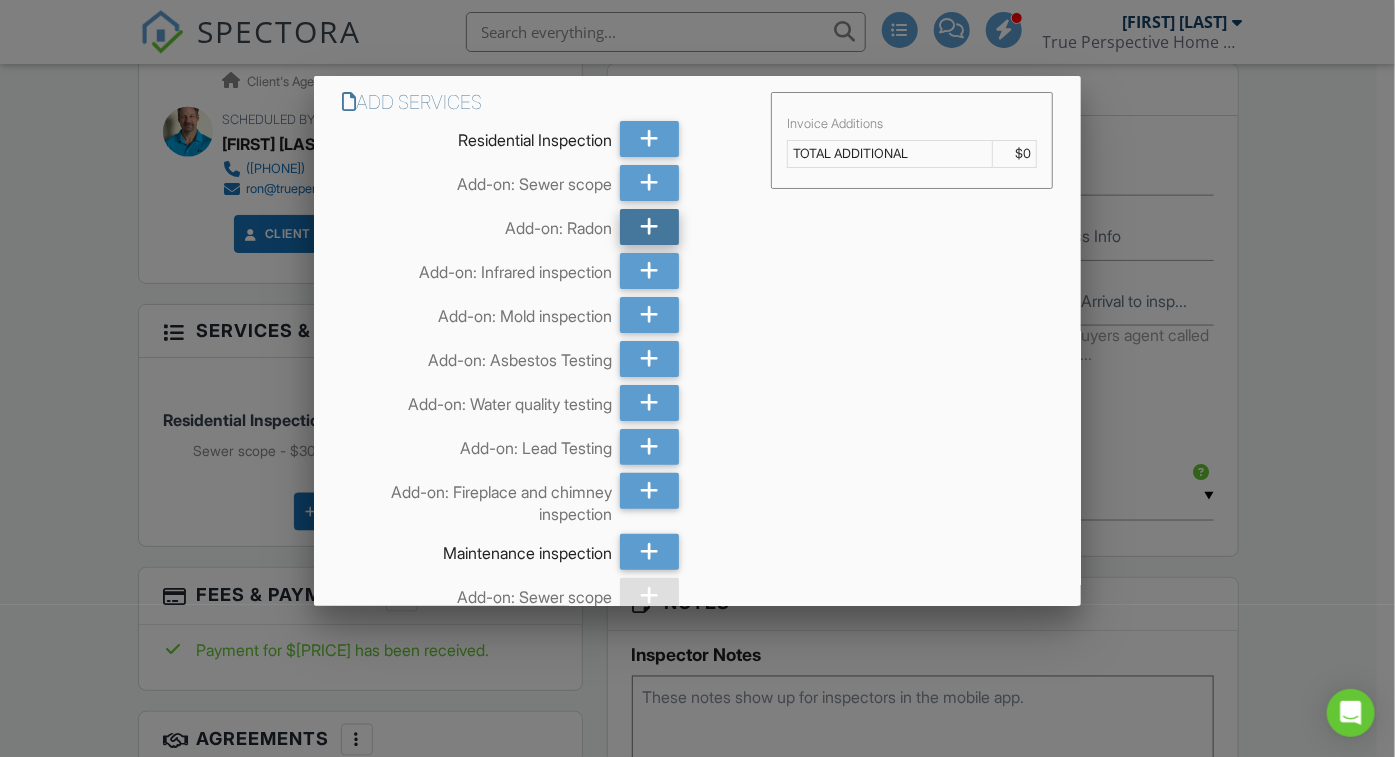 click at bounding box center (649, 227) 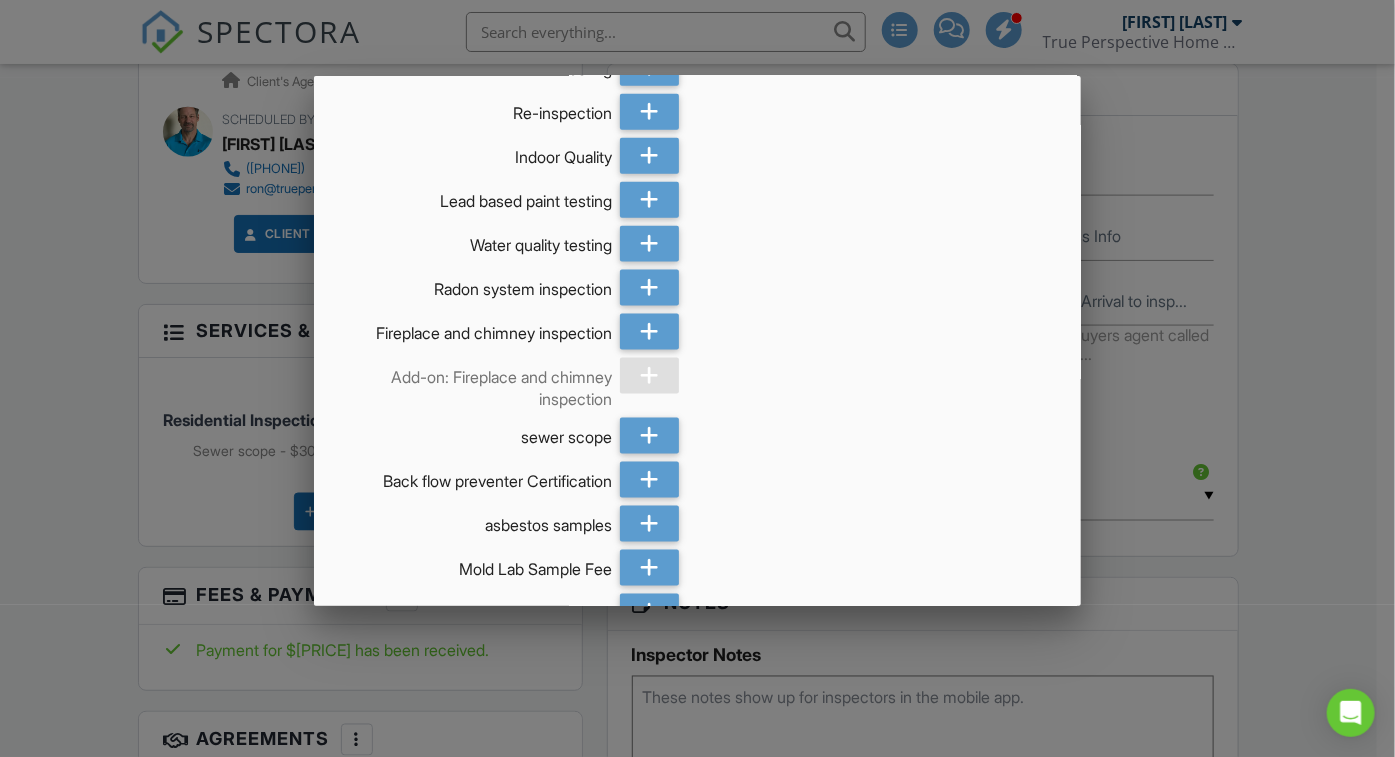 scroll, scrollTop: 1178, scrollLeft: 0, axis: vertical 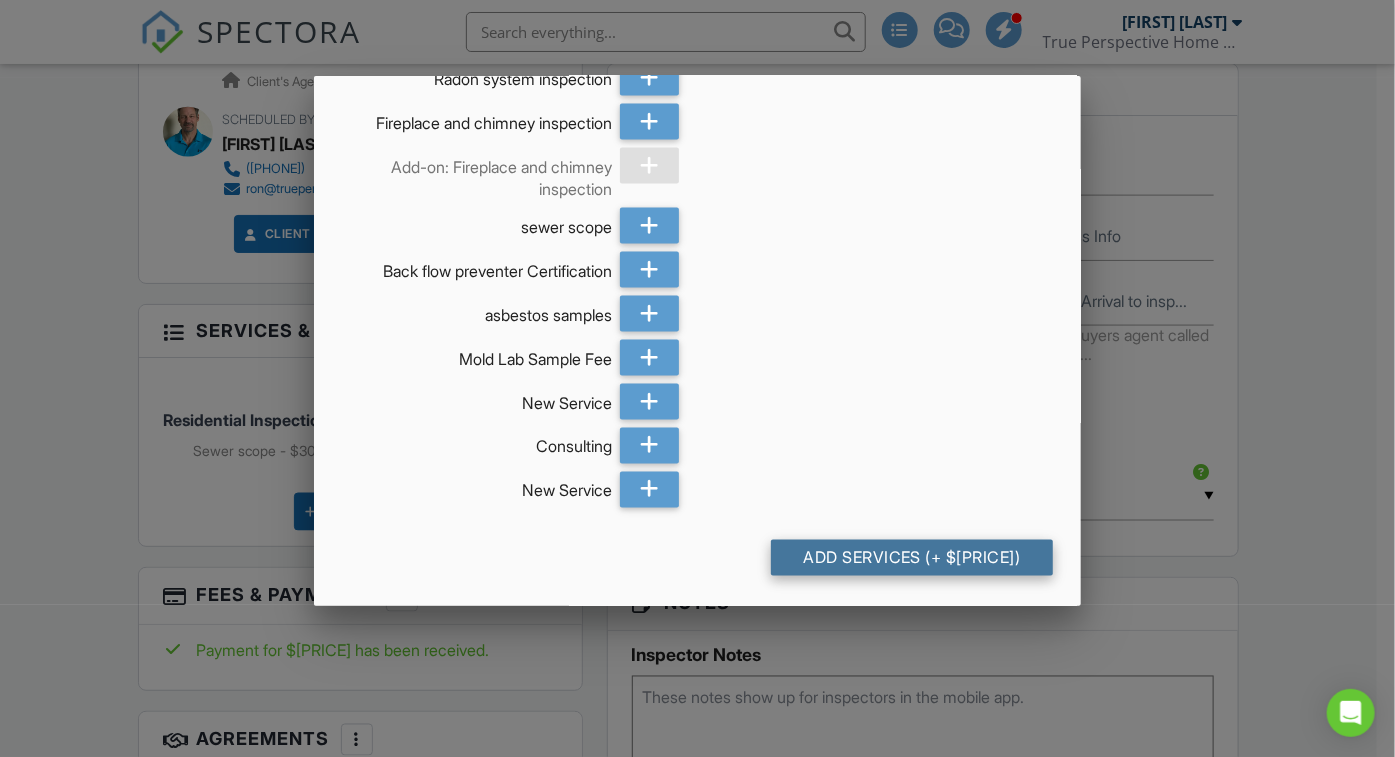 click on "Add Services
(+ $308.4)" at bounding box center [912, 558] 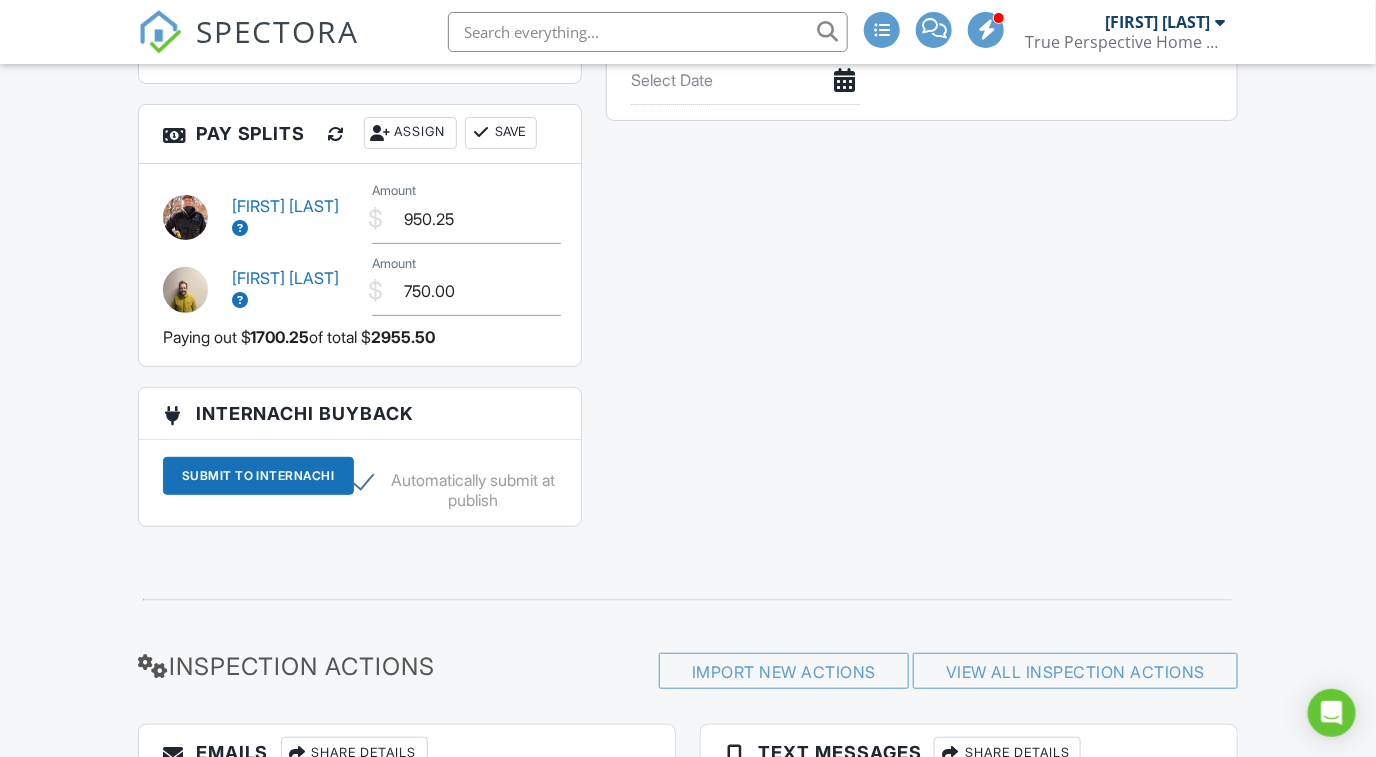 scroll, scrollTop: 0, scrollLeft: 0, axis: both 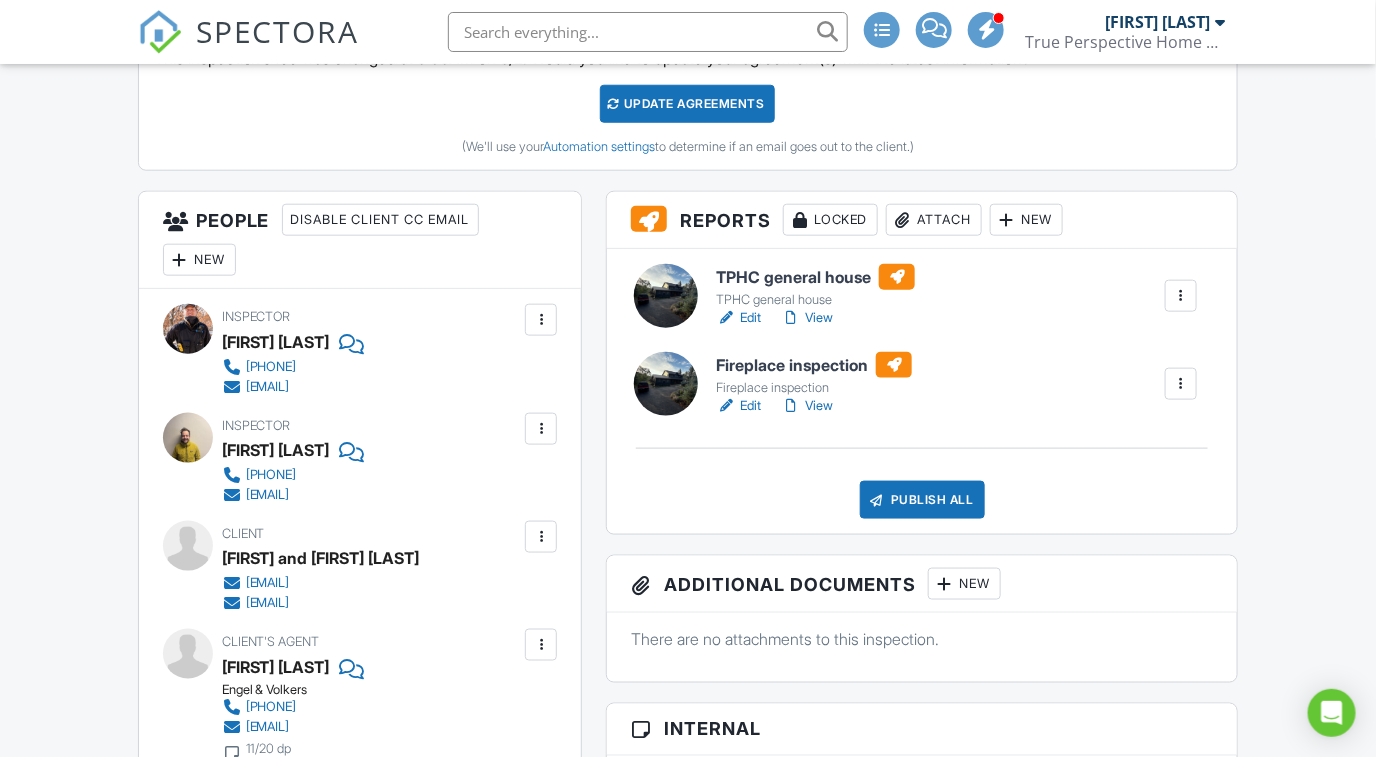 click on "Publish All" at bounding box center [922, 500] 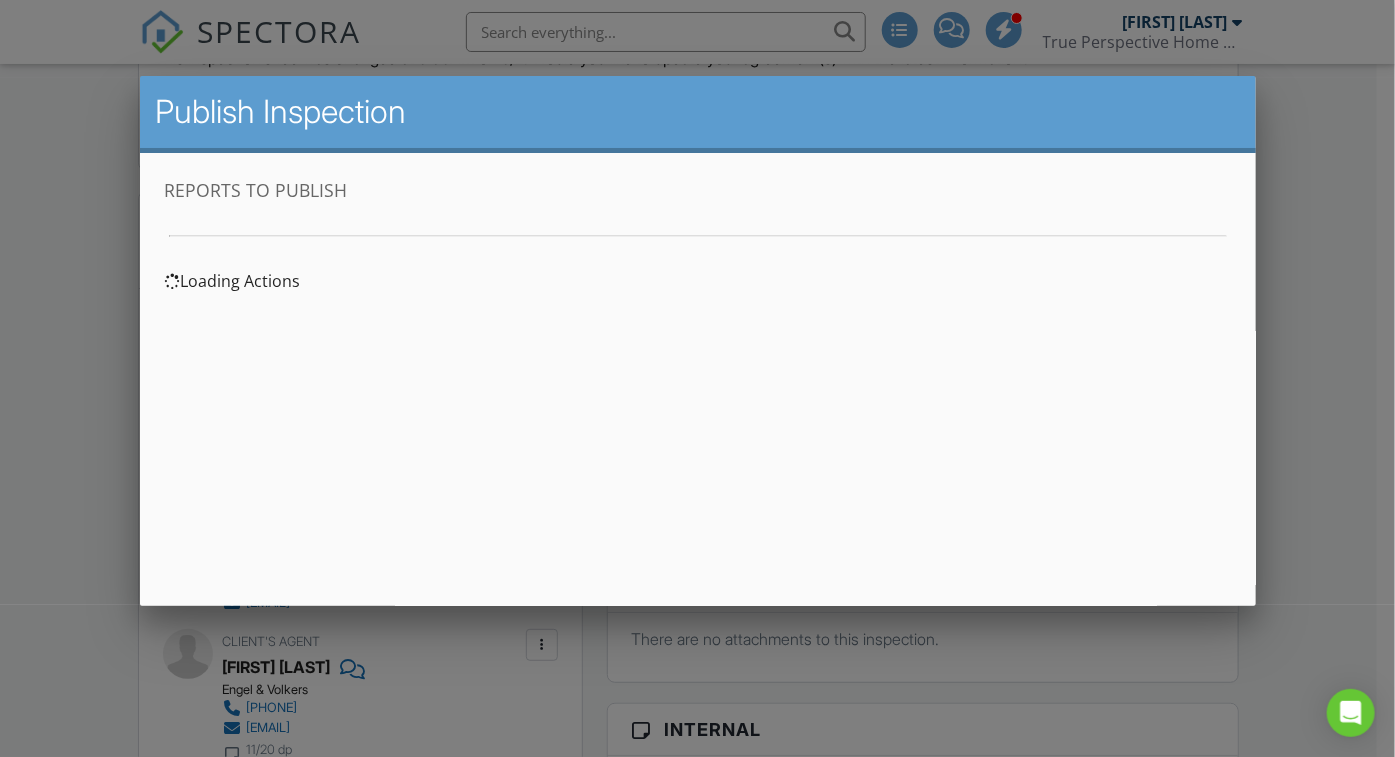 scroll, scrollTop: 0, scrollLeft: 0, axis: both 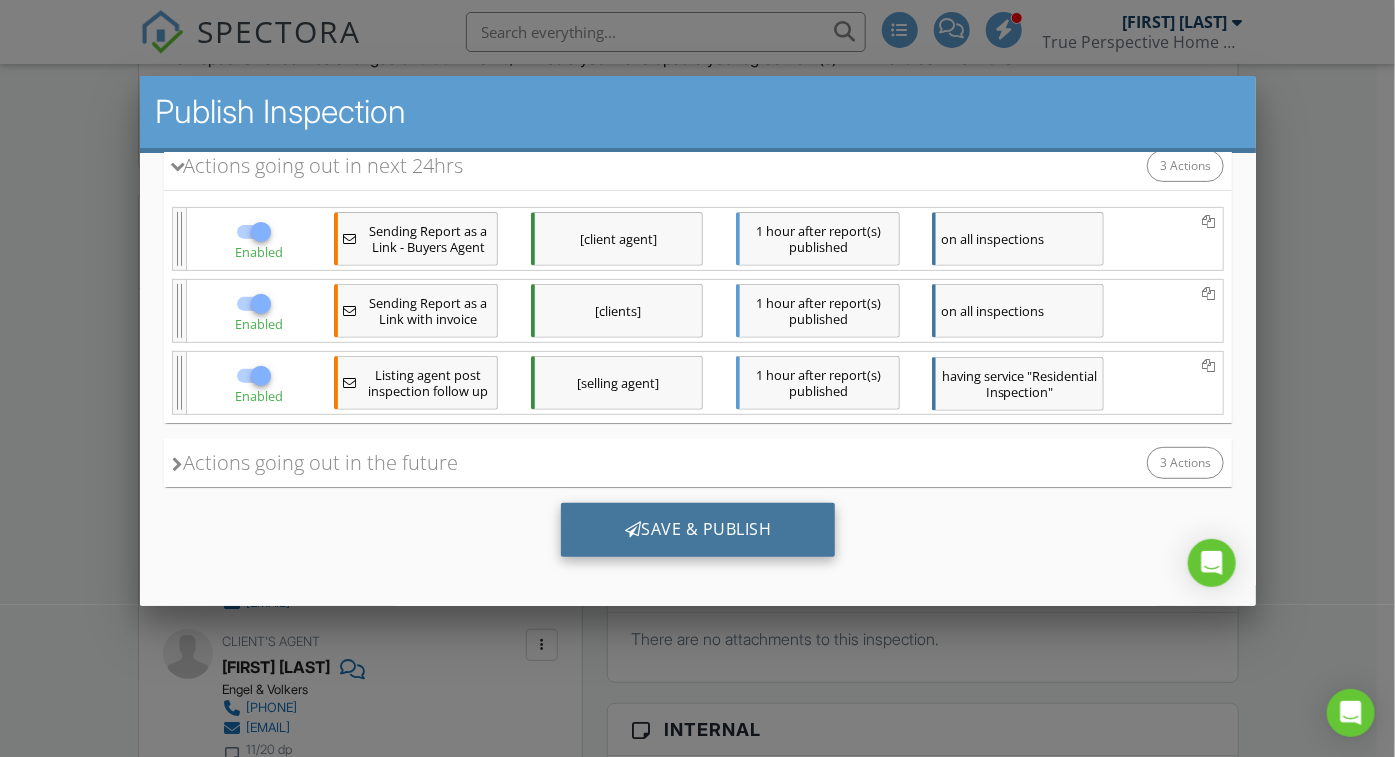 click on "Save & Publish" at bounding box center (697, 529) 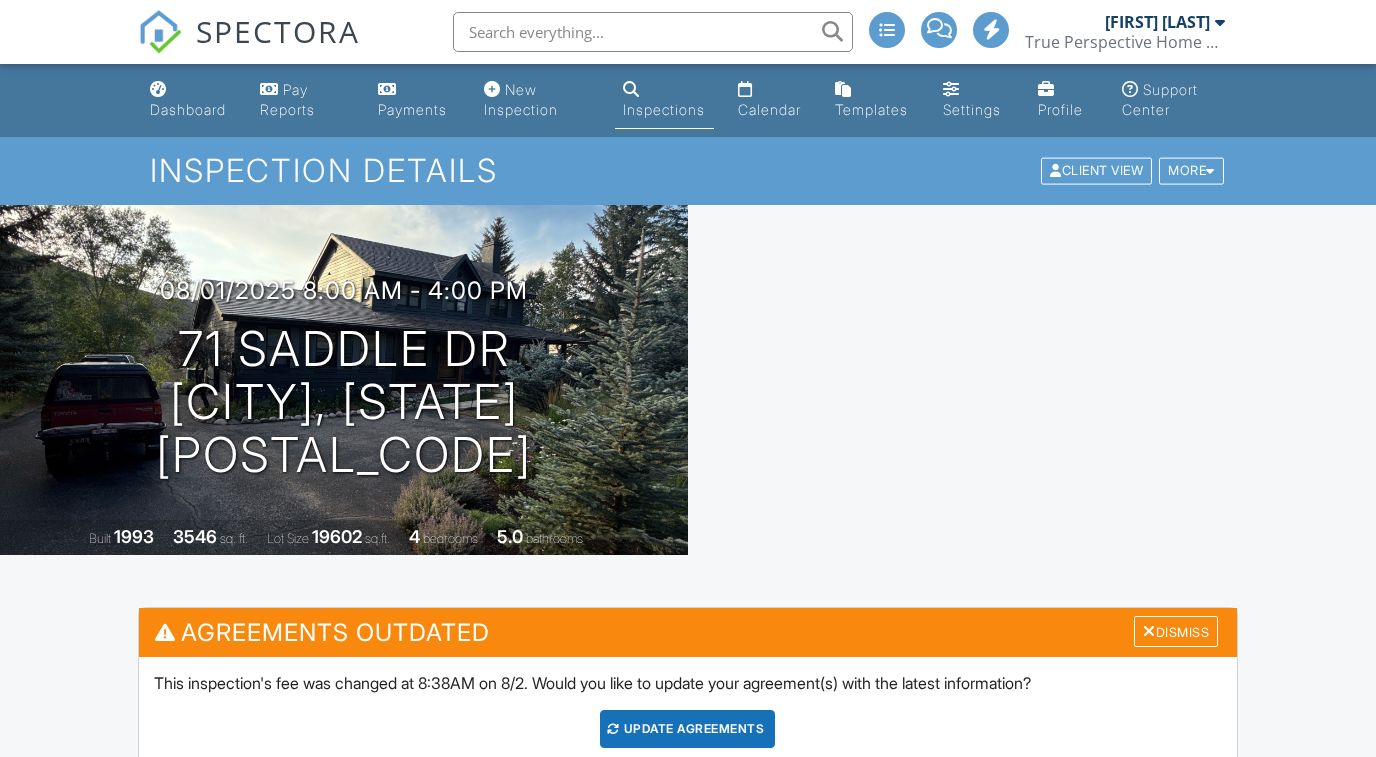 scroll, scrollTop: 0, scrollLeft: 0, axis: both 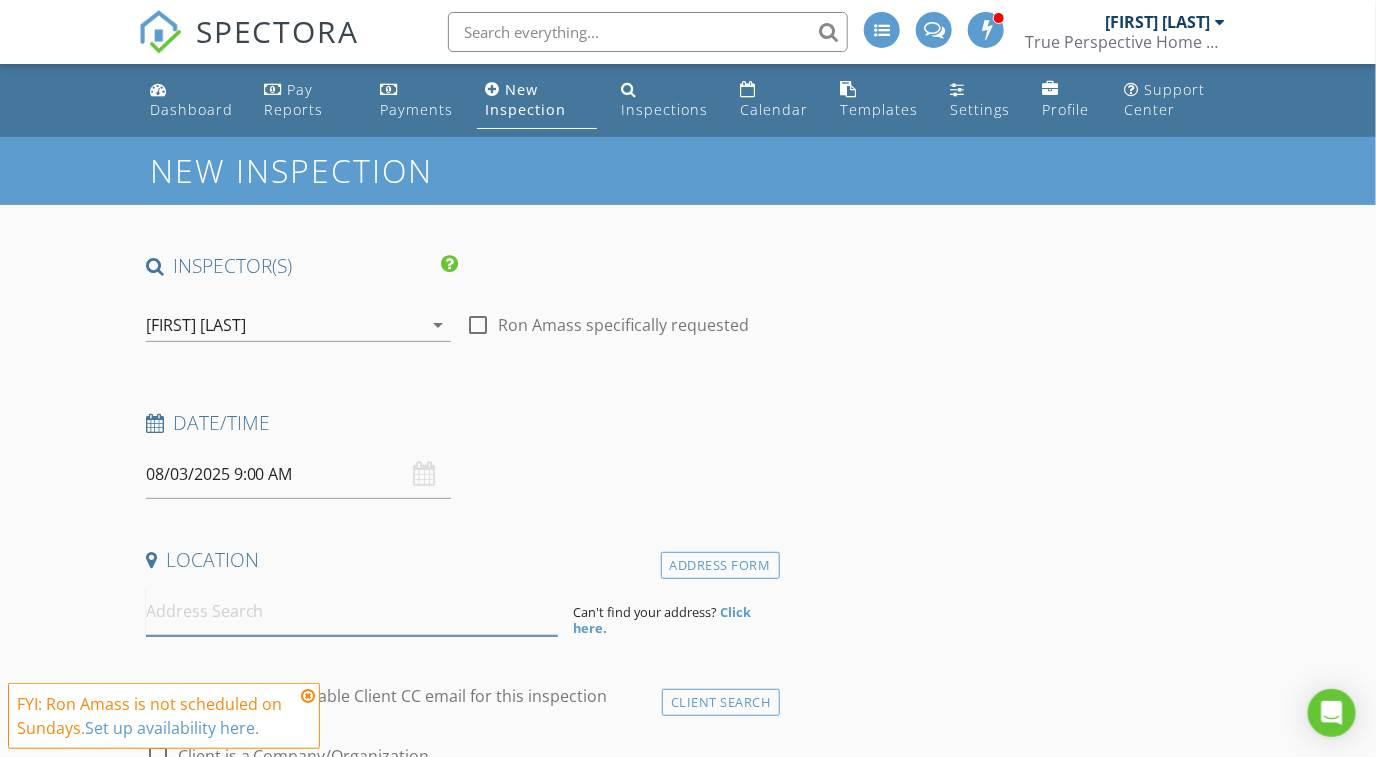 click at bounding box center [352, 611] 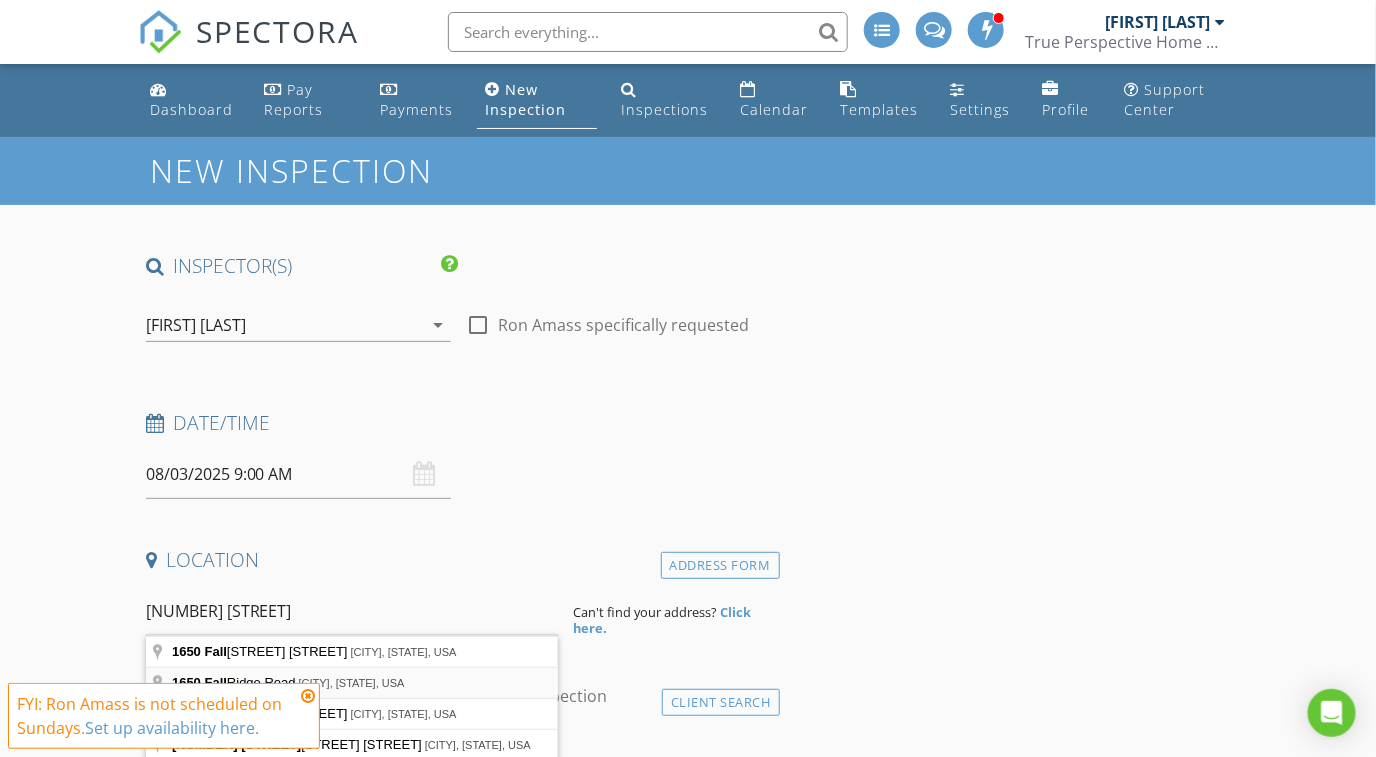 type on "[NUMBER] [STREET], [CITY], [STATE], USA" 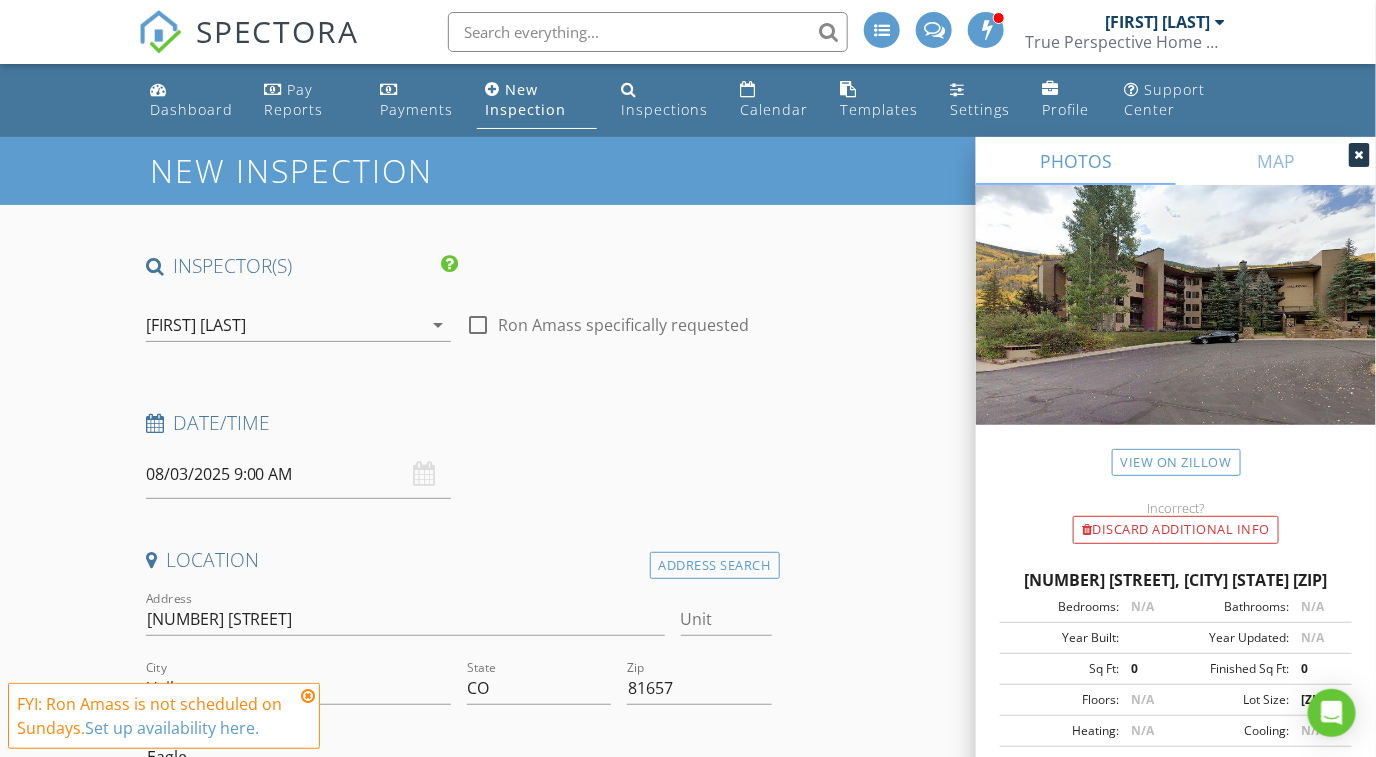 click on "arrow_drop_down" at bounding box center [439, 325] 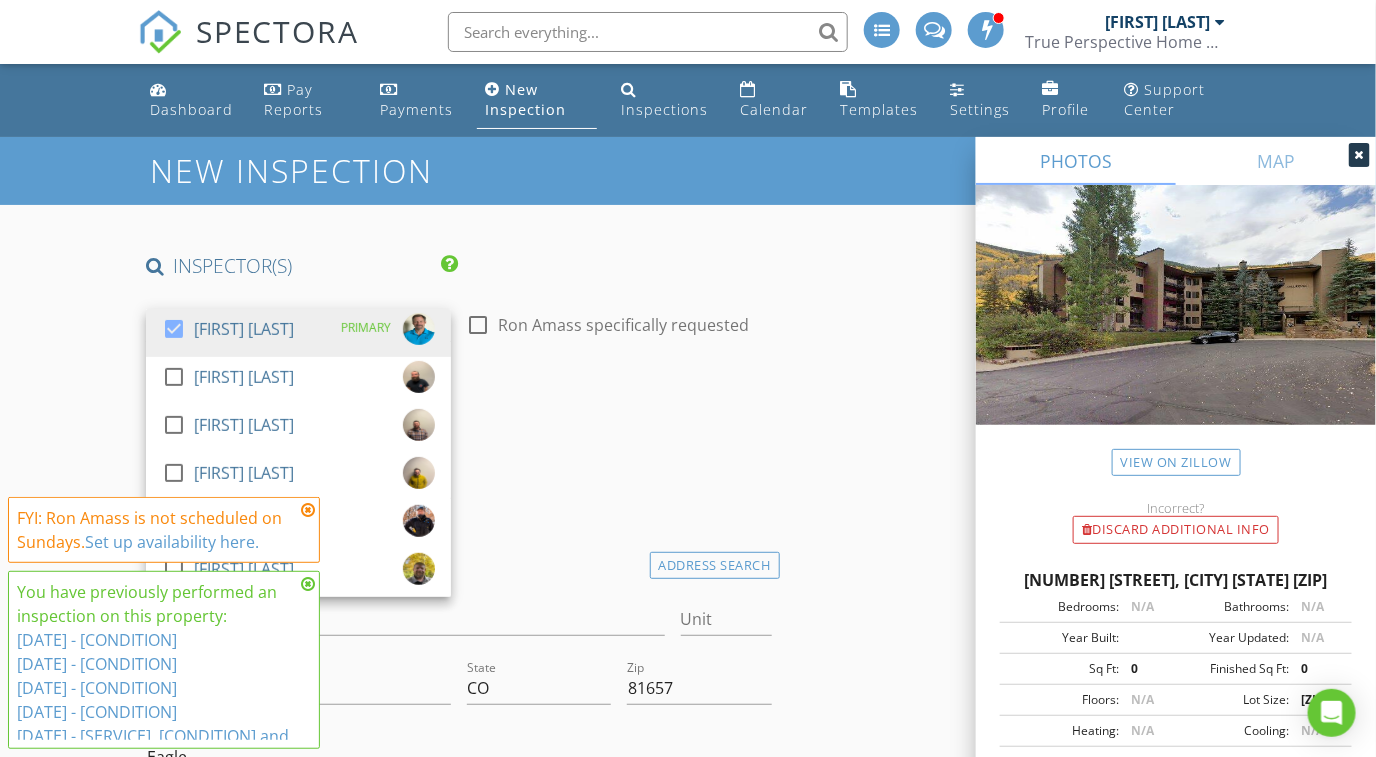 click at bounding box center (308, 510) 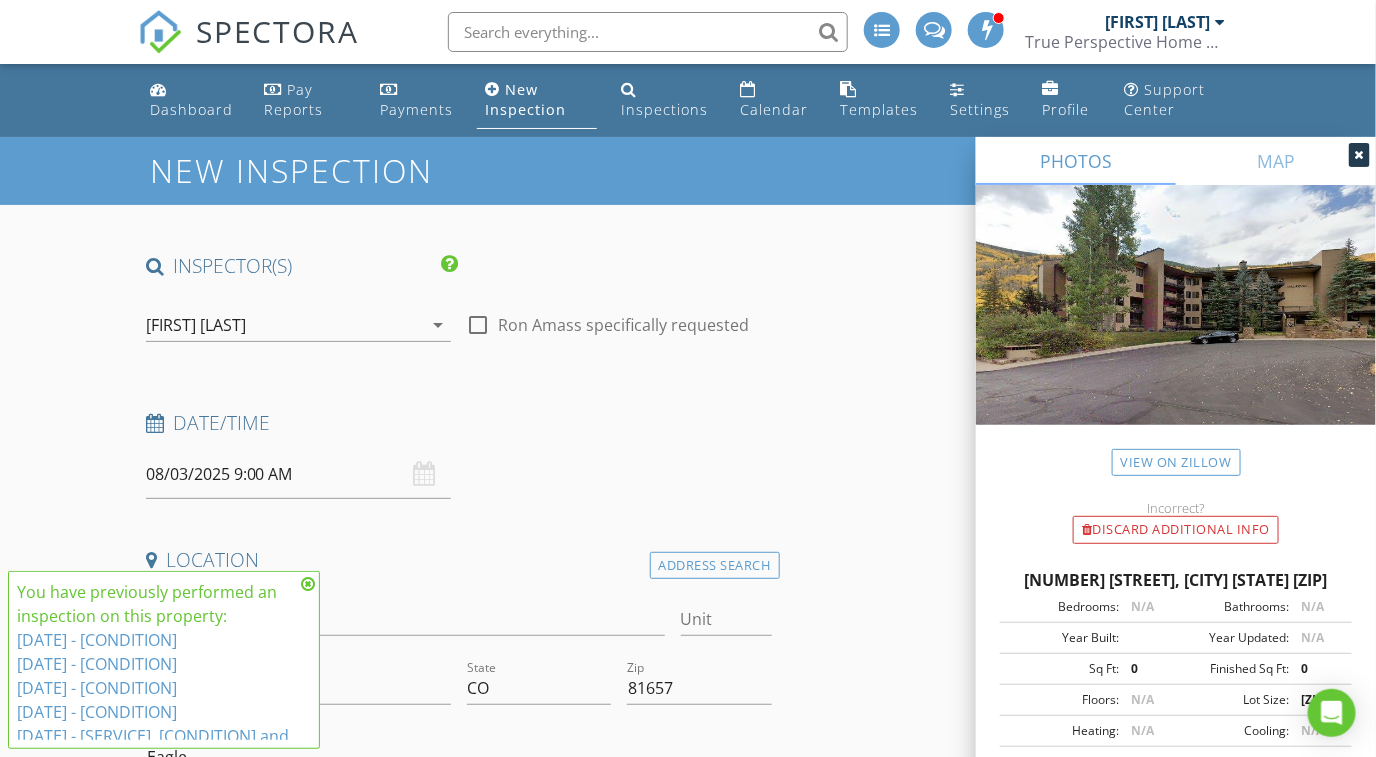 click at bounding box center (308, 584) 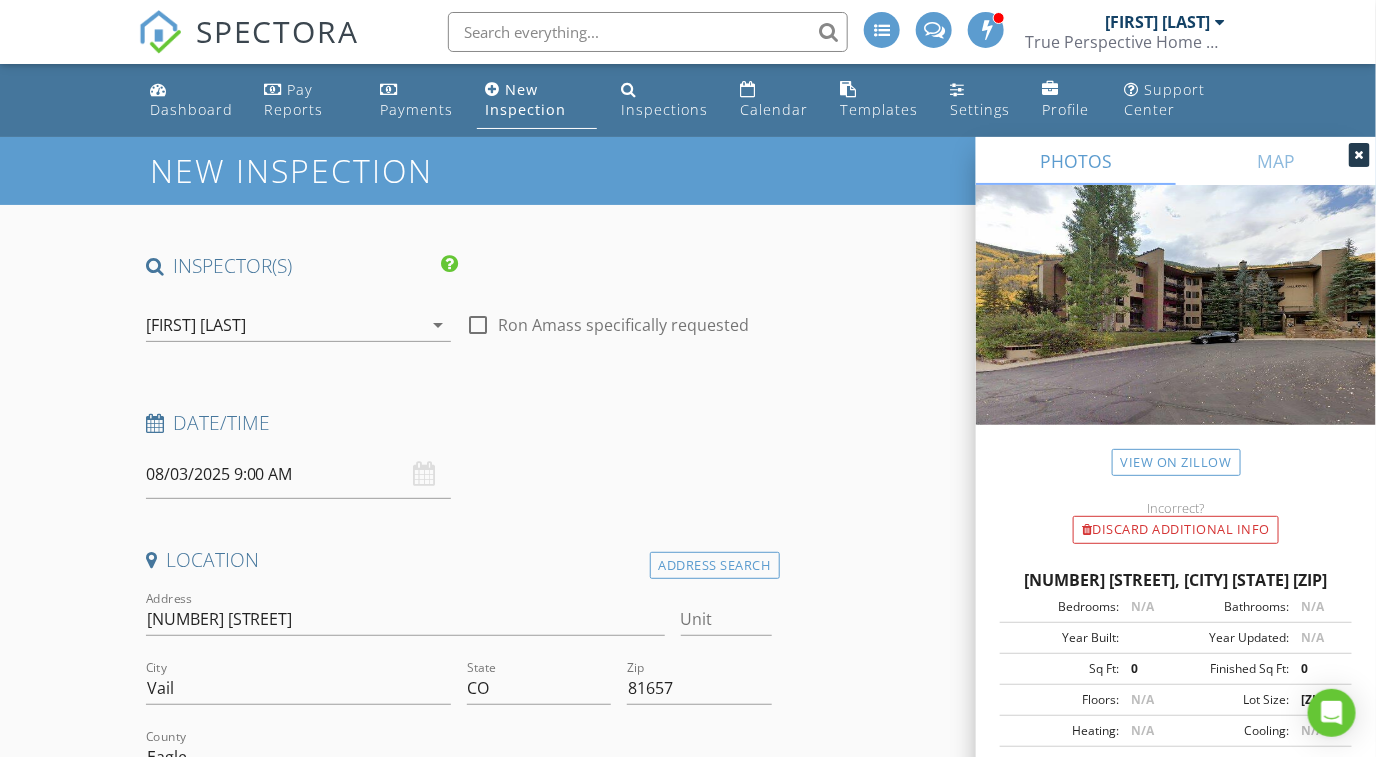 click on "arrow_drop_down" at bounding box center [439, 325] 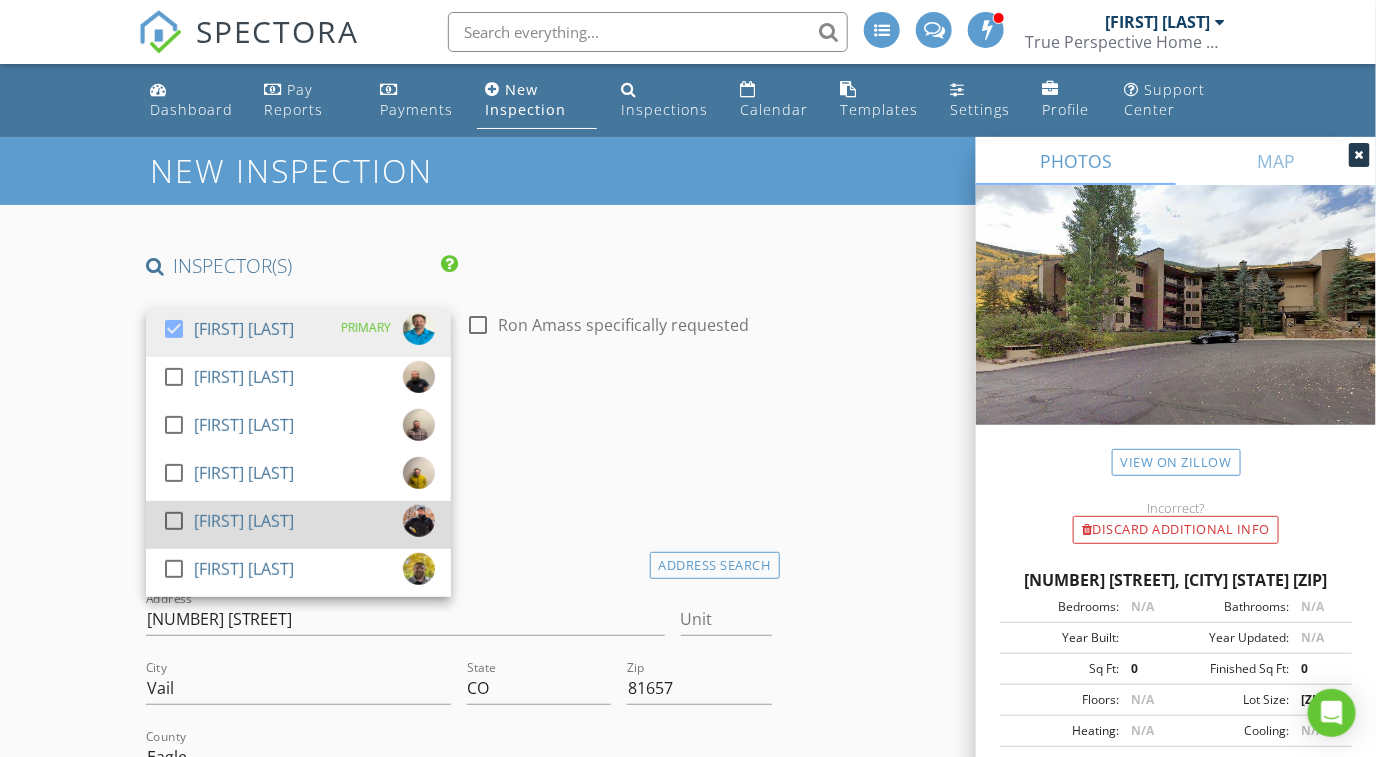 click on "[FIRST] [LAST]" at bounding box center [244, 521] 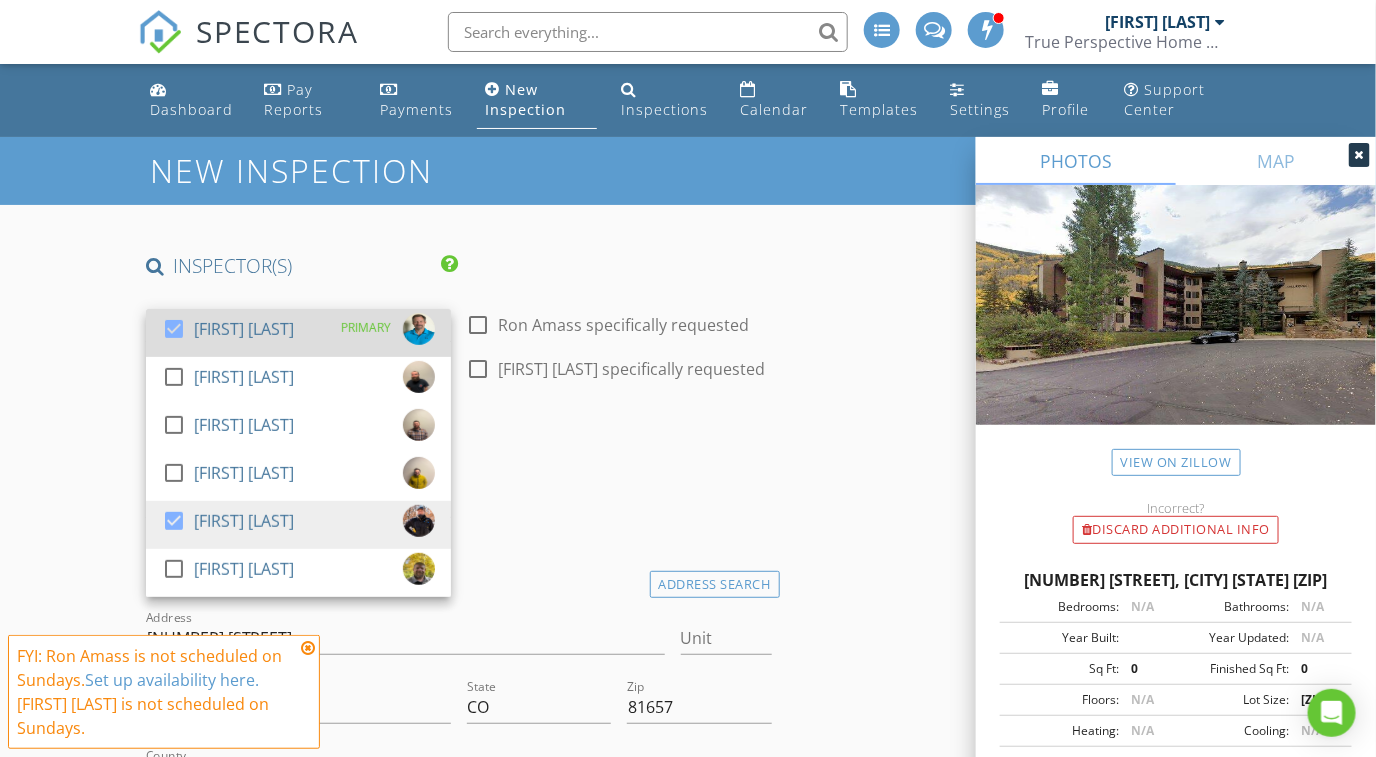 click at bounding box center (174, 329) 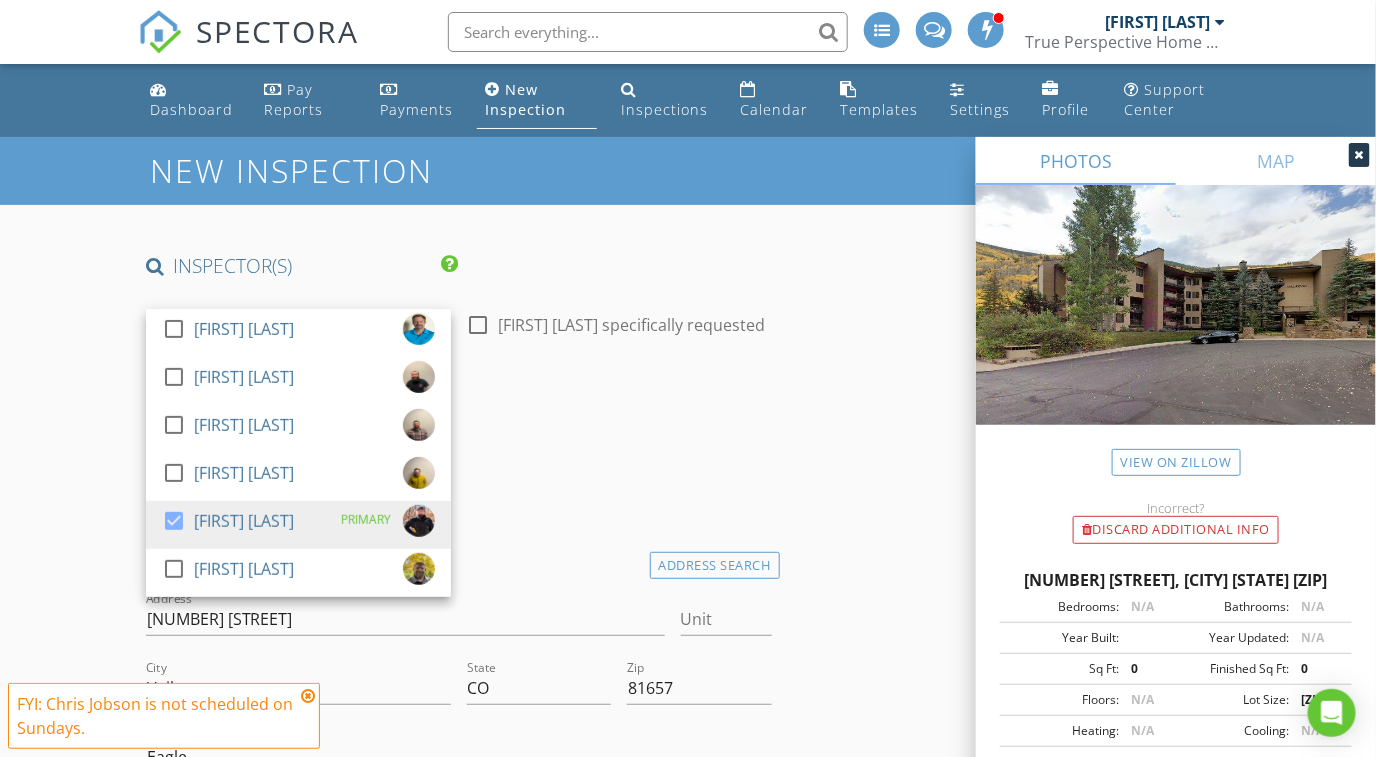click on "Date/Time" at bounding box center [459, 423] 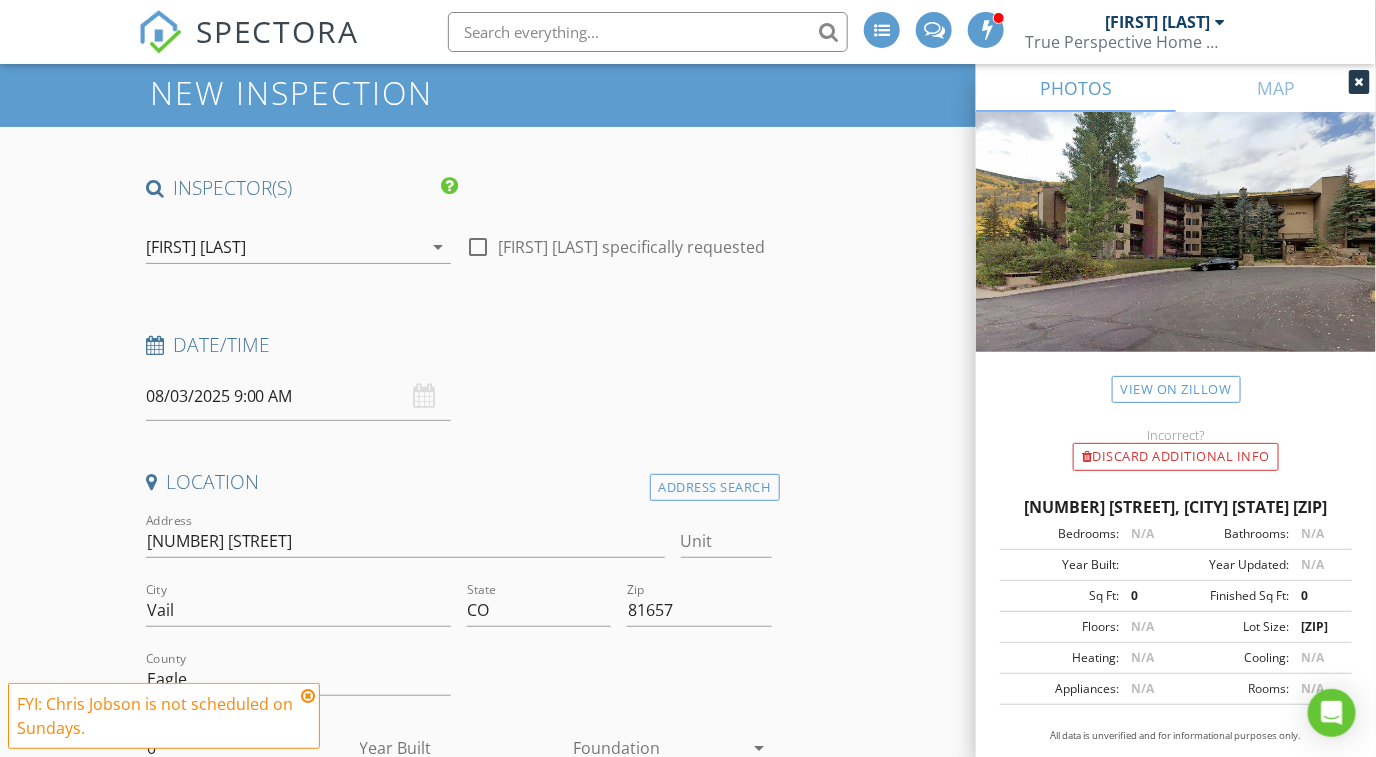 scroll, scrollTop: 124, scrollLeft: 0, axis: vertical 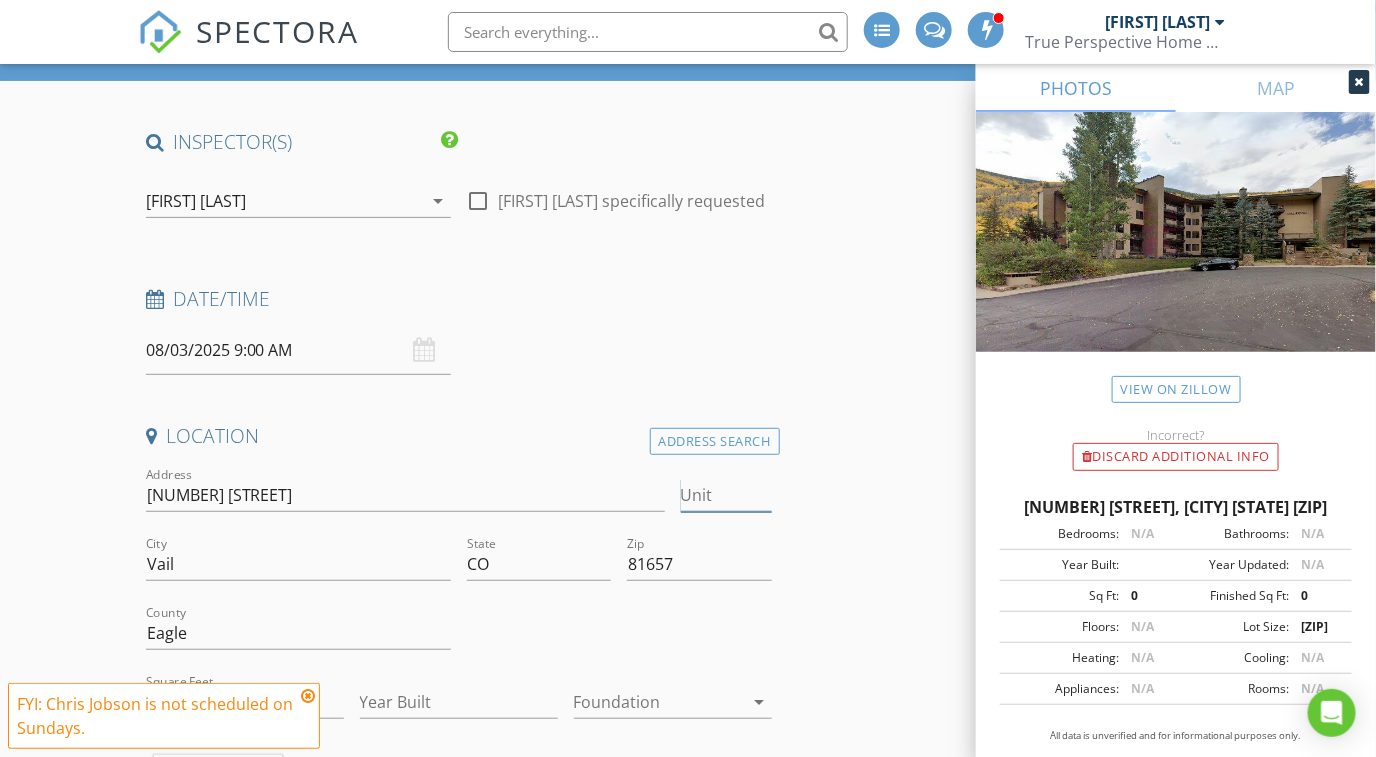 click on "Unit" at bounding box center [726, 495] 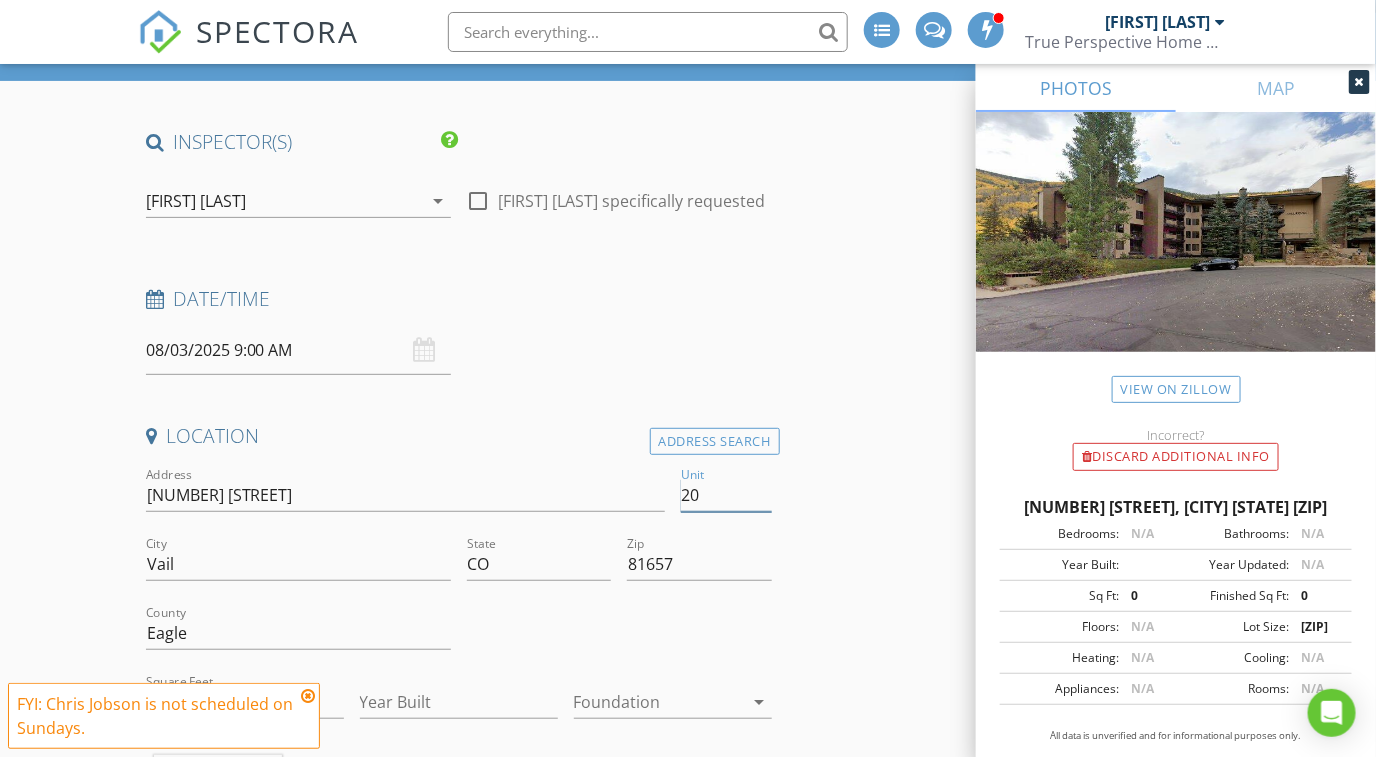 type on "208" 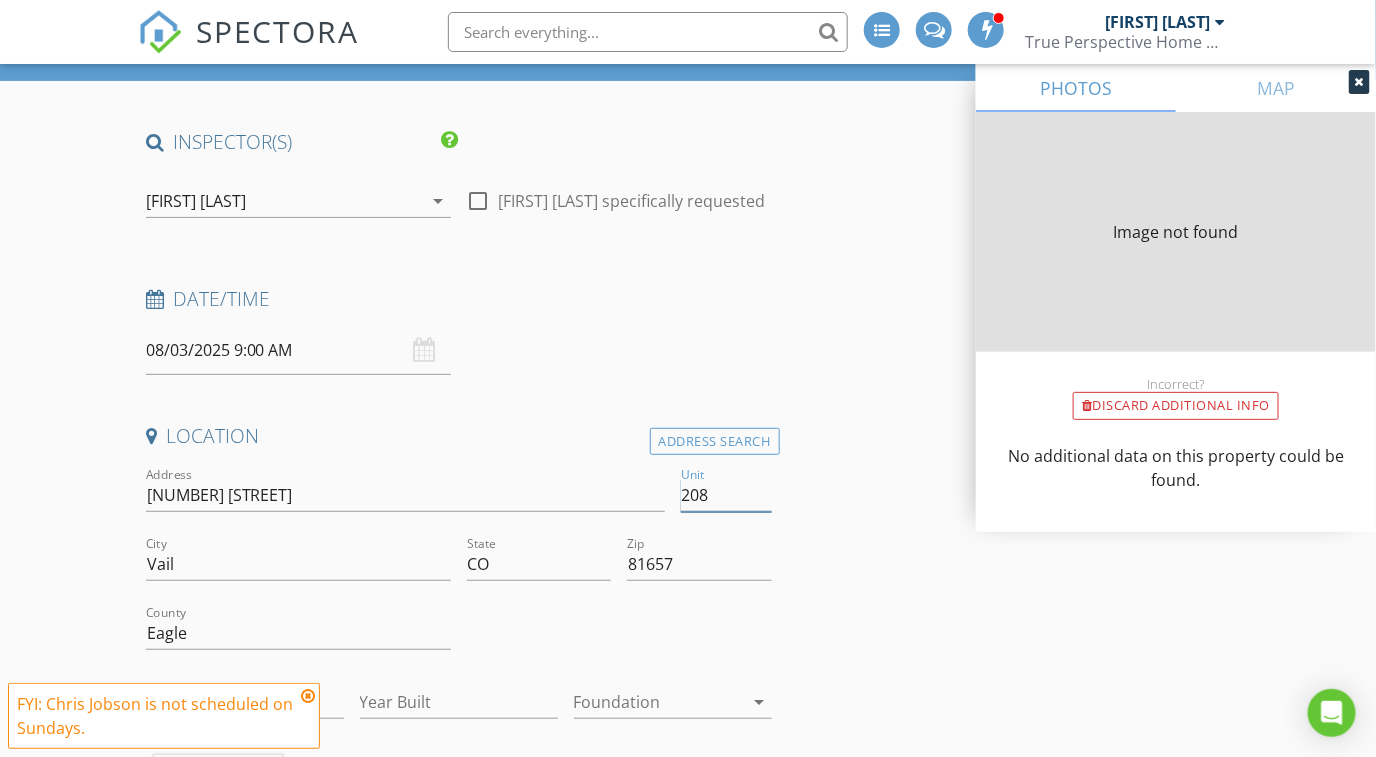 type on "1144" 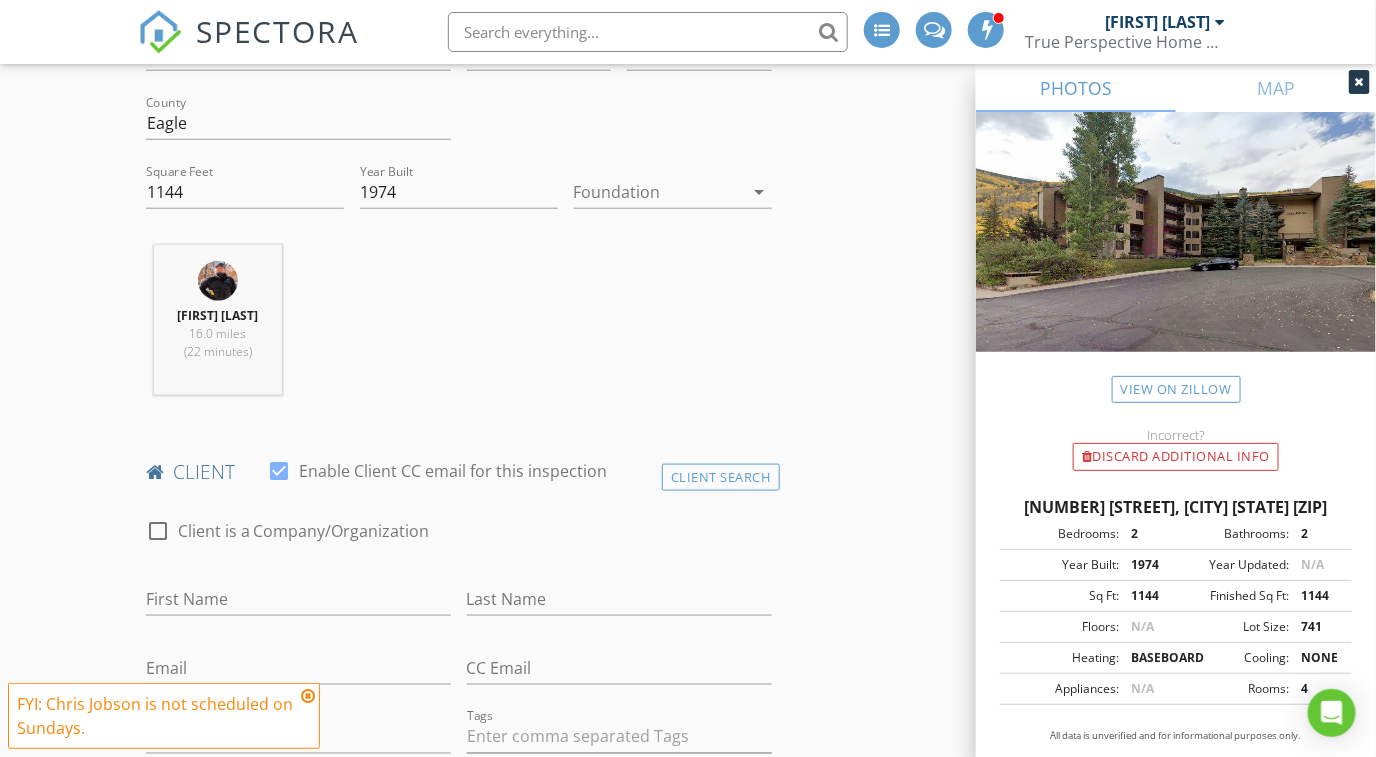 scroll, scrollTop: 750, scrollLeft: 0, axis: vertical 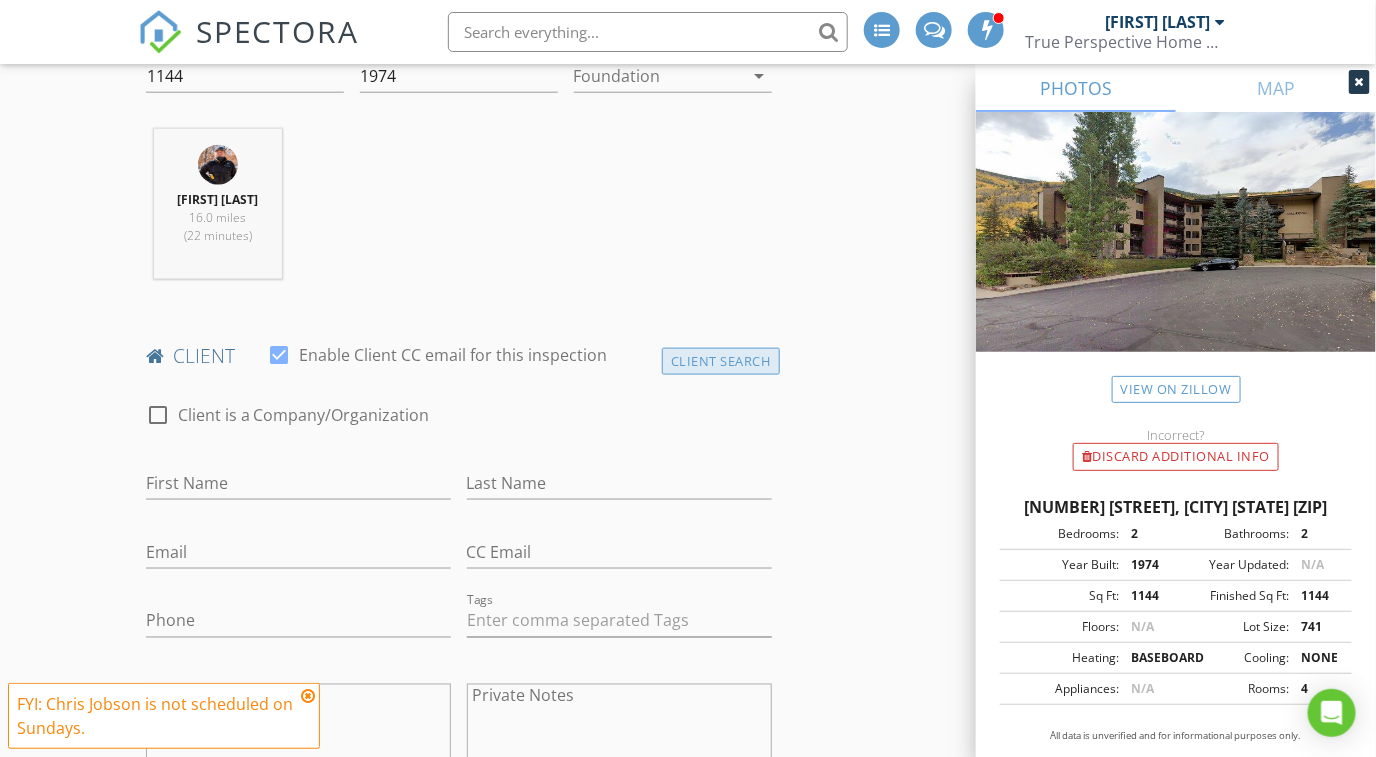 type on "208" 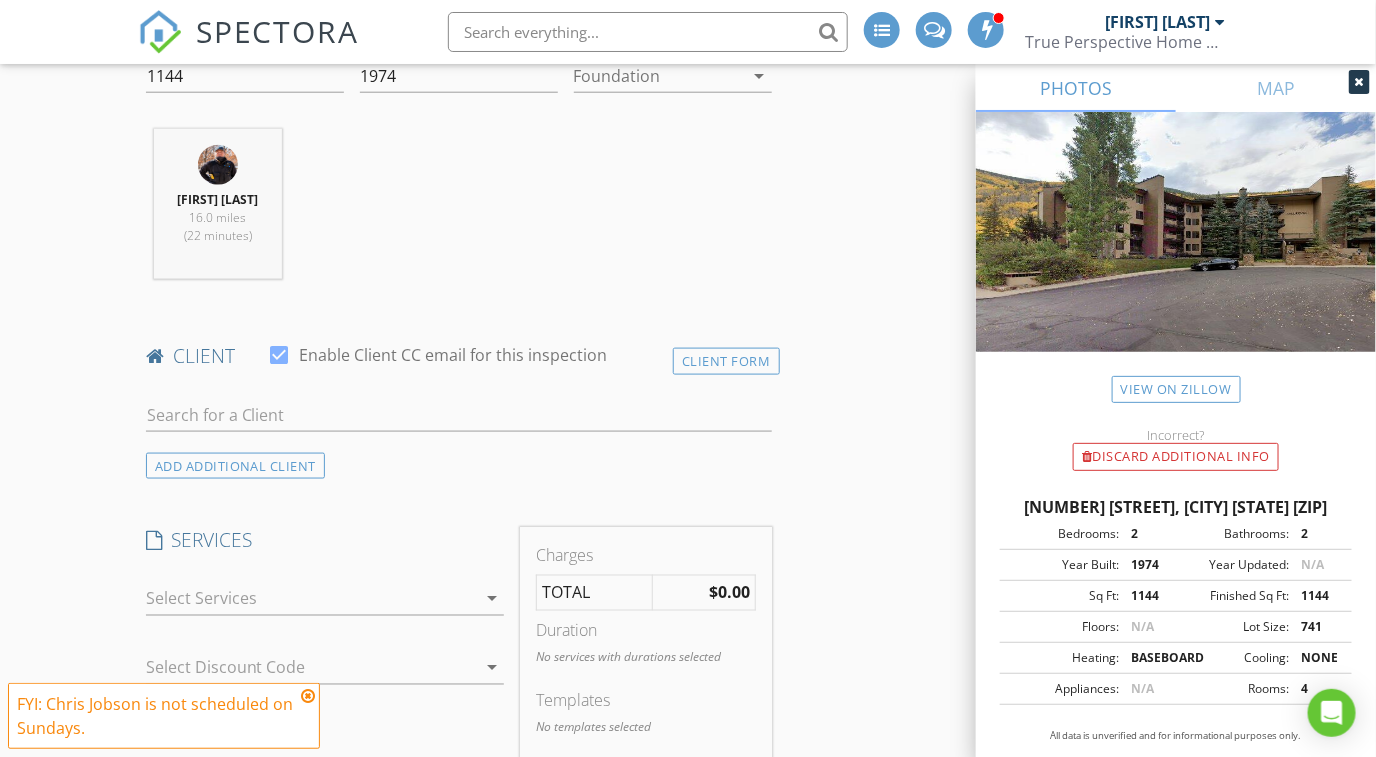 click at bounding box center (459, 425) 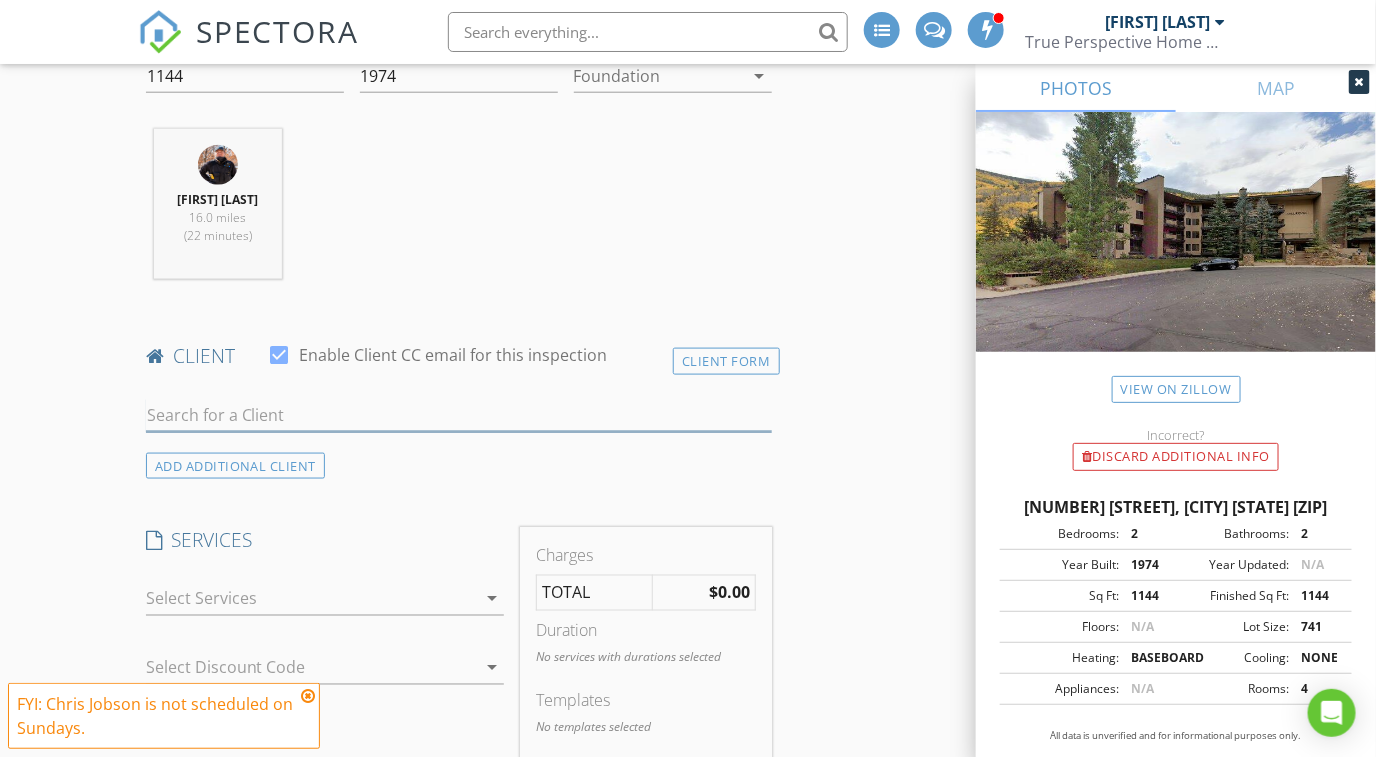 click at bounding box center [459, 415] 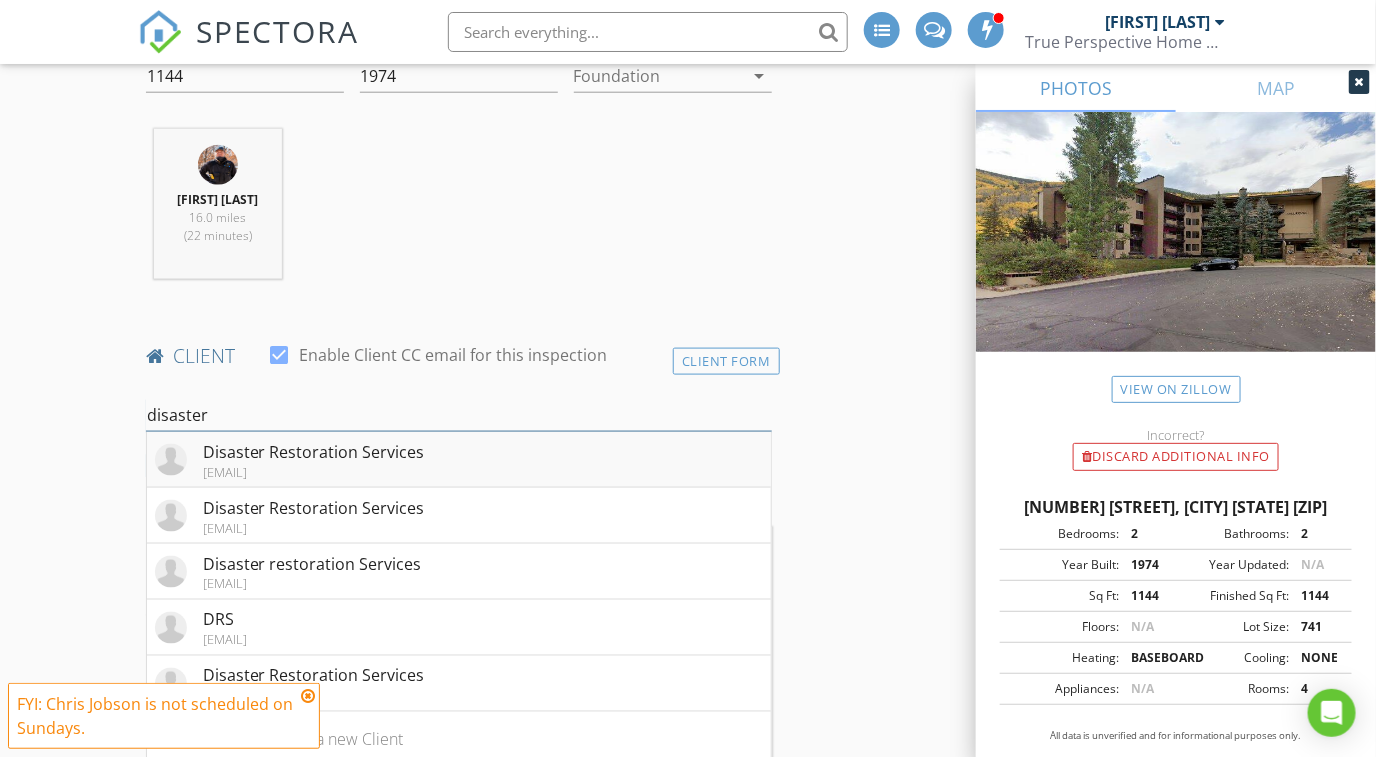 type on "disaster" 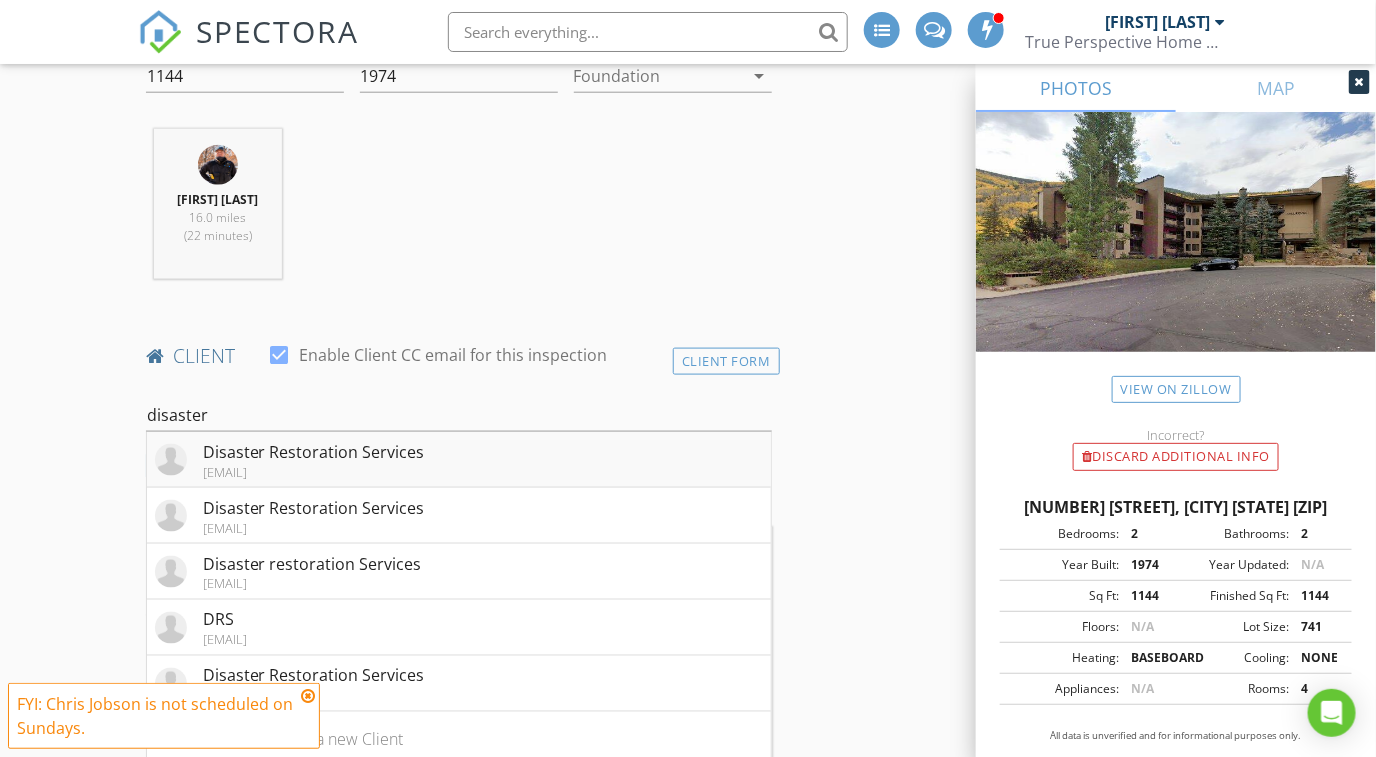 click on "Disaster Restoration Services
ap@disasterrestorationco.com" at bounding box center [459, 460] 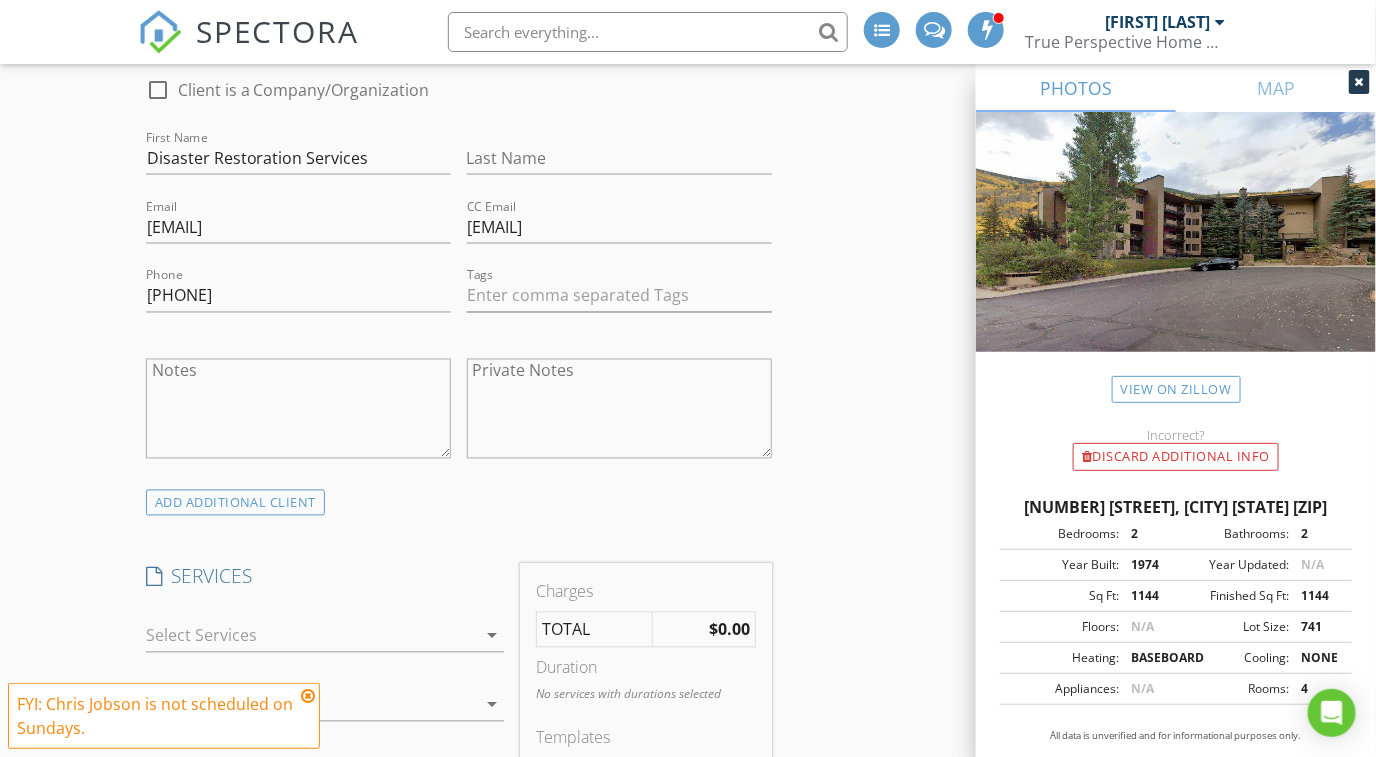 scroll, scrollTop: 1125, scrollLeft: 0, axis: vertical 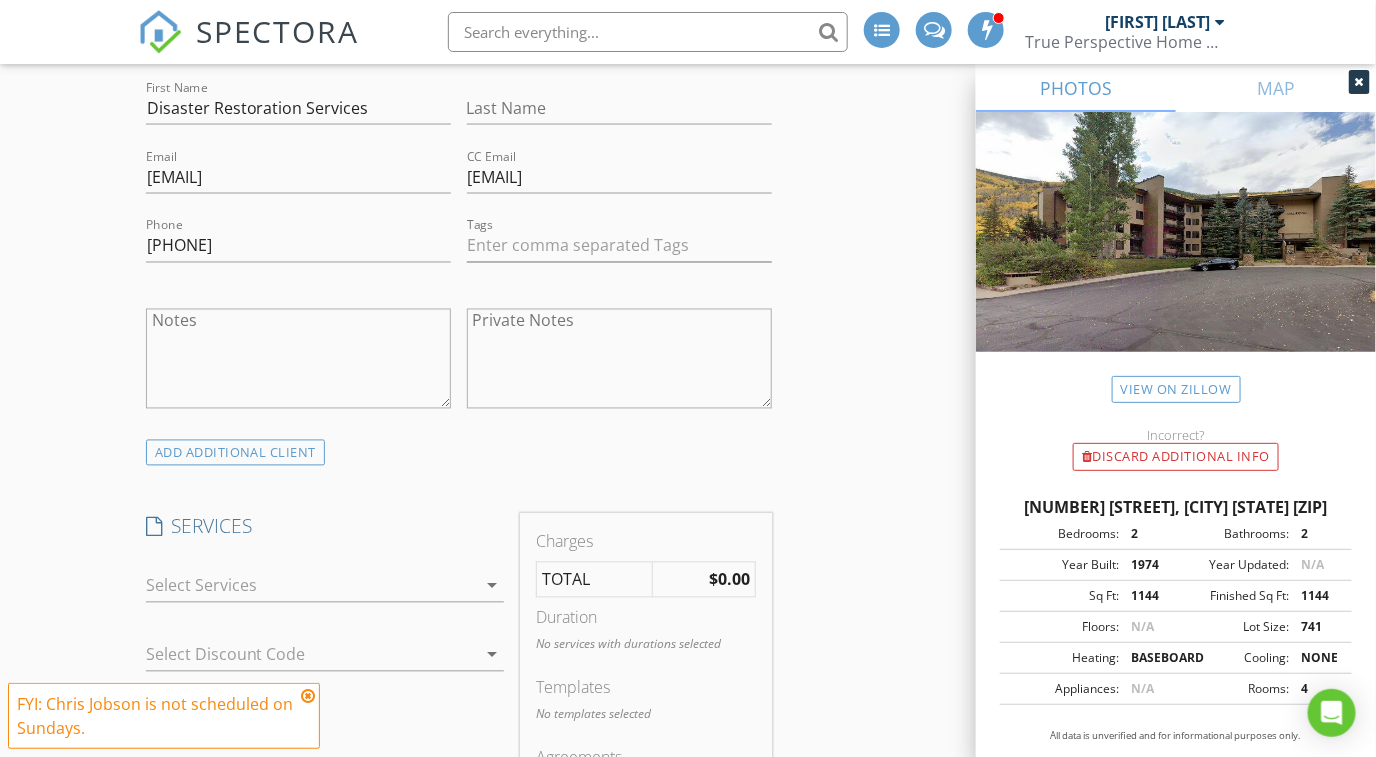 click on "arrow_drop_down" at bounding box center [492, 586] 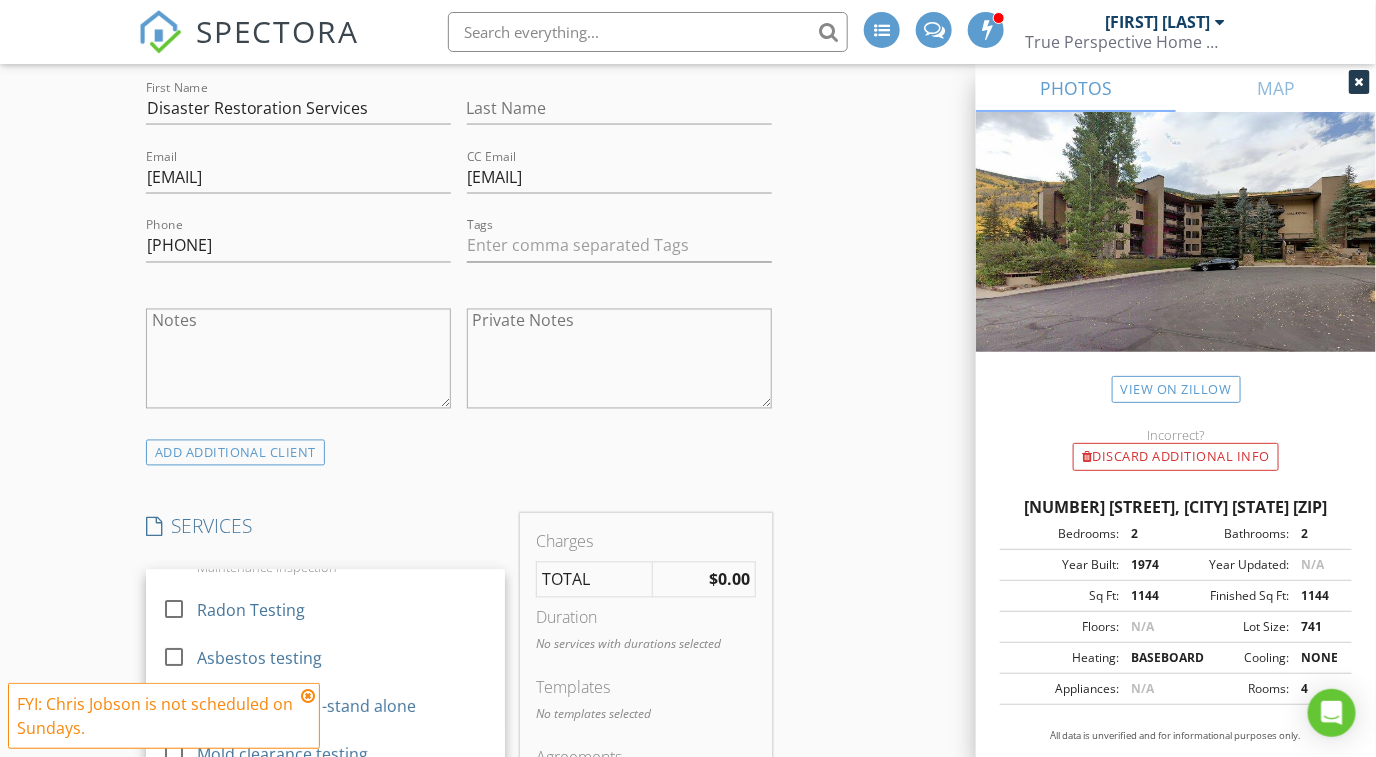 scroll, scrollTop: 124, scrollLeft: 0, axis: vertical 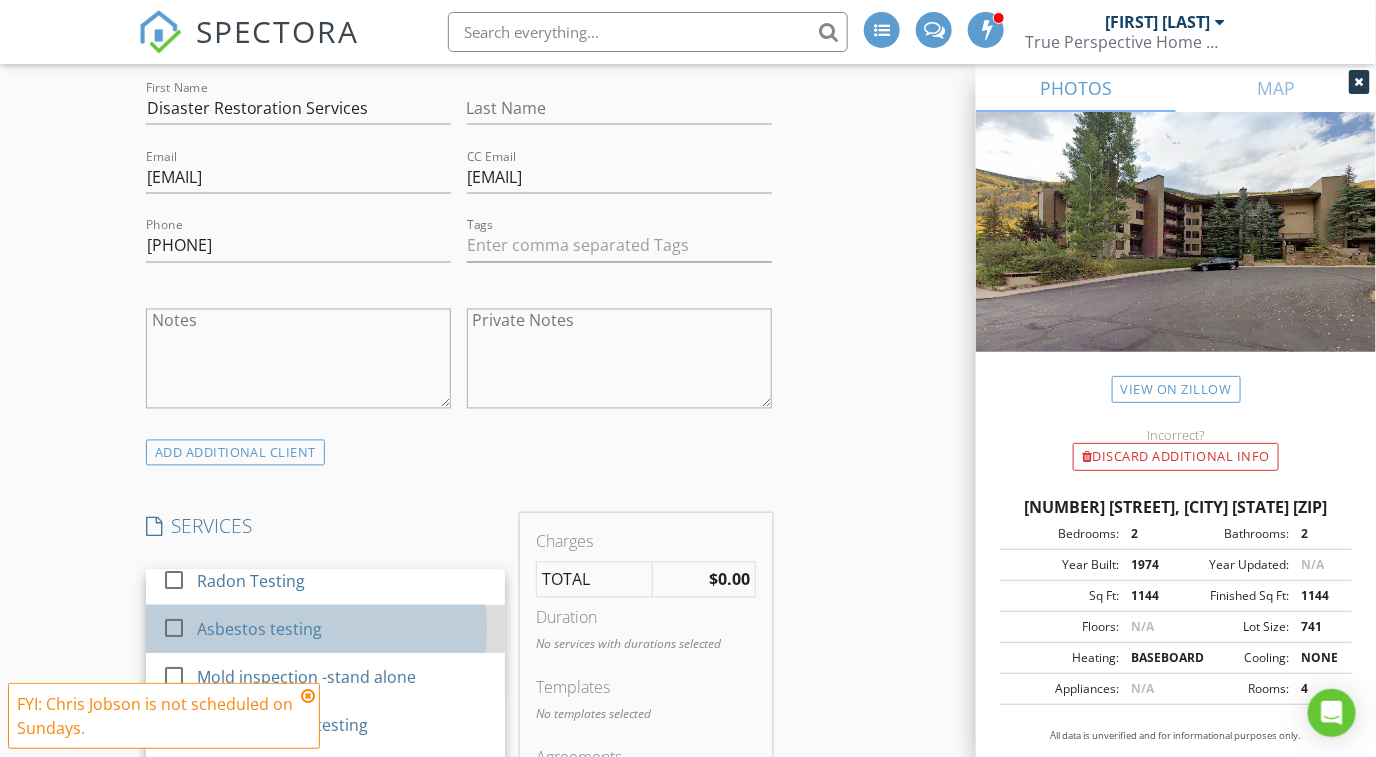 click on "Asbestos testing" at bounding box center (259, 630) 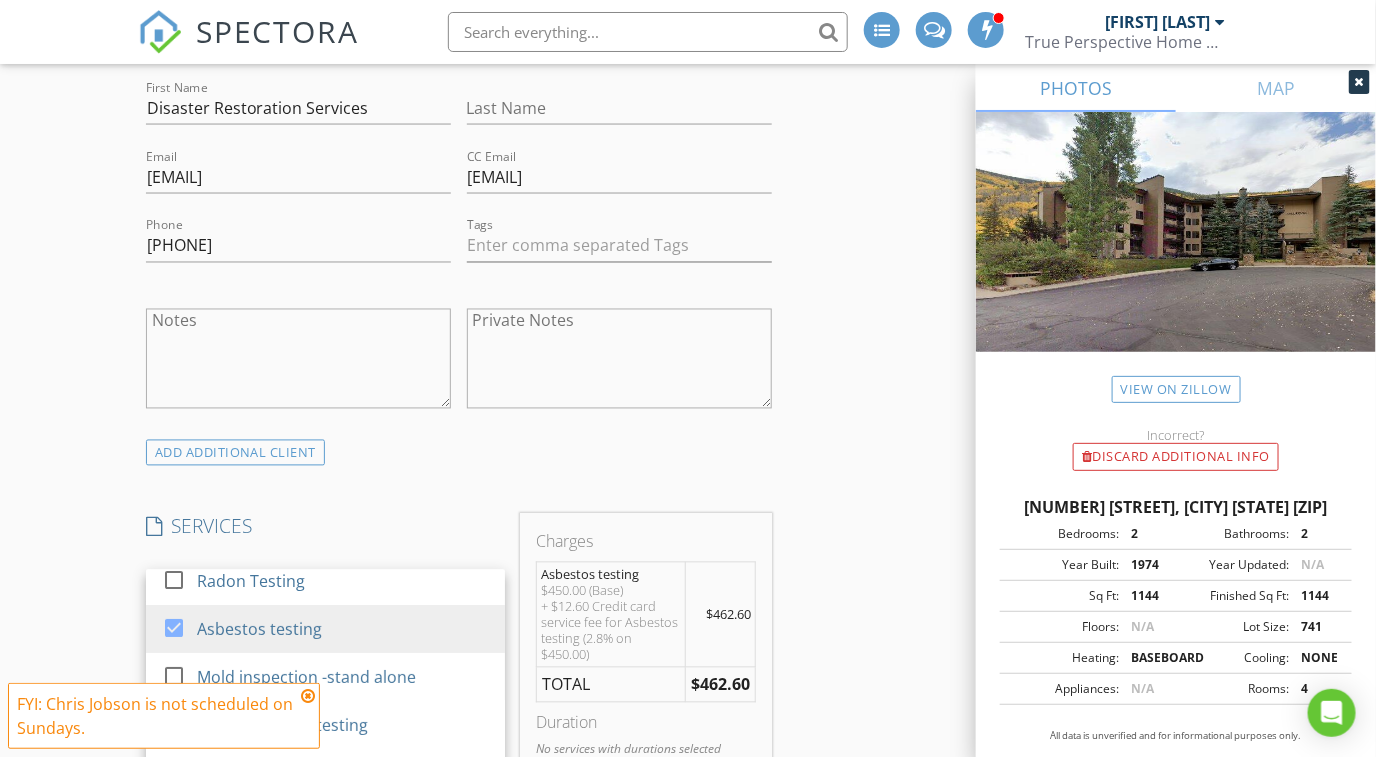 click on "INSPECTOR(S)
check_box_outline_blank   Ron Amass     check_box_outline_blank   Dustin Lucas     check_box_outline_blank   Adam Frodge     check_box_outline_blank   Hayden Wylie     check_box   Chris Jobson   PRIMARY   check_box_outline_blank   Adam Cunningham     Chris Jobson arrow_drop_down   check_box_outline_blank Chris Jobson specifically requested
Date/Time
08/03/2025 9:00 AM
Location
Address Search       Address 1650 Fall Ridge Rd   Unit 208   City Vail   State CO   Zip 81657   County Eagle     Square Feet 1144   Year Built 1974   Foundation arrow_drop_down     Chris Jobson     16.0 miles     (22 minutes)
client
check_box Enable Client CC email for this inspection   Client Search     check_box_outline_blank Client is a Company/Organization     First Name Disaster Restoration Services   Last Name   Email ap@disasterrestorationco.com   CC Email   Phone" at bounding box center (688, 1158) 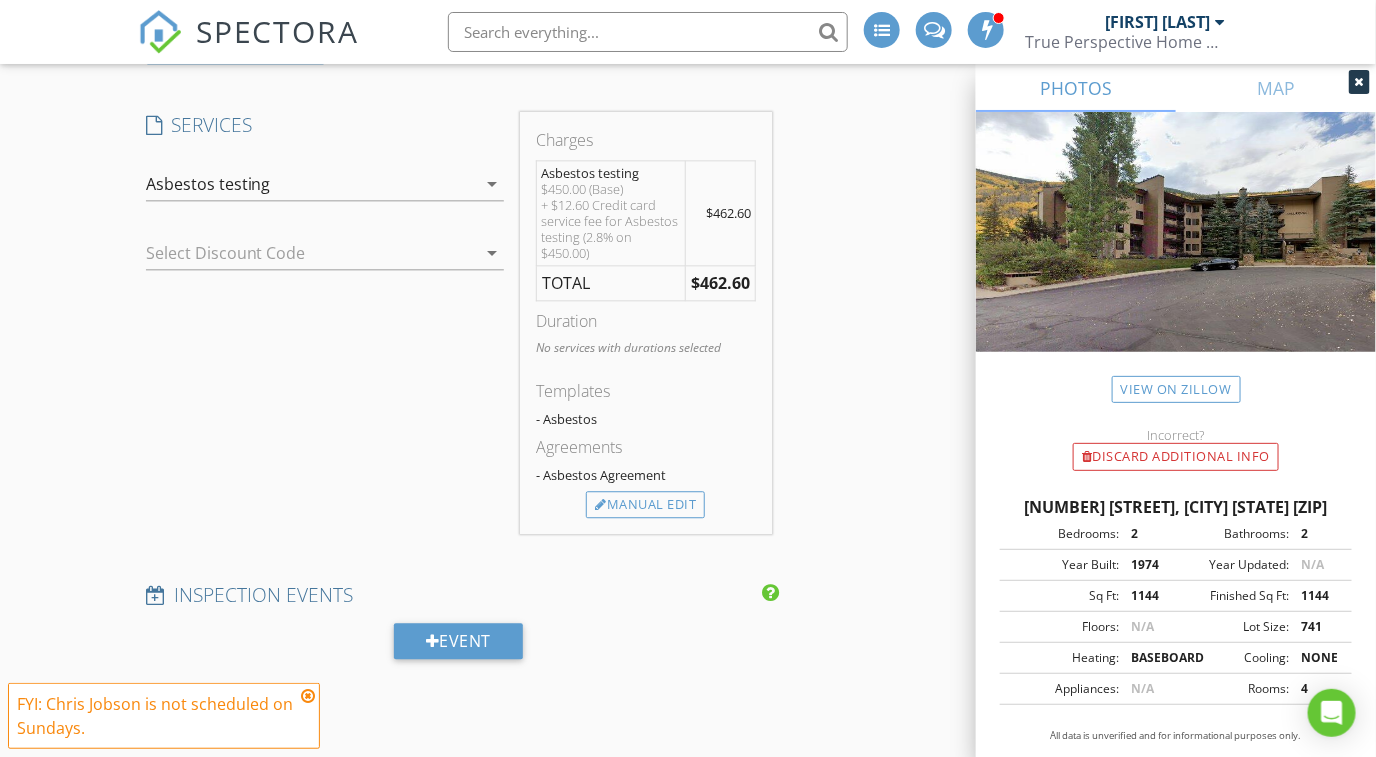 scroll, scrollTop: 1624, scrollLeft: 0, axis: vertical 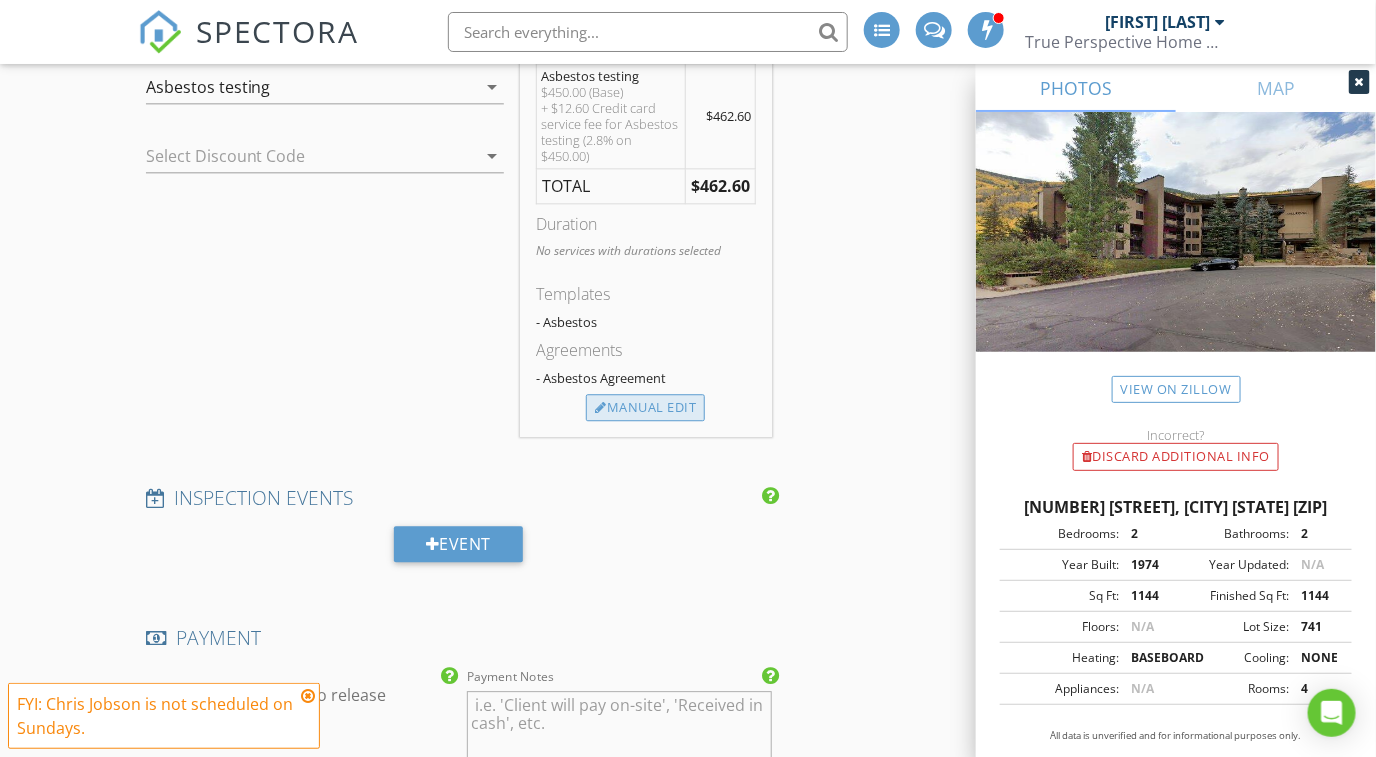 click on "Manual Edit" at bounding box center (645, 408) 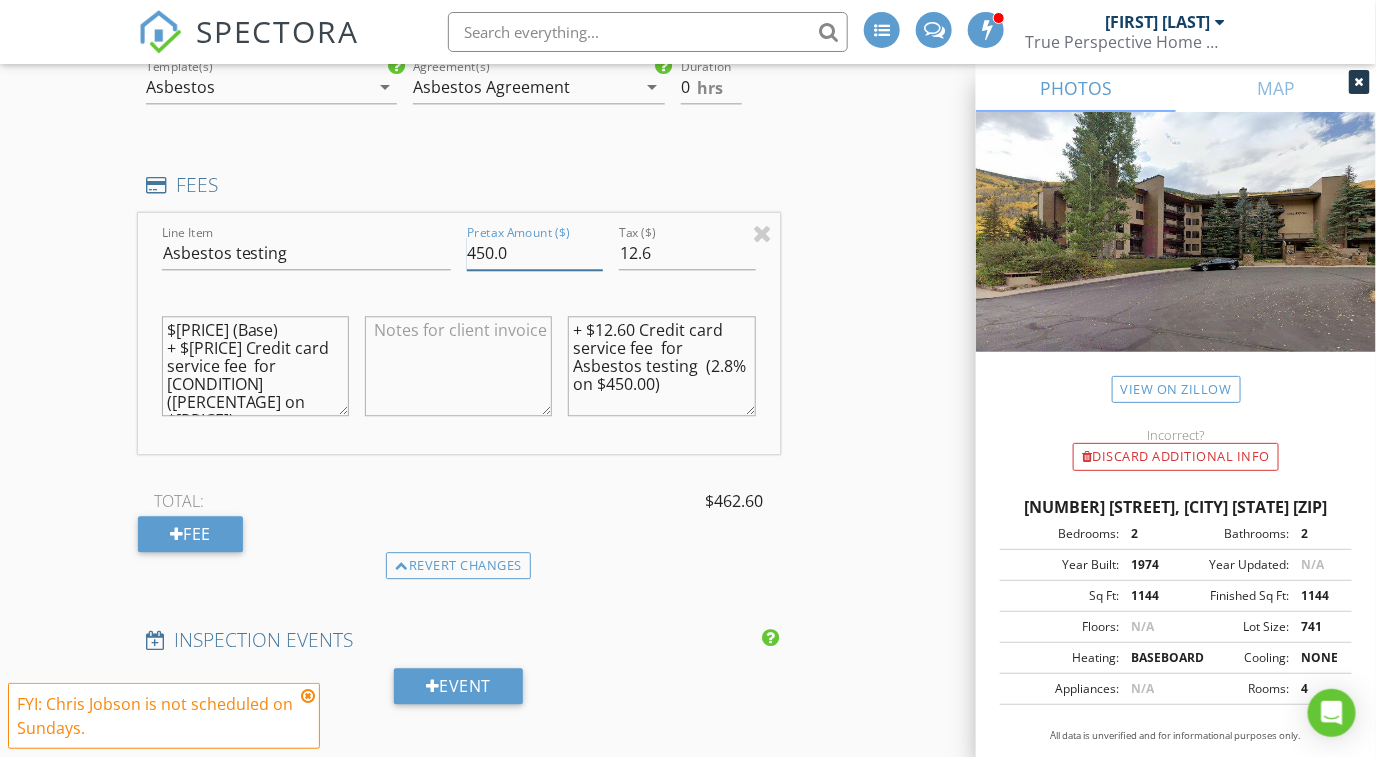 drag, startPoint x: 540, startPoint y: 249, endPoint x: 480, endPoint y: 249, distance: 60 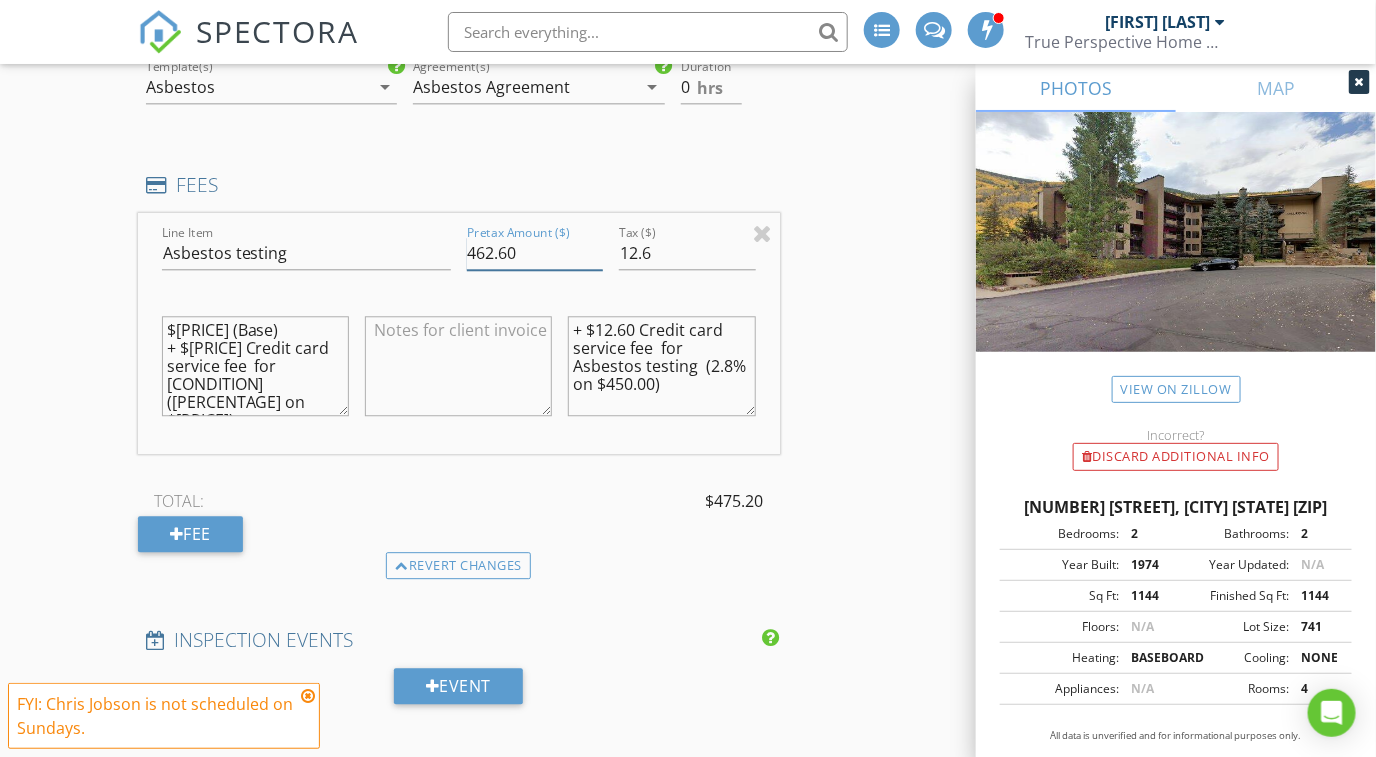 type on "462.60" 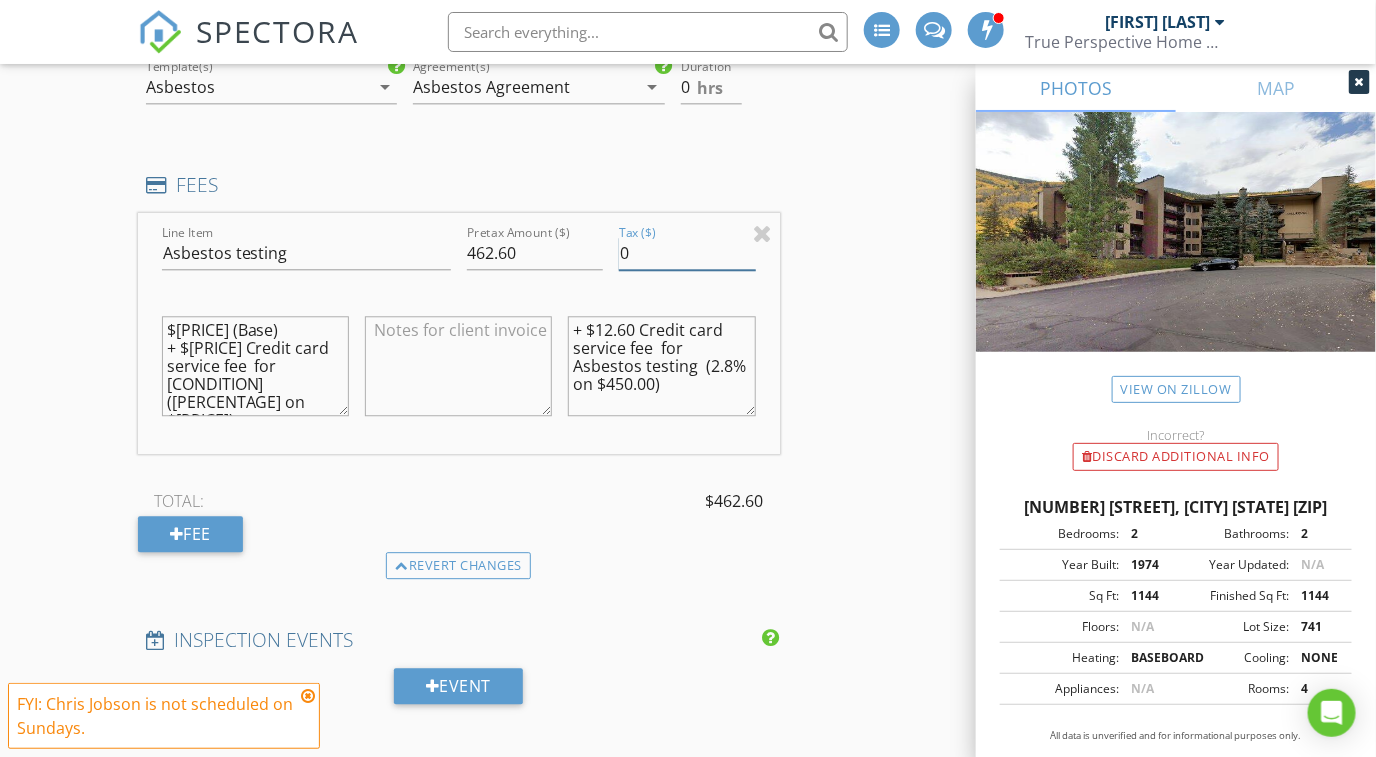 type on "0" 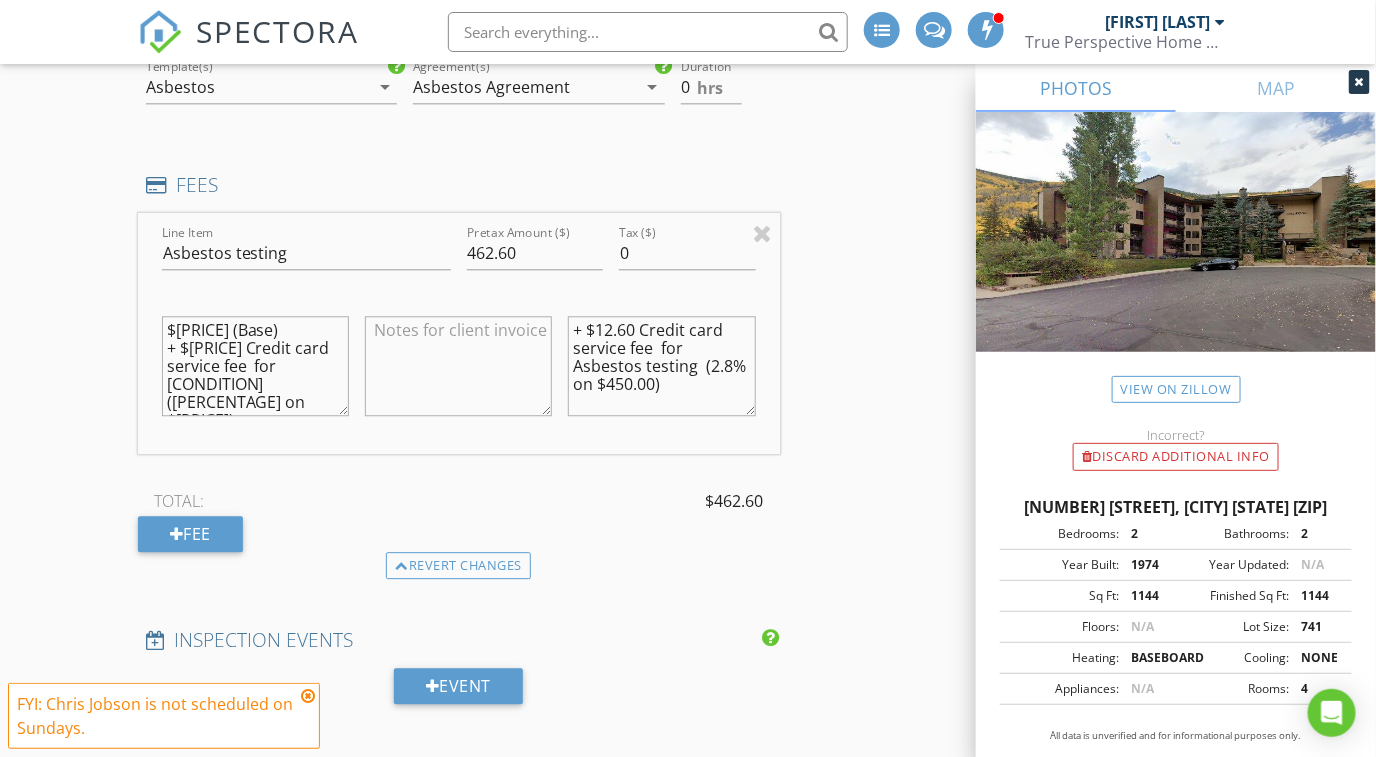 click on "INSPECTOR(S)
check_box_outline_blank   Ron Amass     check_box_outline_blank   Dustin Lucas     check_box_outline_blank   Adam Frodge     check_box_outline_blank   Hayden Wylie     check_box   Chris Jobson   PRIMARY   check_box_outline_blank   Adam Cunningham     Chris Jobson arrow_drop_down   check_box_outline_blank Chris Jobson specifically requested
Date/Time
08/03/2025 9:00 AM
Location
Address Search       Address 1650 Fall Ridge Rd   Unit 208   City Vail   State CO   Zip 81657   County Eagle     Square Feet 1144   Year Built 1974   Foundation arrow_drop_down     Chris Jobson     16.0 miles     (22 minutes)
client
check_box Enable Client CC email for this inspection   Client Search     check_box_outline_blank Client is a Company/Organization     First Name Disaster Restoration Services   Last Name   Email ap@disasterrestorationco.com   CC Email   Phone" at bounding box center [688, 730] 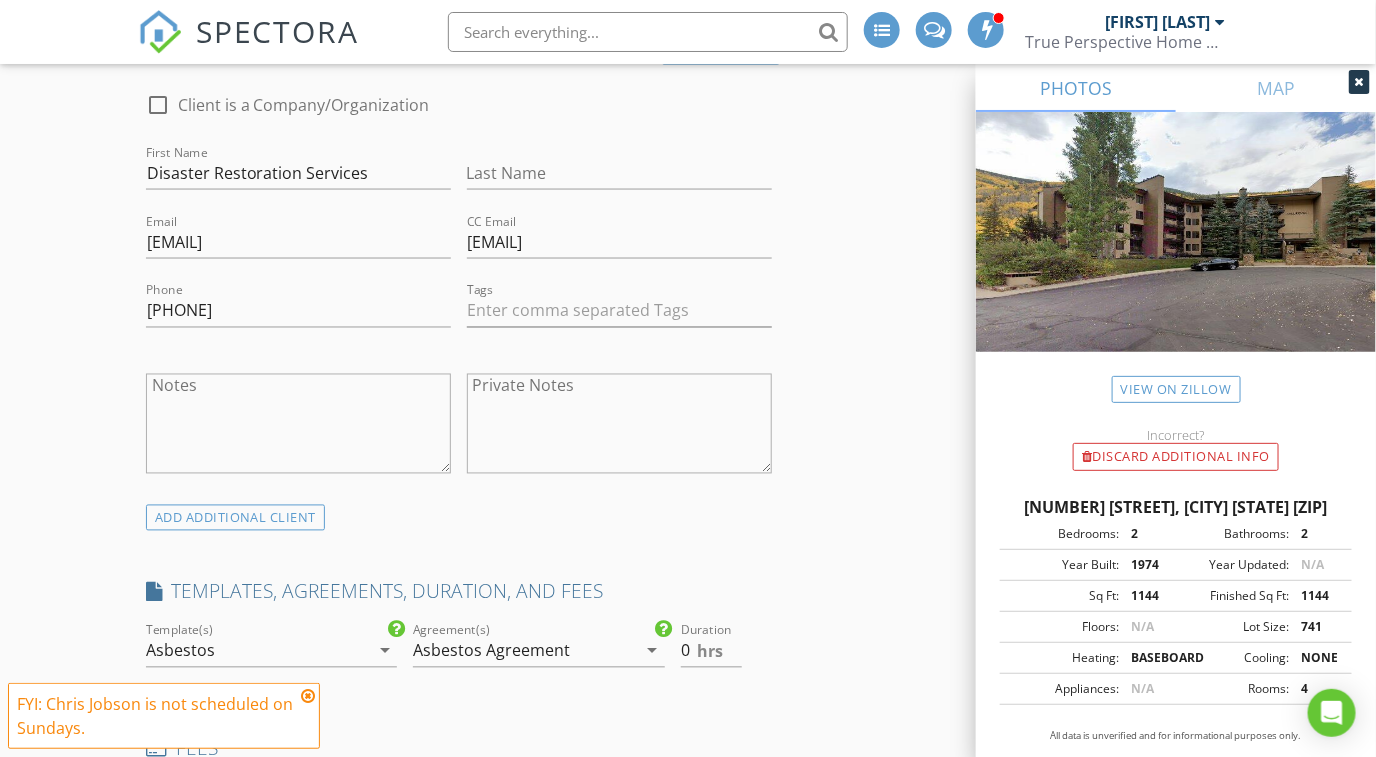 scroll, scrollTop: 0, scrollLeft: 0, axis: both 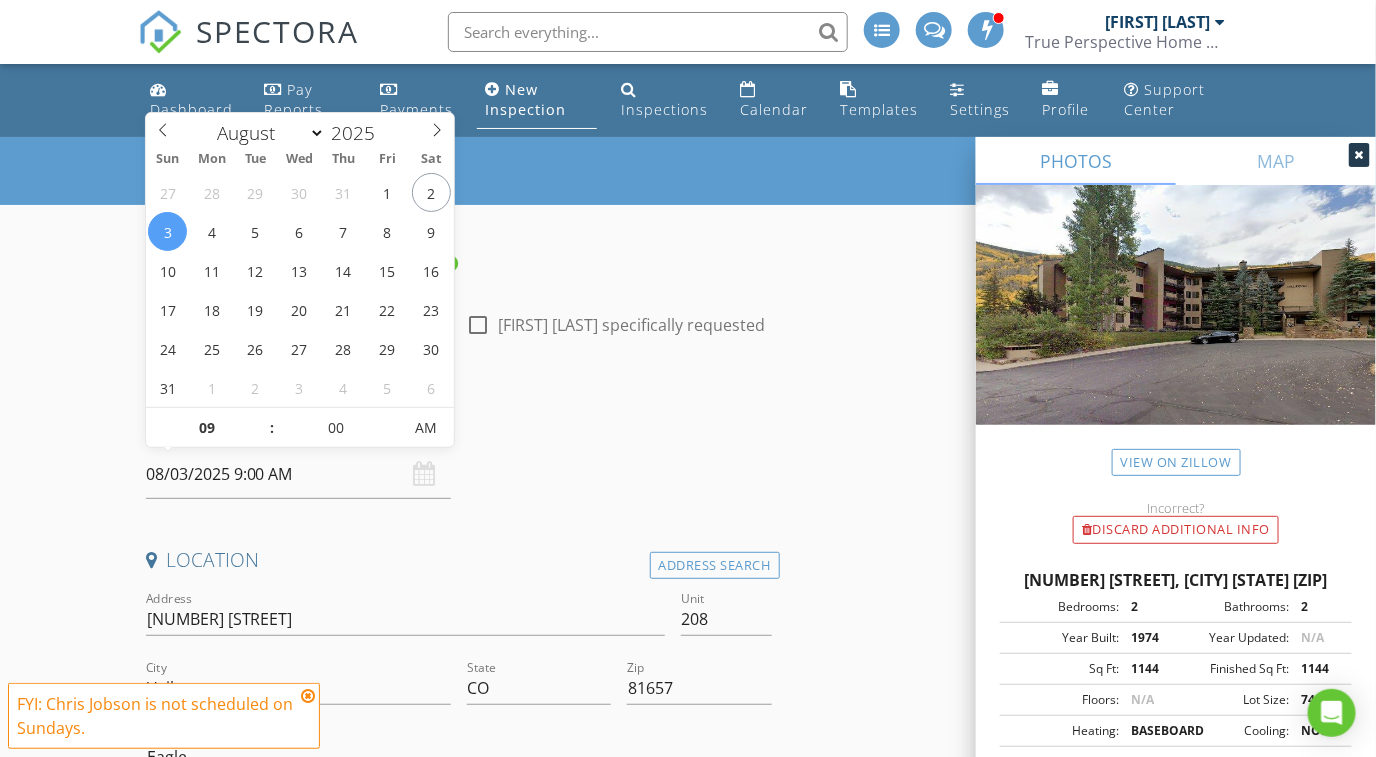 click on "08/03/2025 9:00 AM" at bounding box center [298, 474] 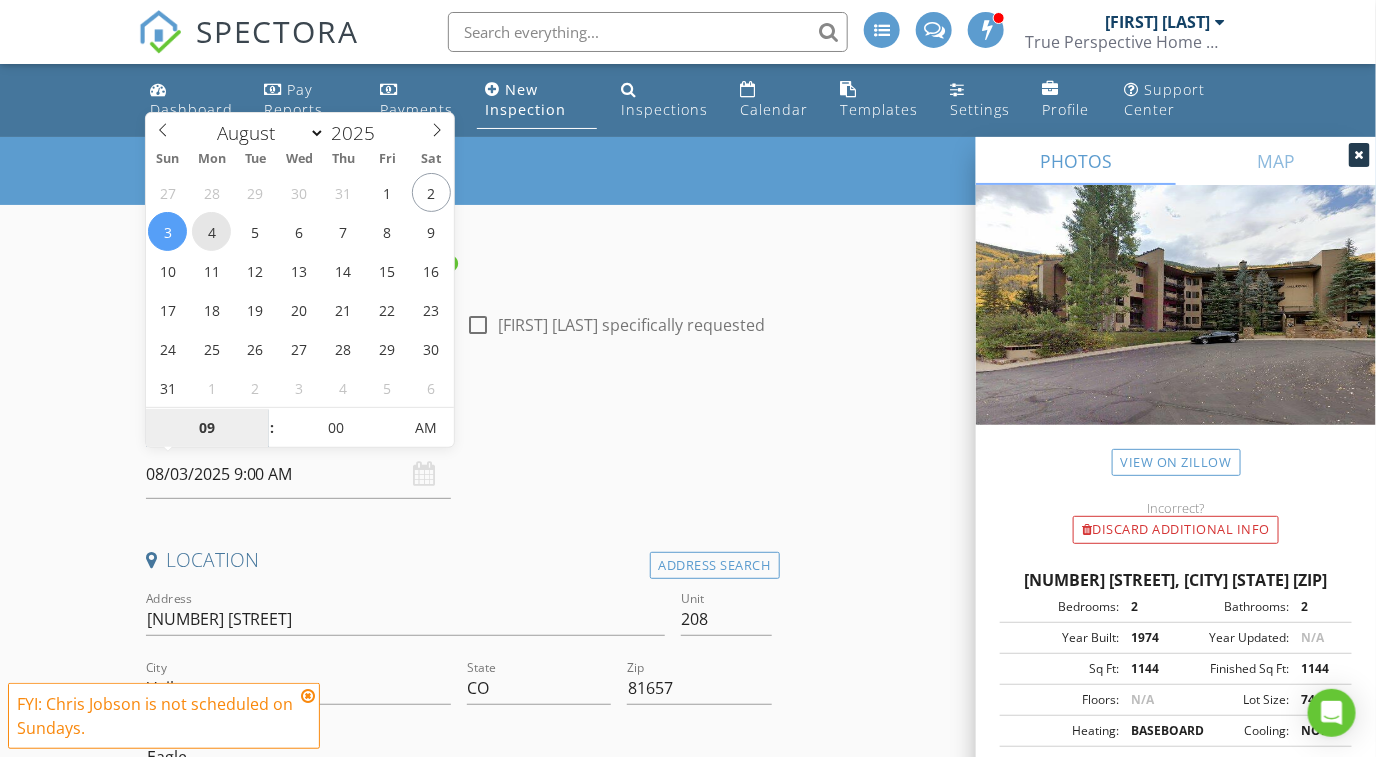 type on "08/04/2025 9:00 AM" 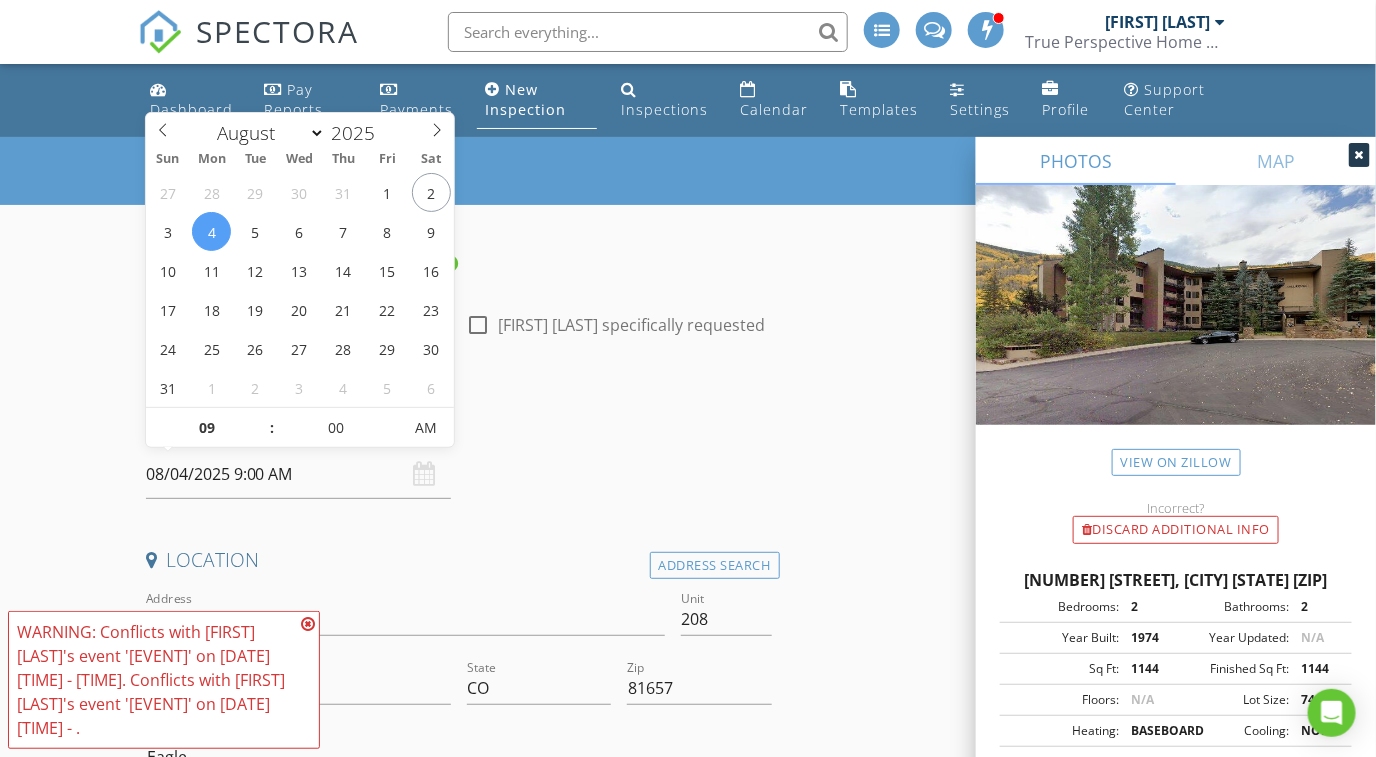 click on "Date/Time" at bounding box center (459, 430) 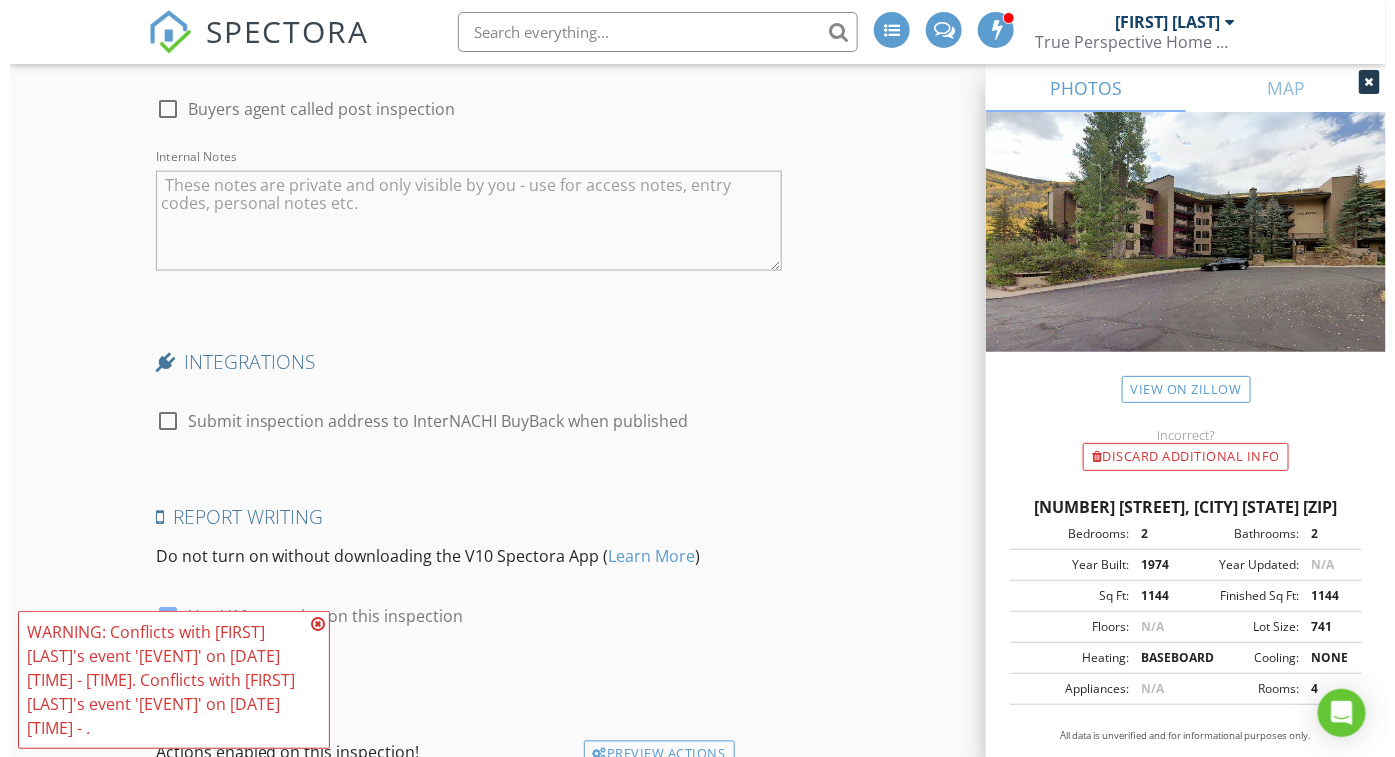 scroll, scrollTop: 3737, scrollLeft: 0, axis: vertical 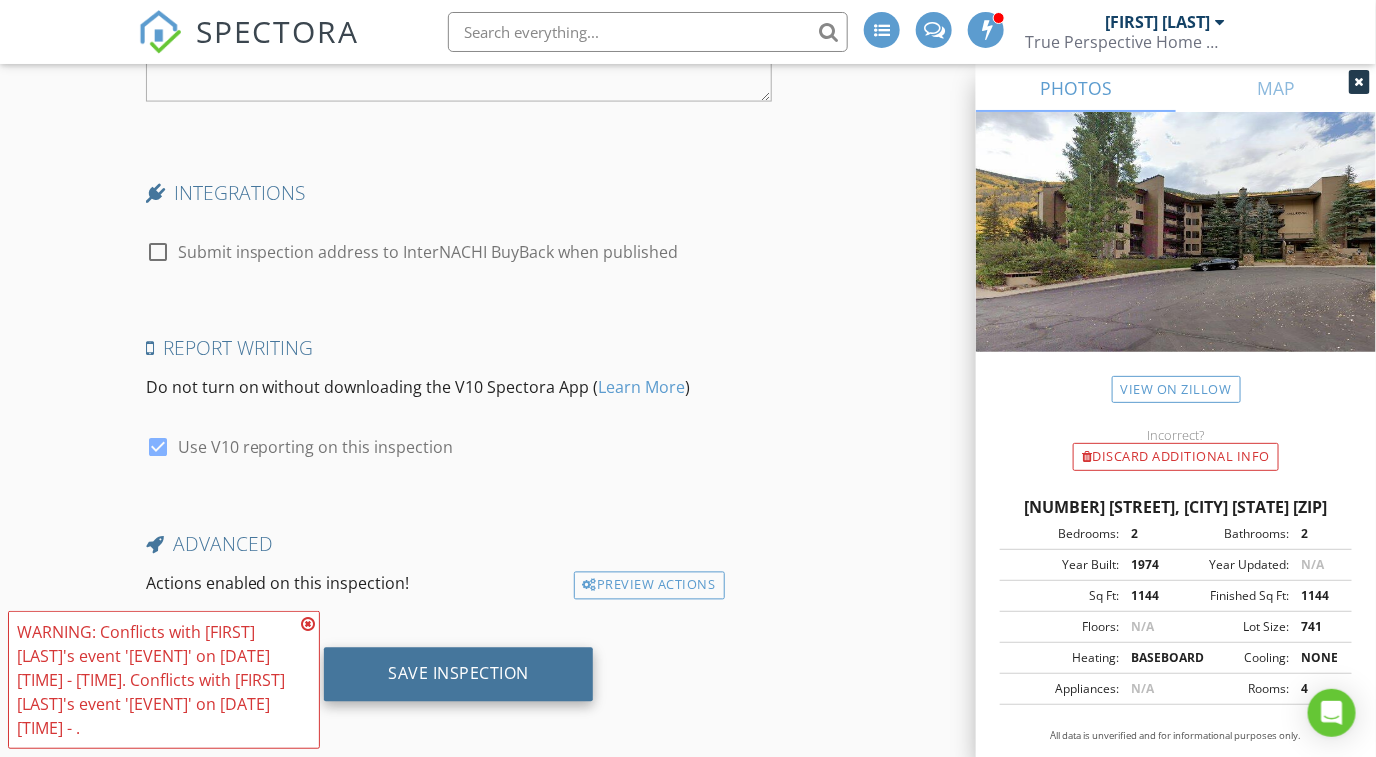 click on "Save Inspection" at bounding box center [458, 674] 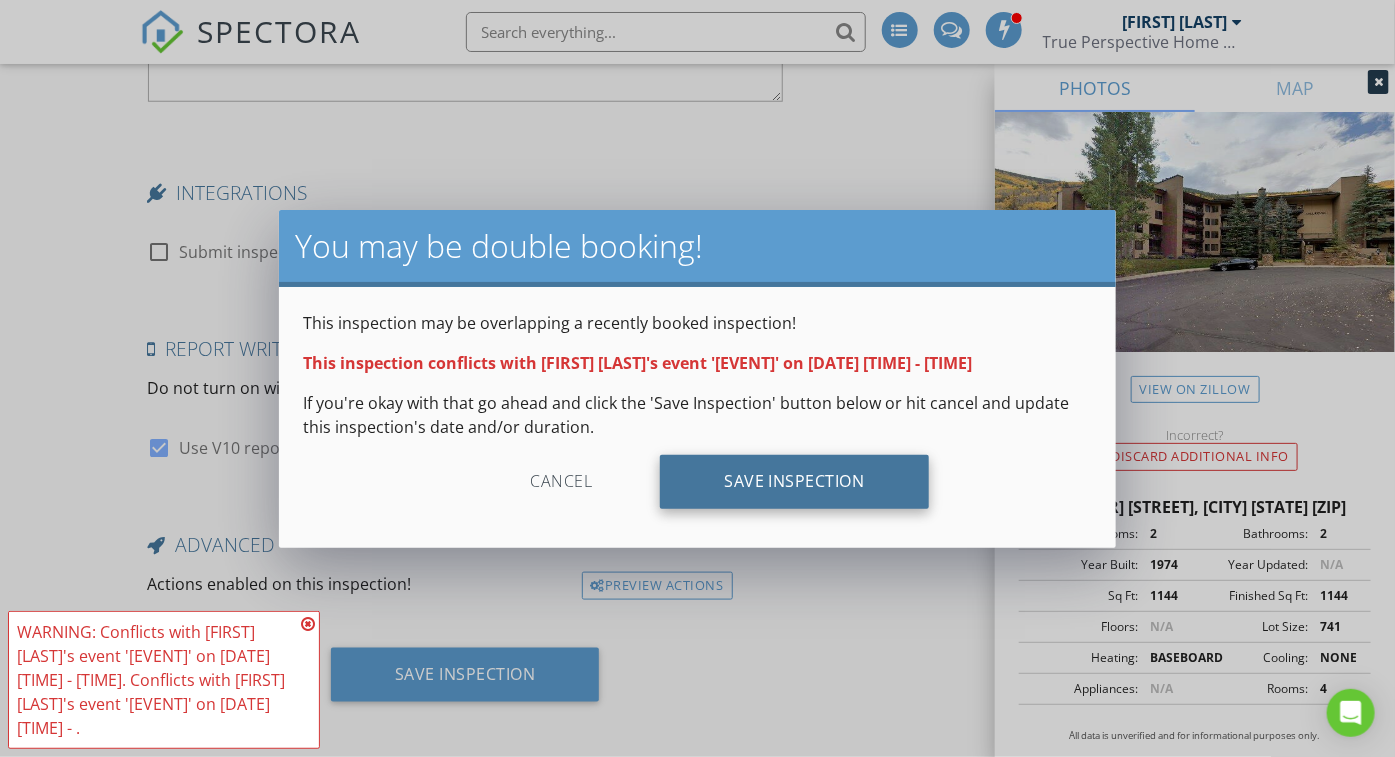 click on "Save Inspection" at bounding box center [794, 482] 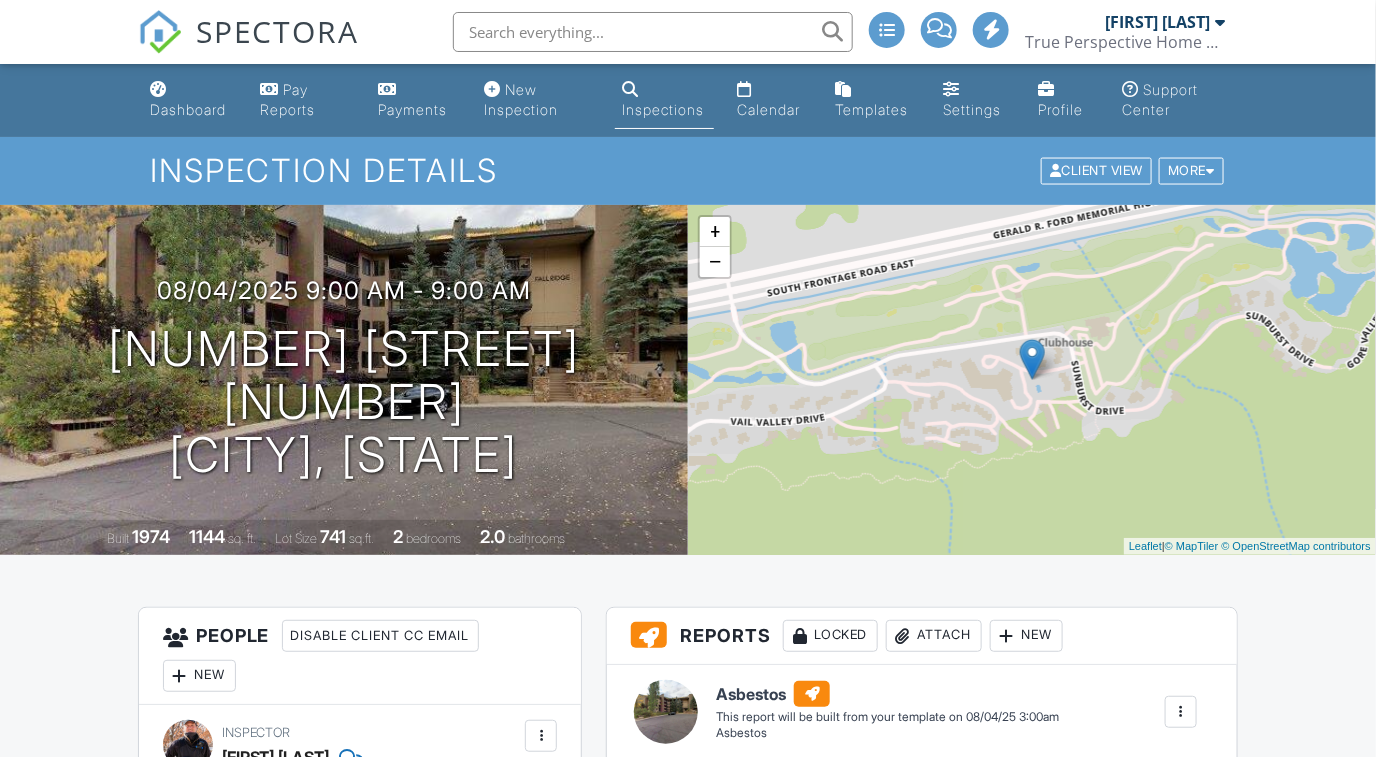 scroll, scrollTop: 124, scrollLeft: 0, axis: vertical 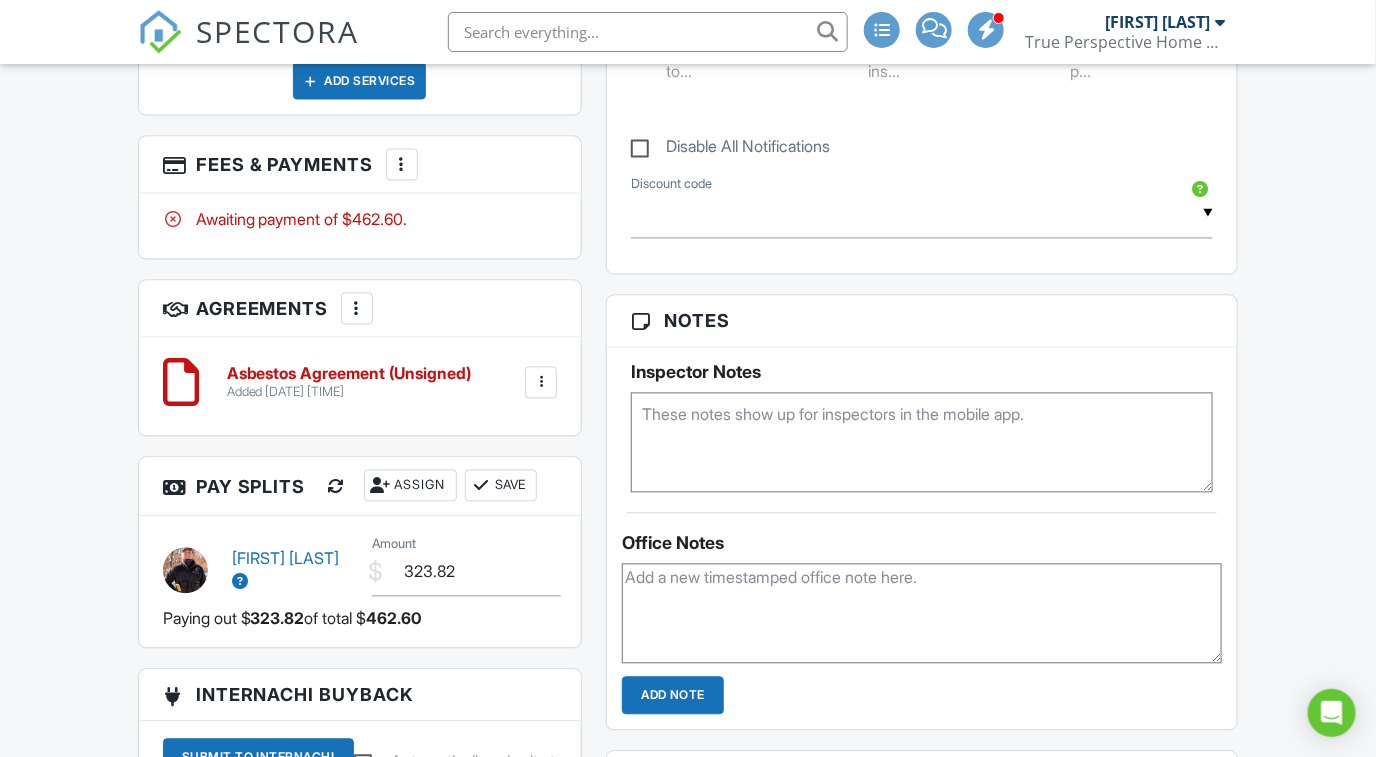 click at bounding box center (922, 443) 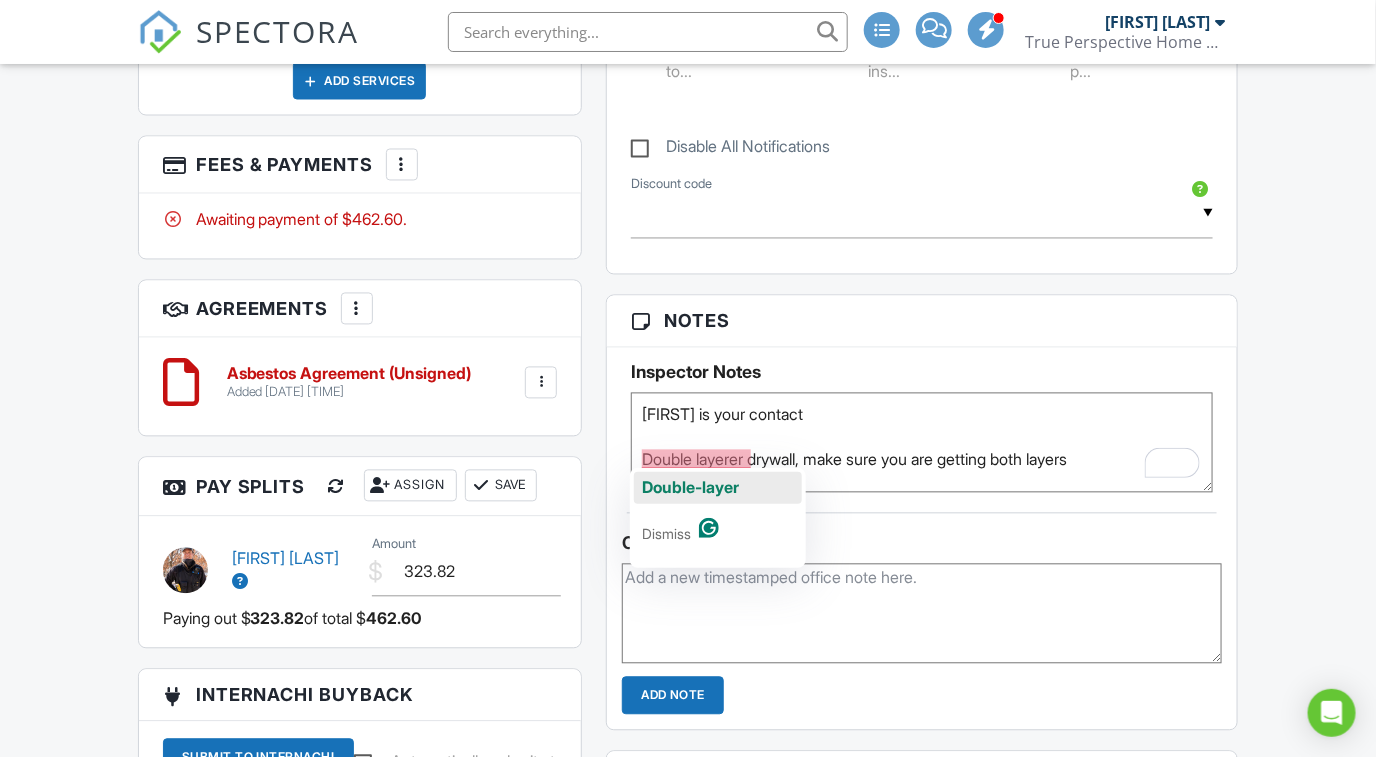 click on "Double-layer" 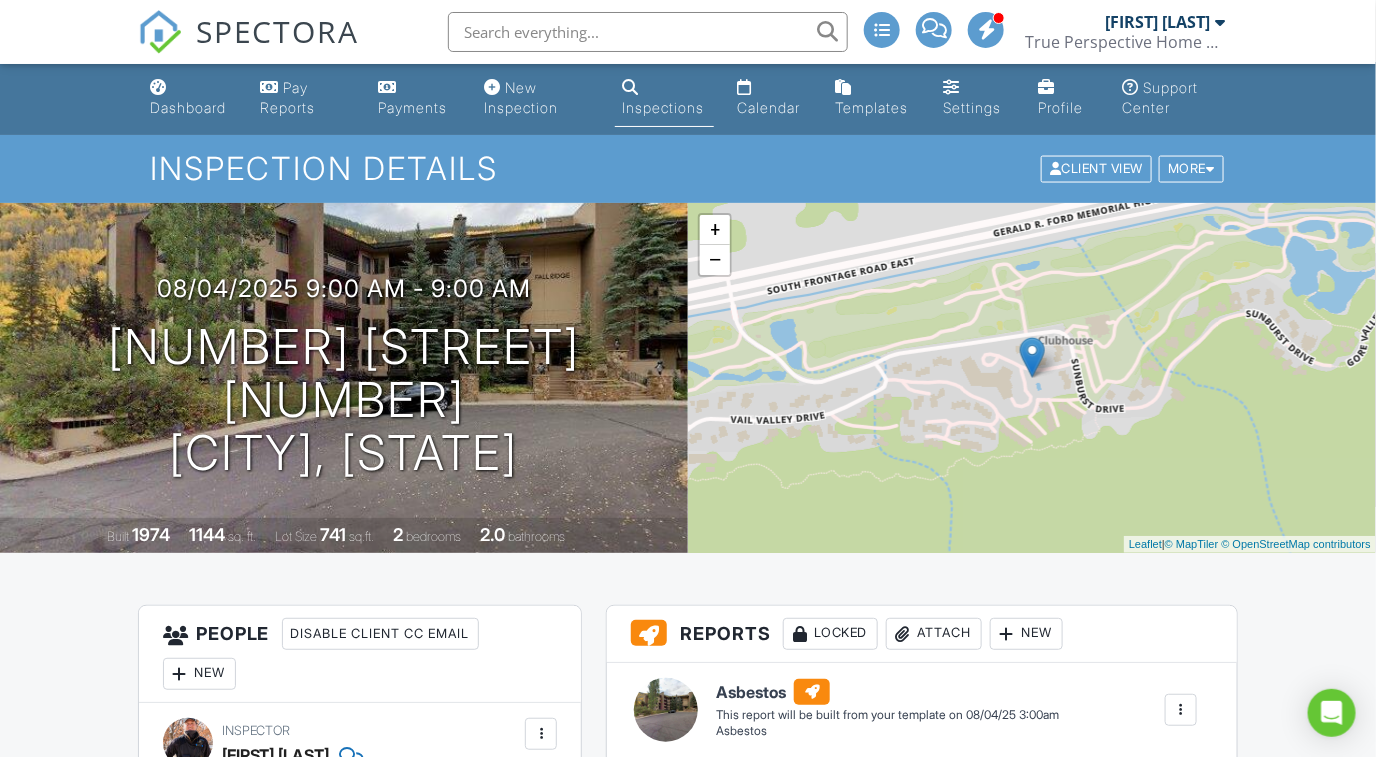 scroll, scrollTop: 0, scrollLeft: 0, axis: both 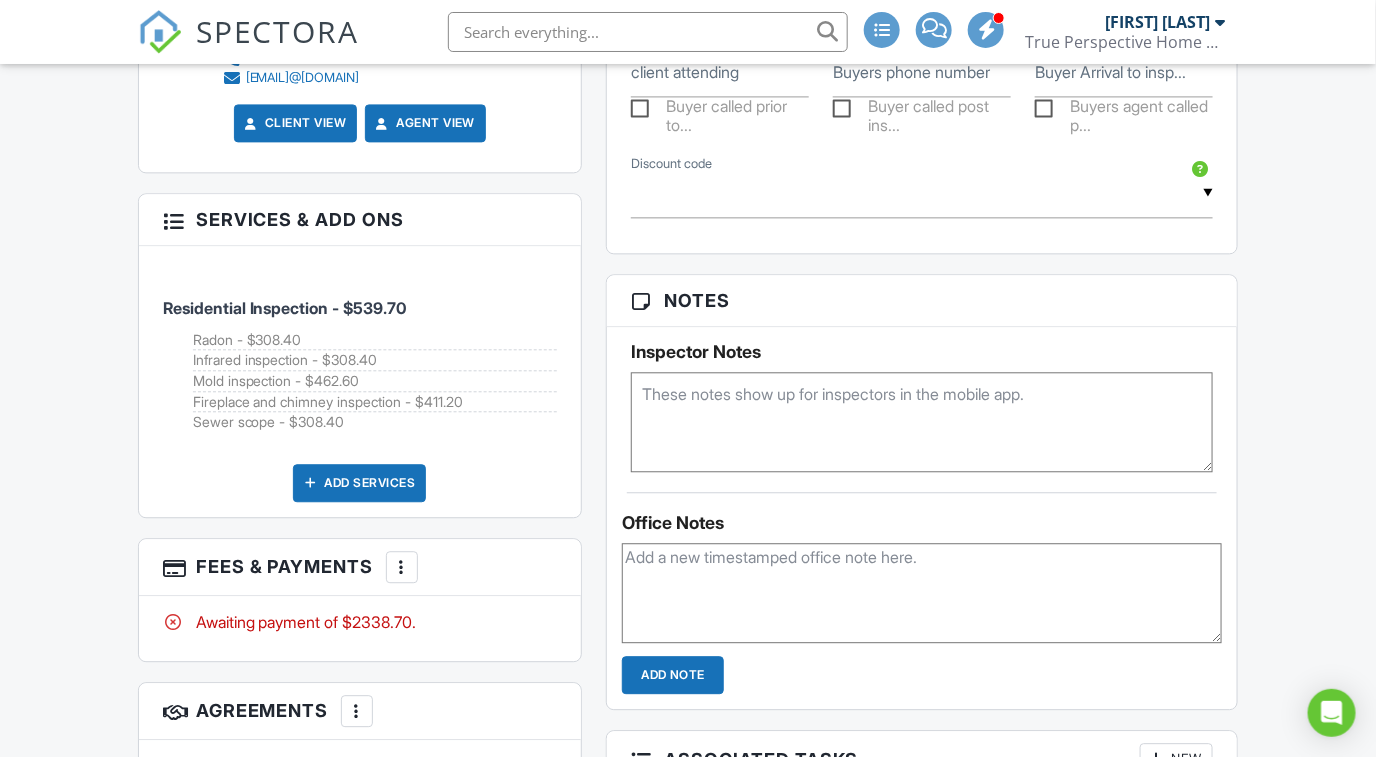 click at bounding box center (402, 567) 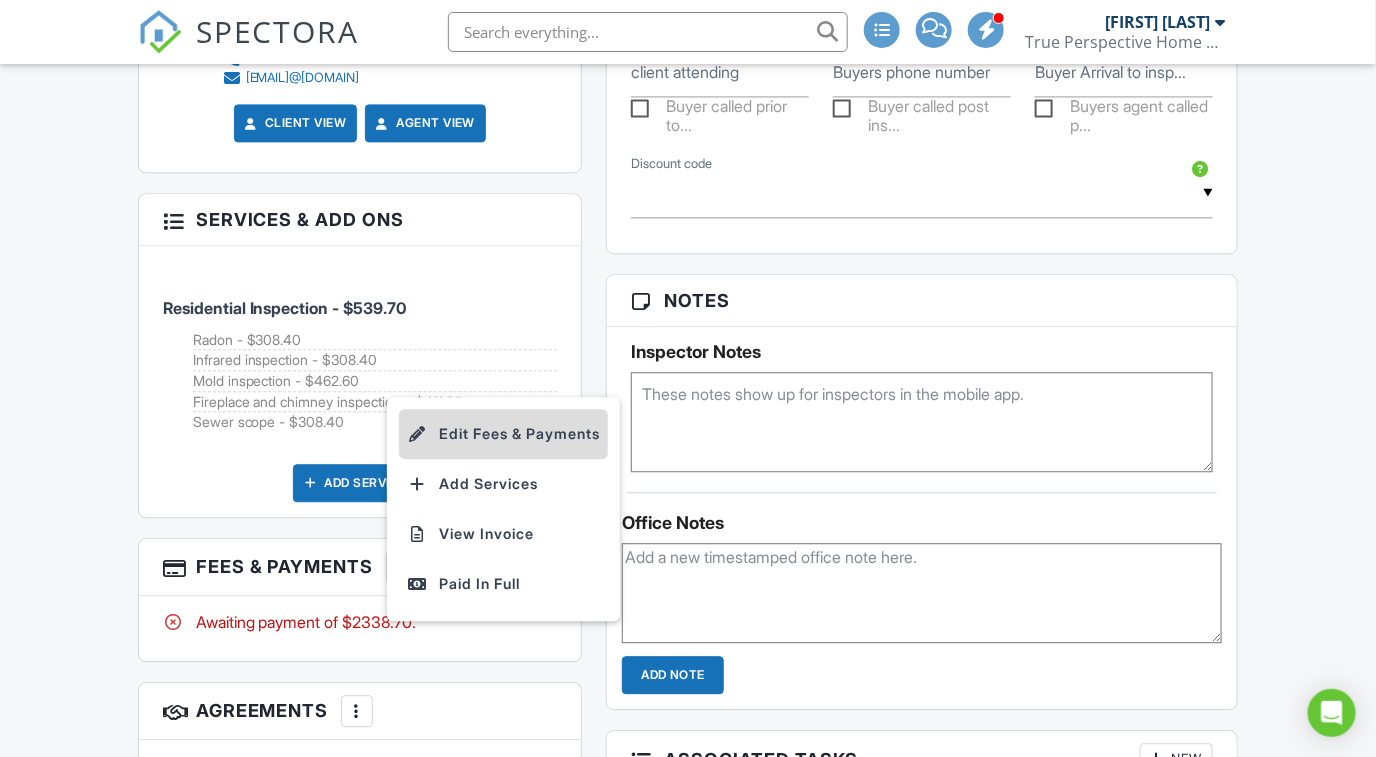 click on "Edit Fees & Payments" at bounding box center [503, 434] 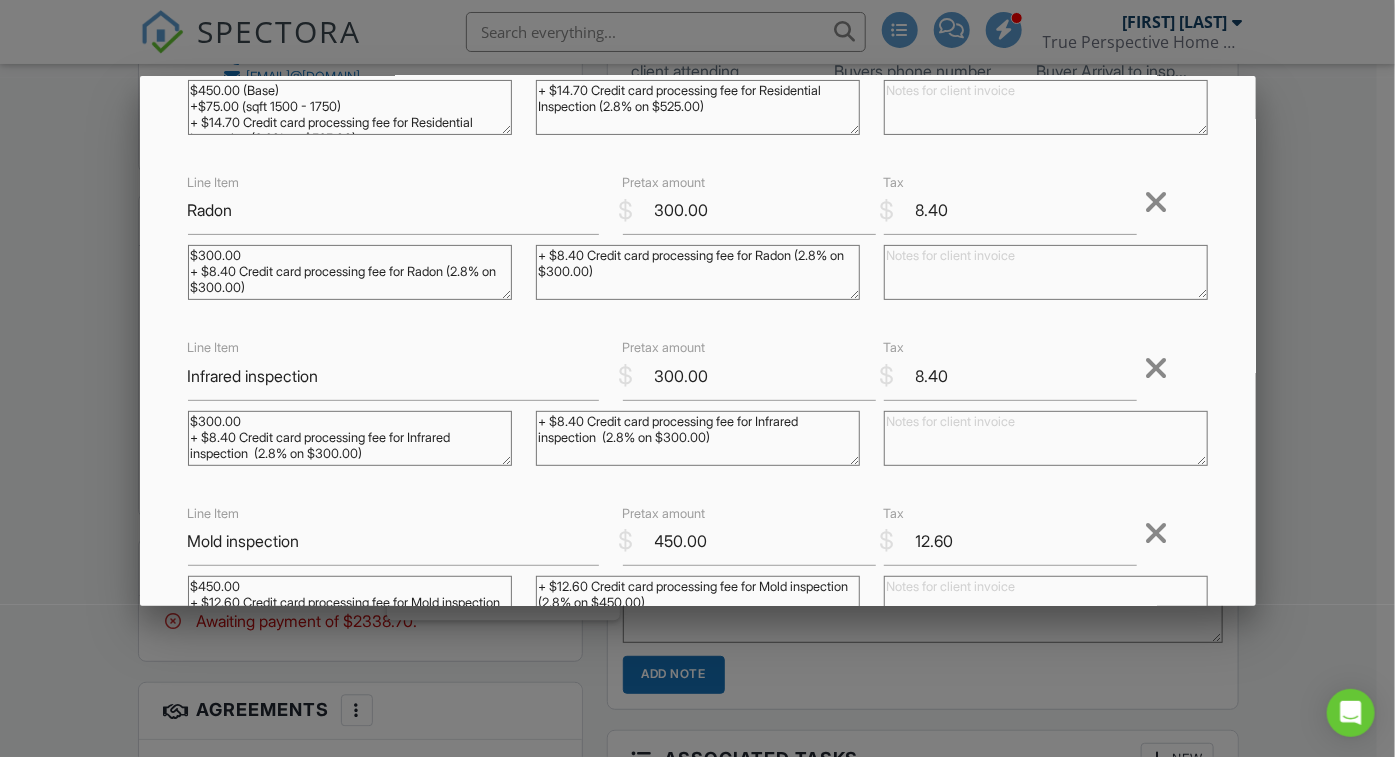 scroll, scrollTop: 249, scrollLeft: 0, axis: vertical 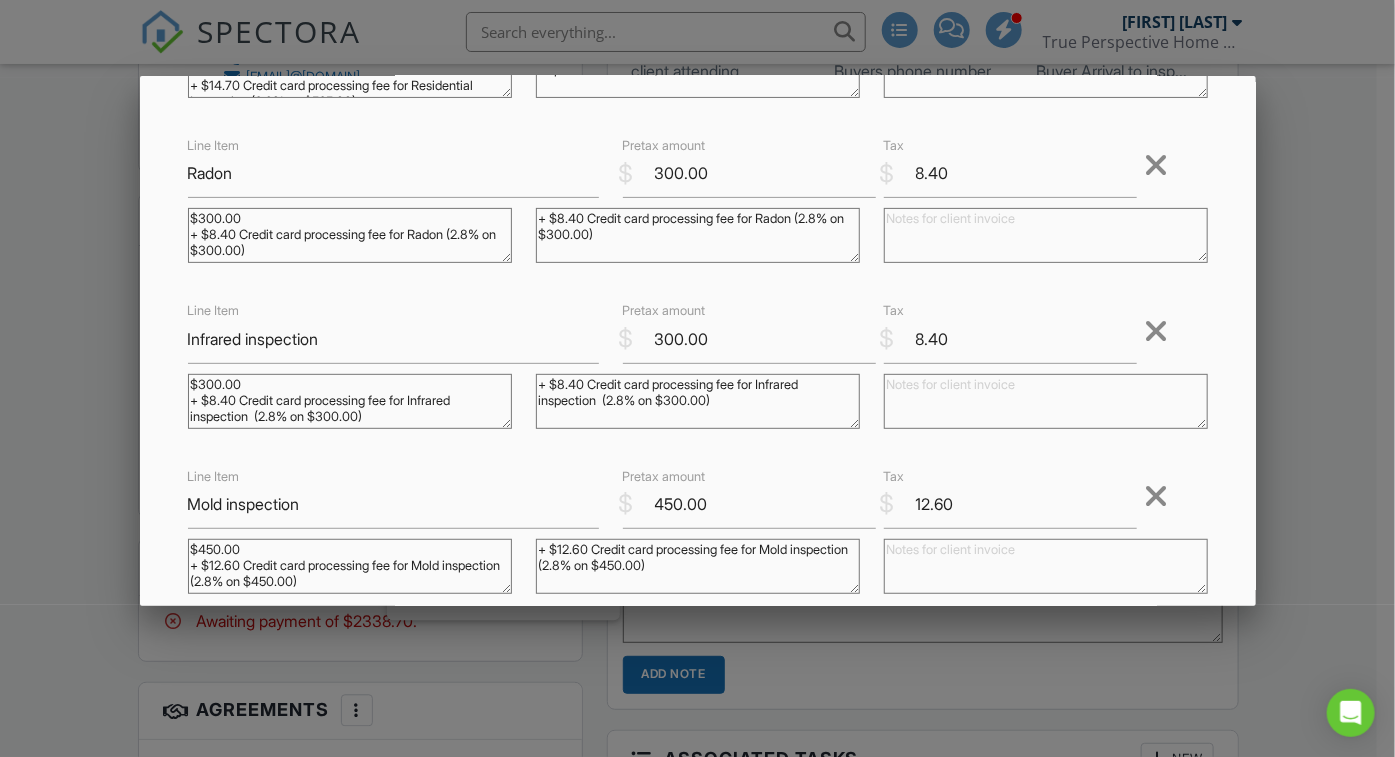 click at bounding box center (1157, 331) 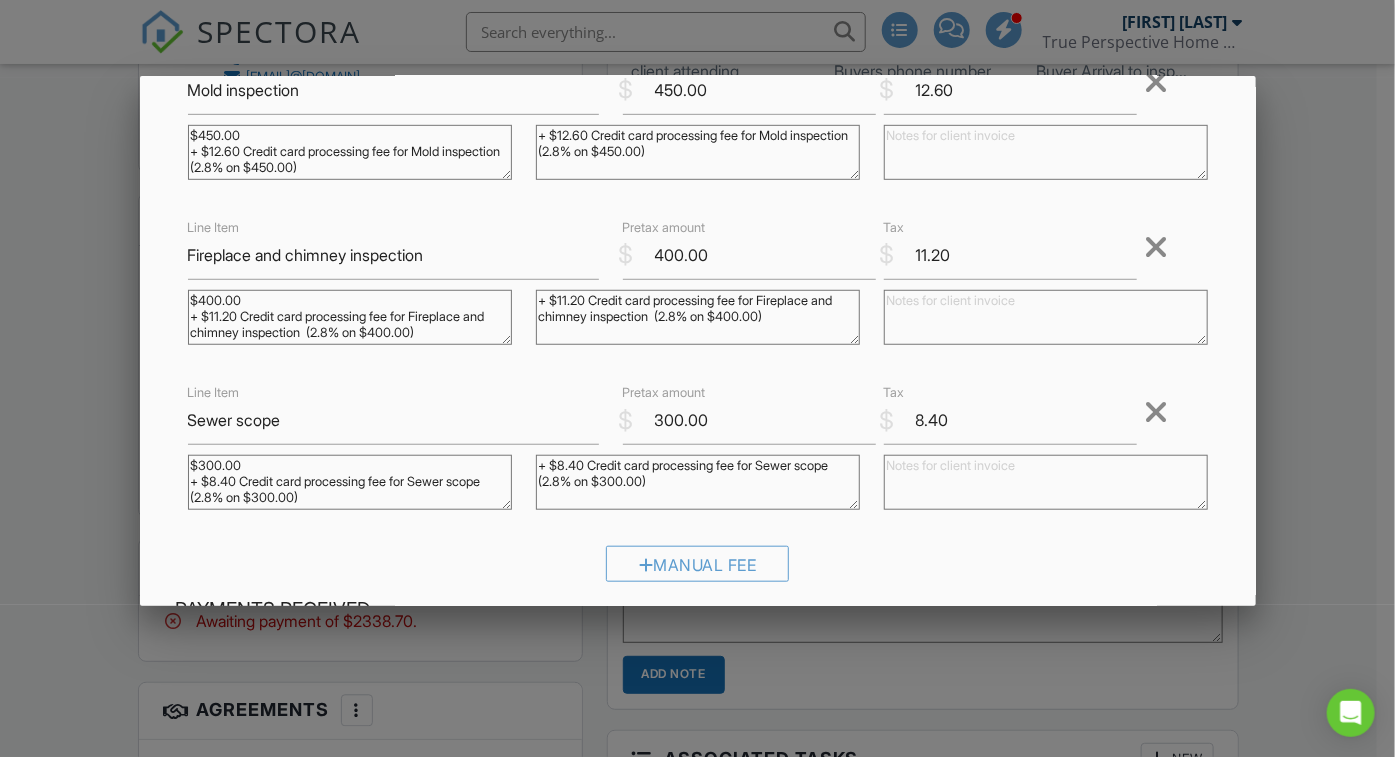 scroll, scrollTop: 949, scrollLeft: 0, axis: vertical 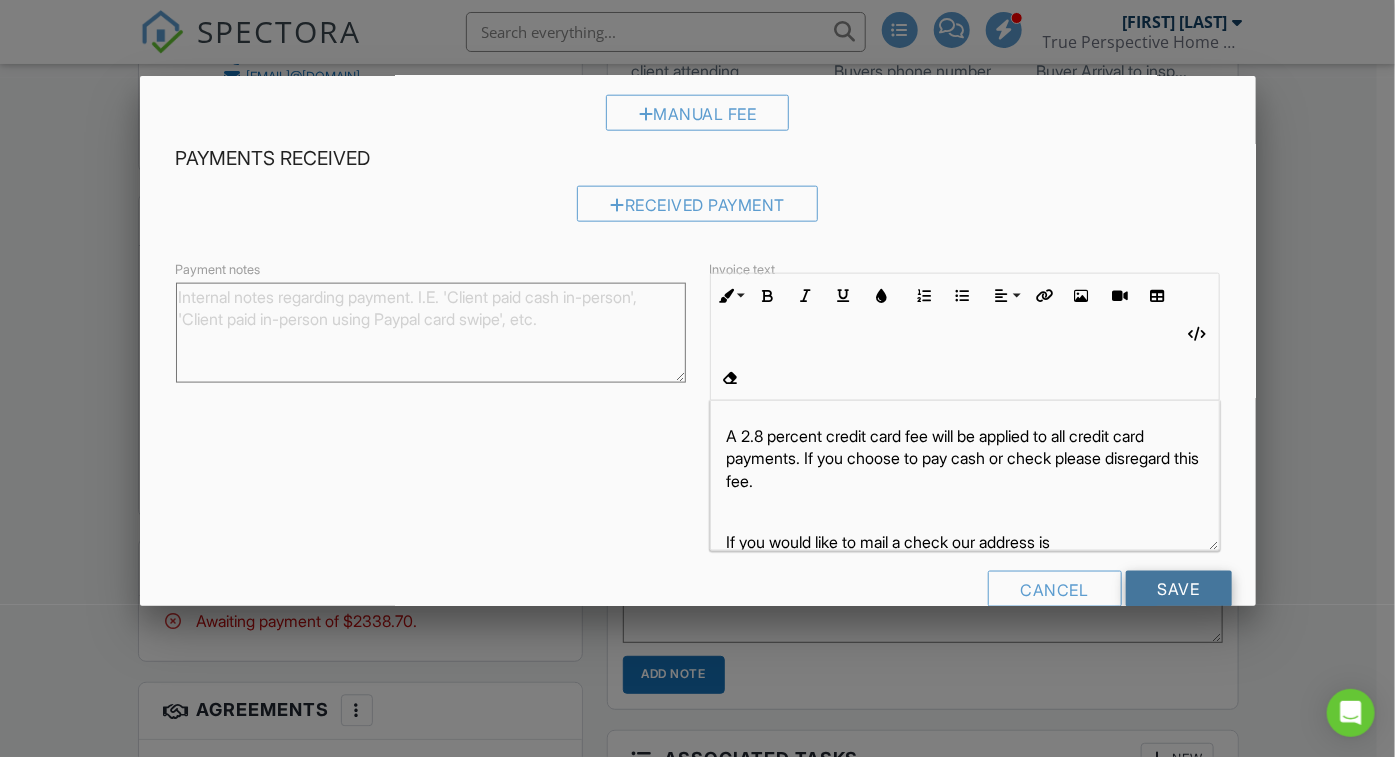 click on "Save" at bounding box center [1179, 589] 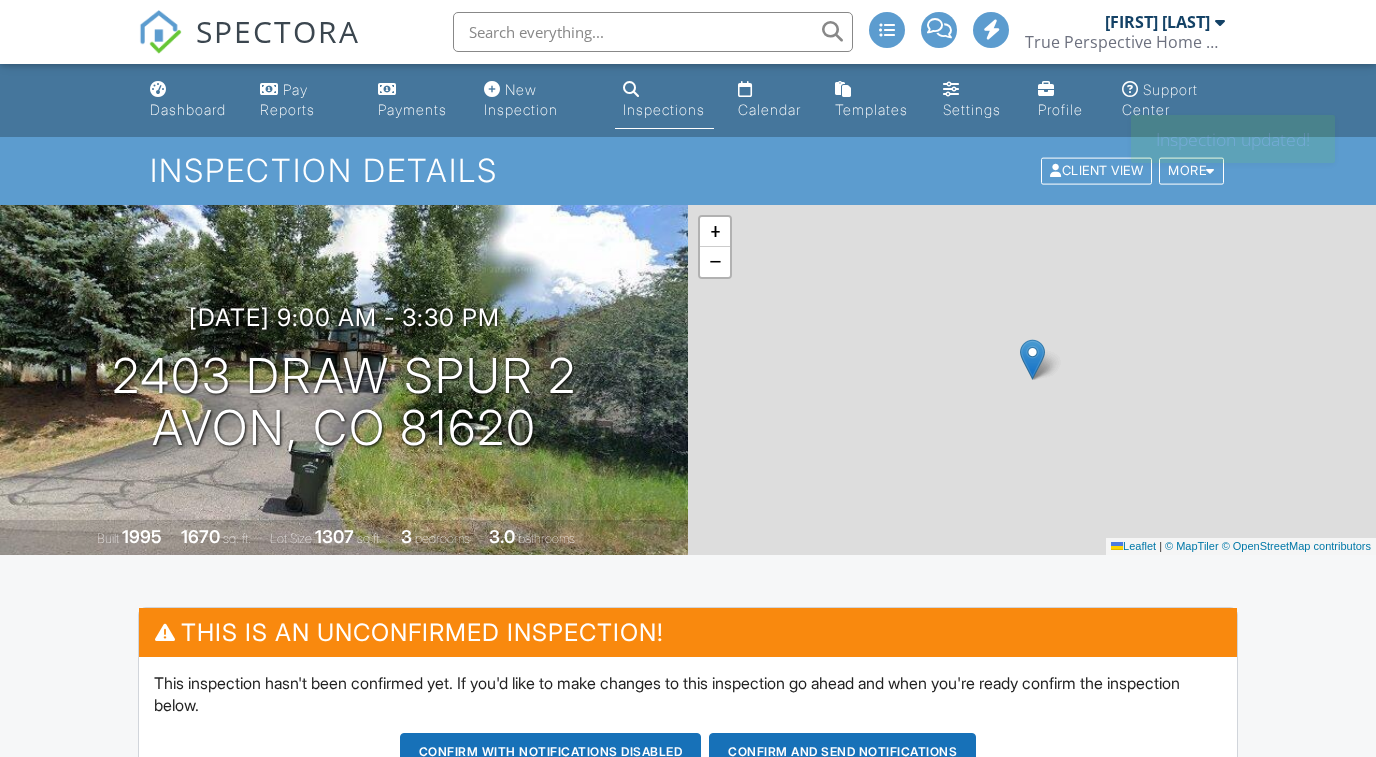 scroll, scrollTop: 0, scrollLeft: 0, axis: both 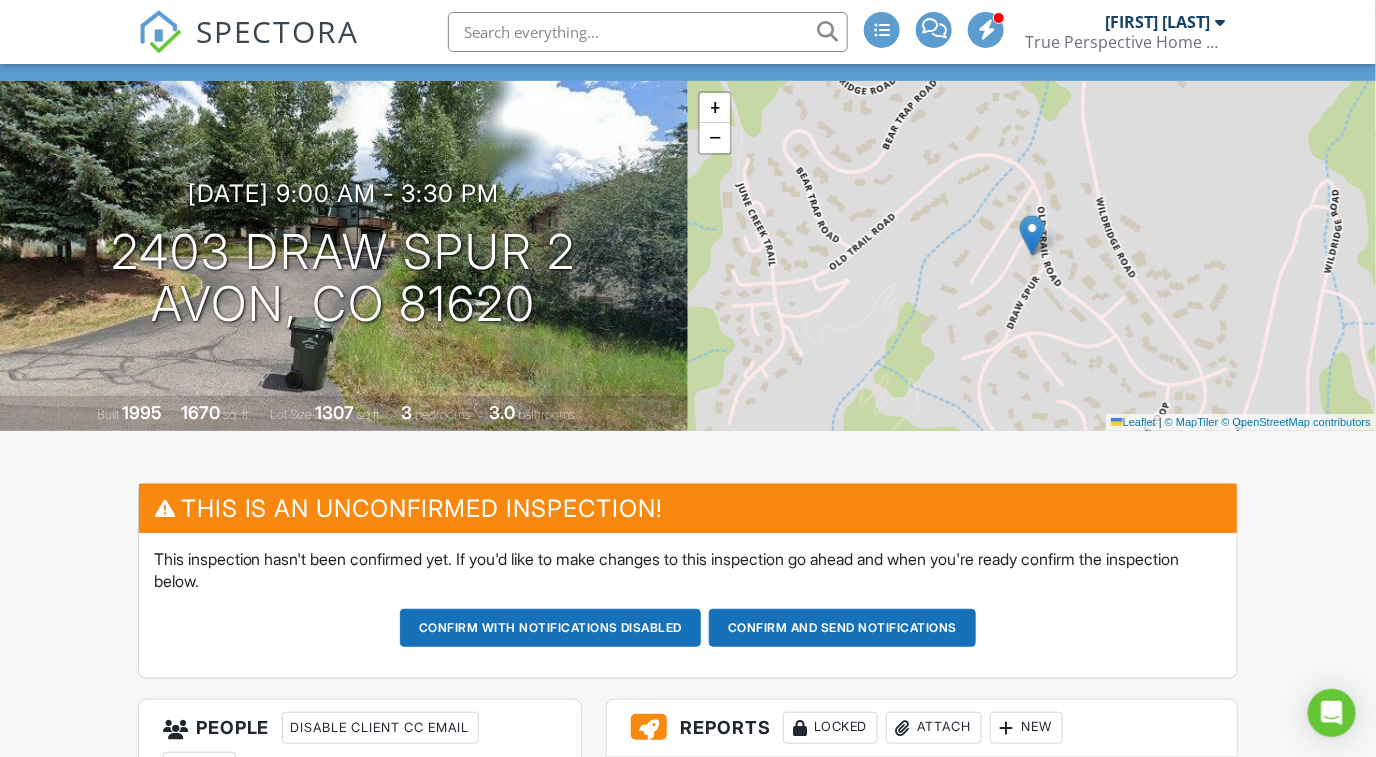 click on "Confirm and send notifications" at bounding box center [551, 628] 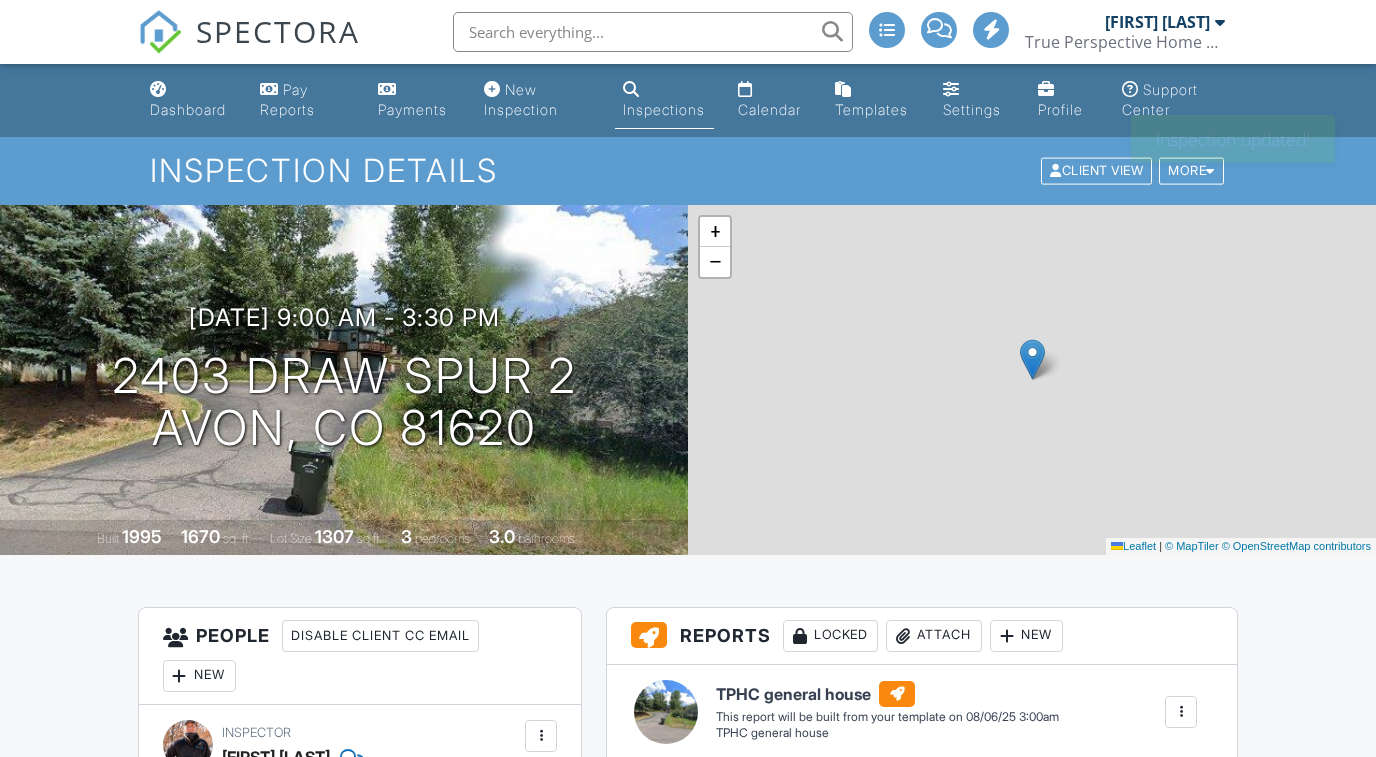 scroll, scrollTop: 0, scrollLeft: 0, axis: both 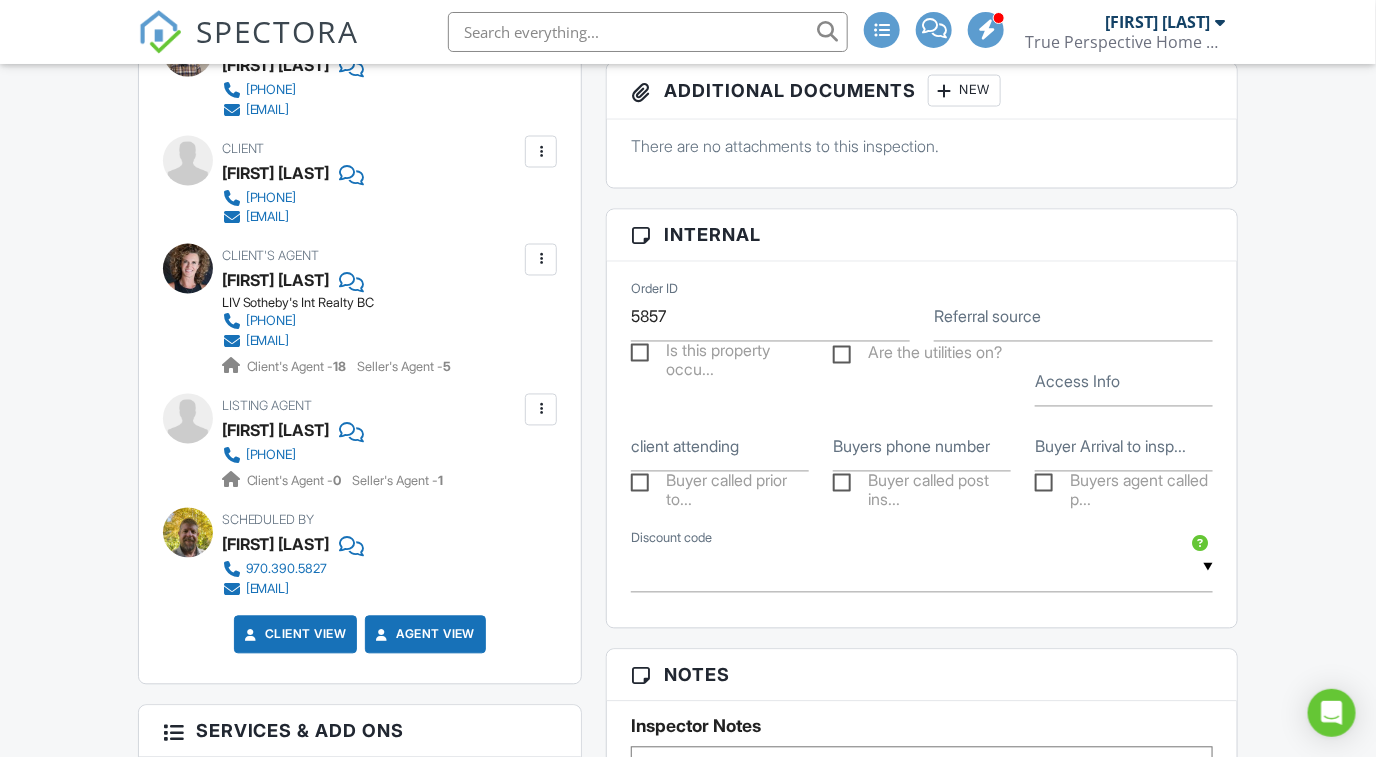 click at bounding box center (541, 410) 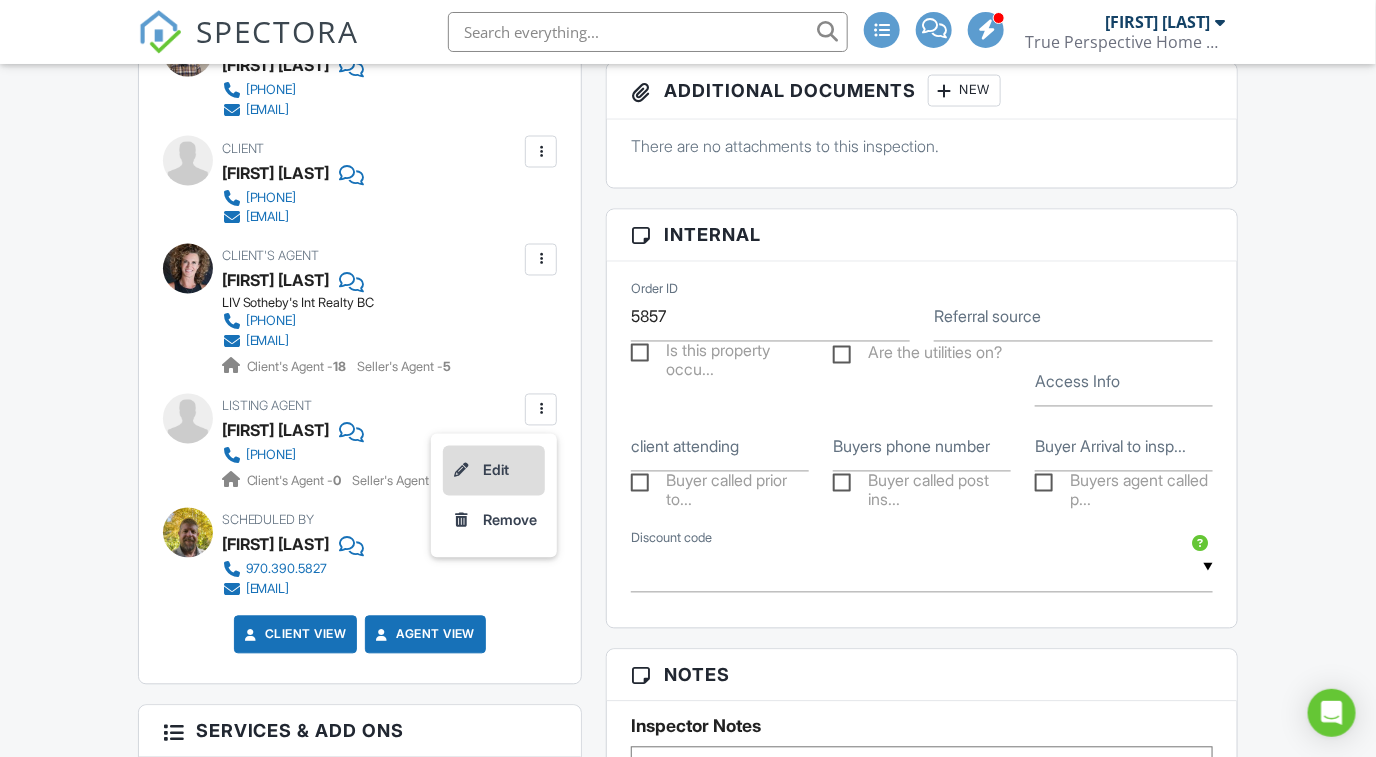 click on "Edit" at bounding box center (494, 471) 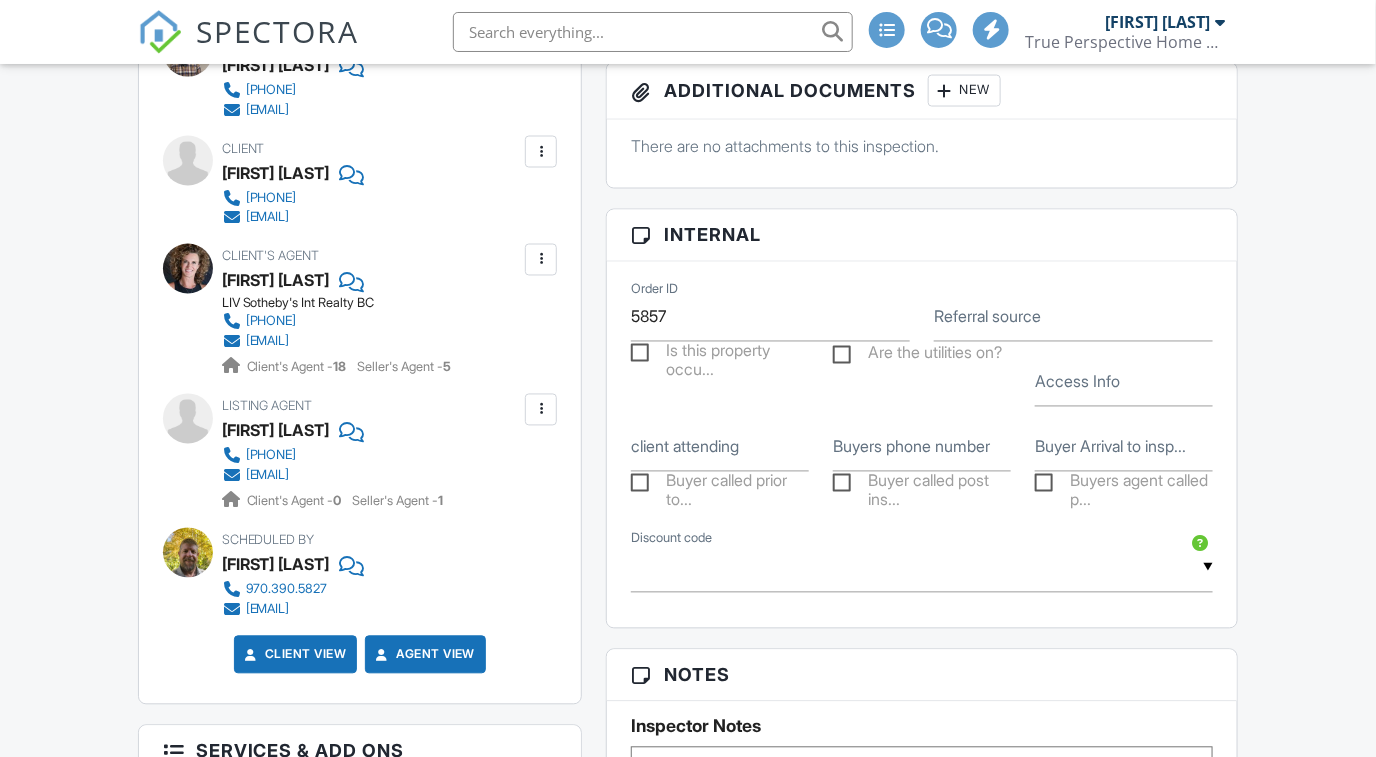 scroll, scrollTop: 1125, scrollLeft: 0, axis: vertical 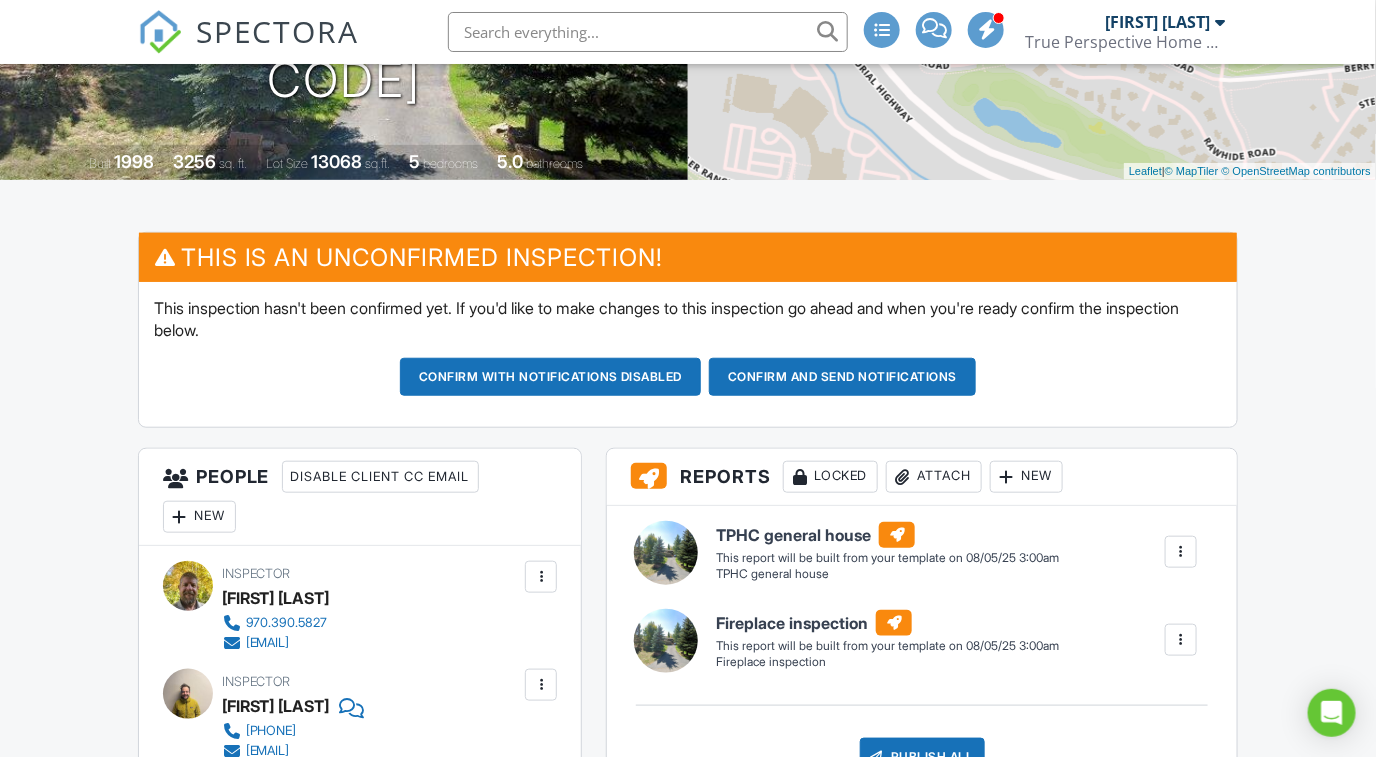 click on "Confirm and send notifications" at bounding box center [551, 377] 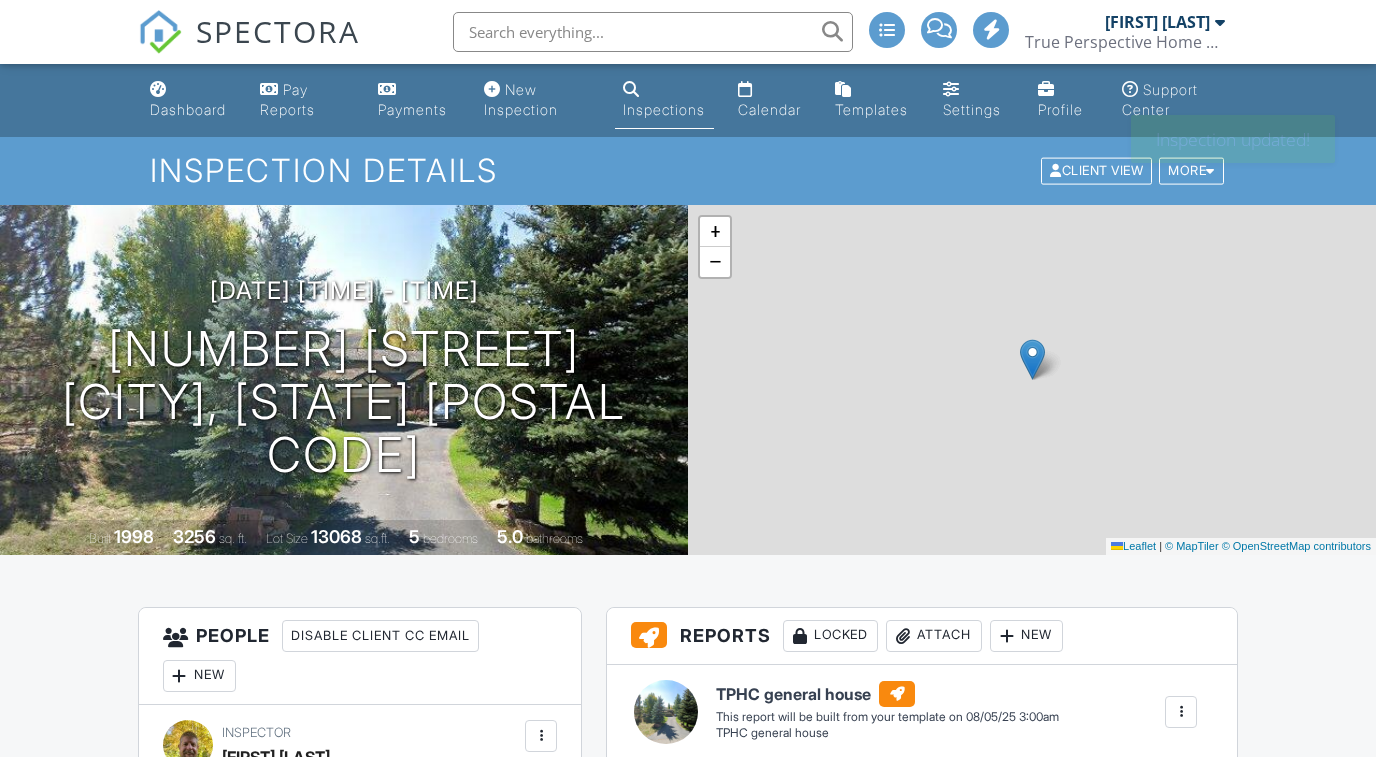 scroll, scrollTop: 0, scrollLeft: 0, axis: both 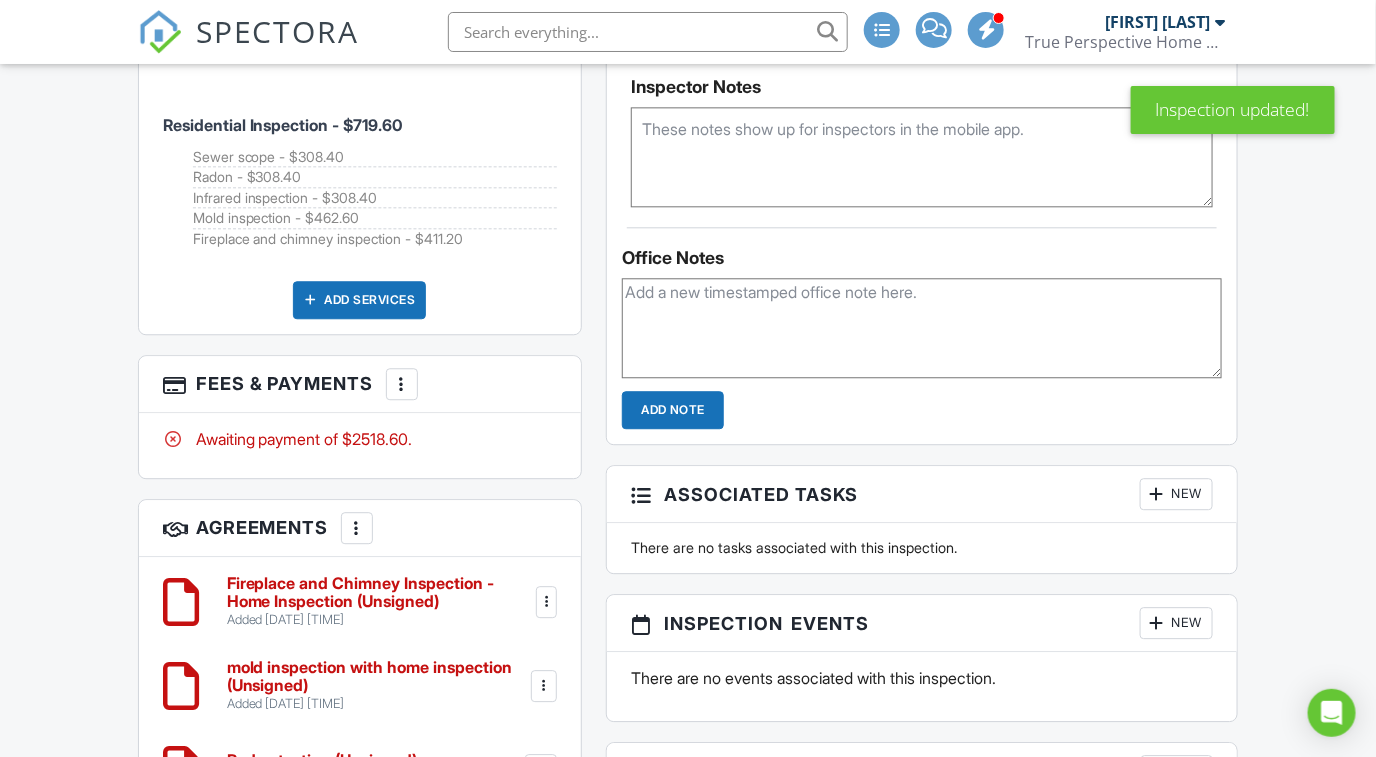 click at bounding box center (922, 157) 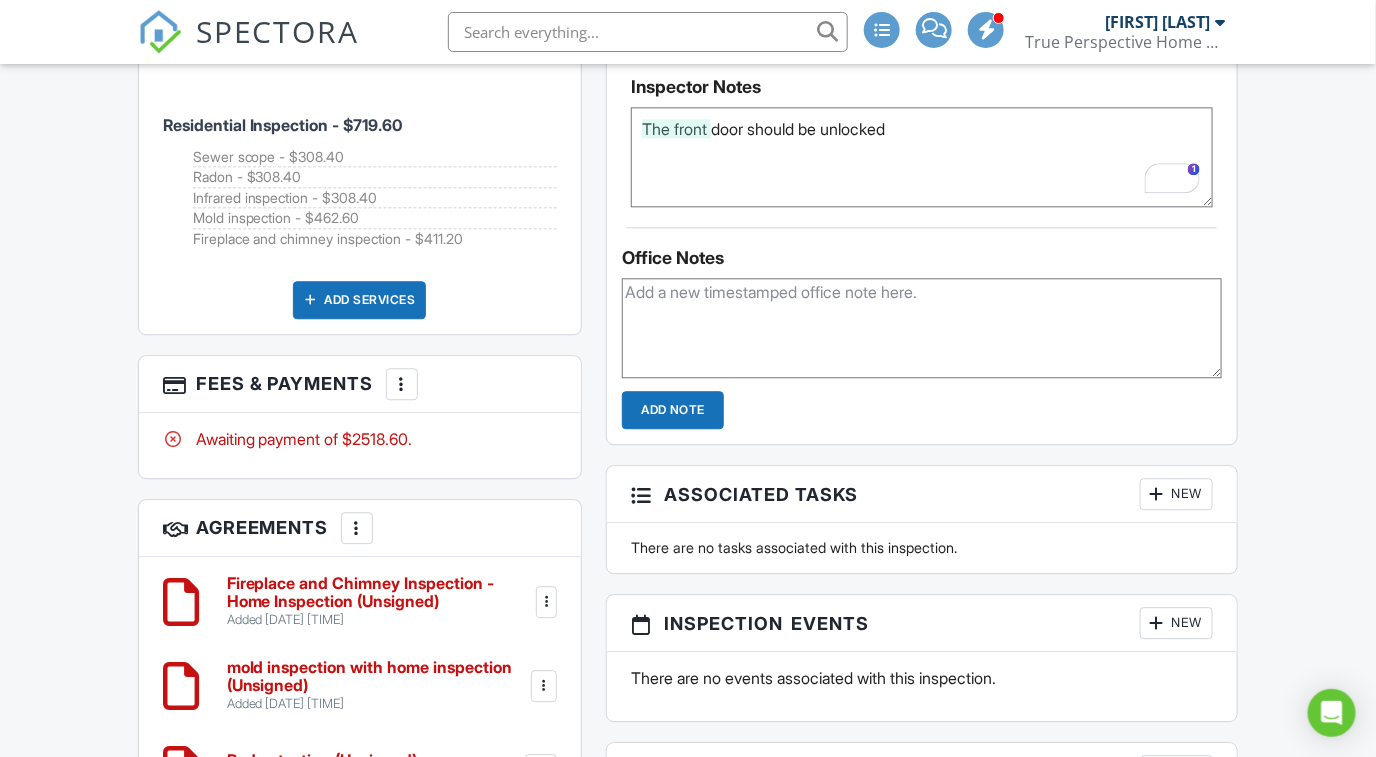 type on "The front door should be unlocked" 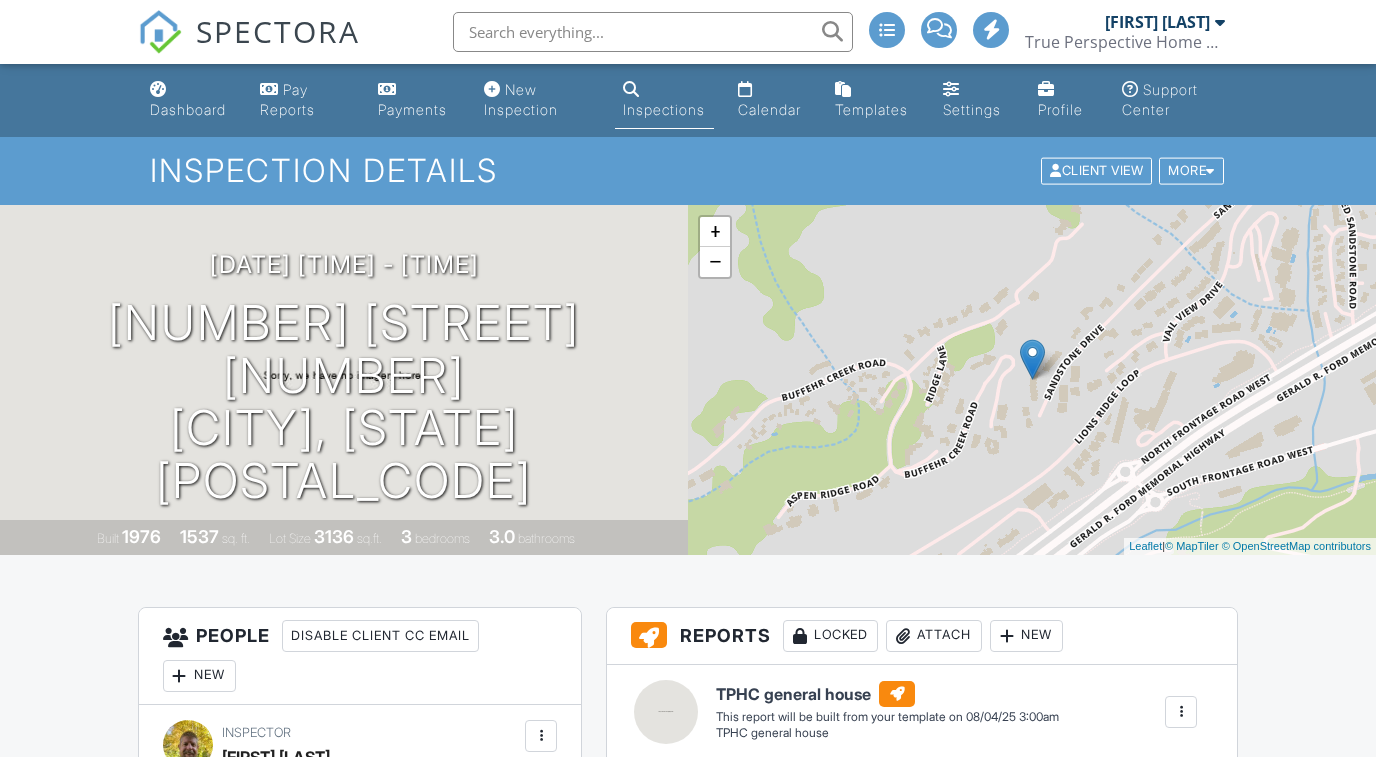scroll, scrollTop: 249, scrollLeft: 0, axis: vertical 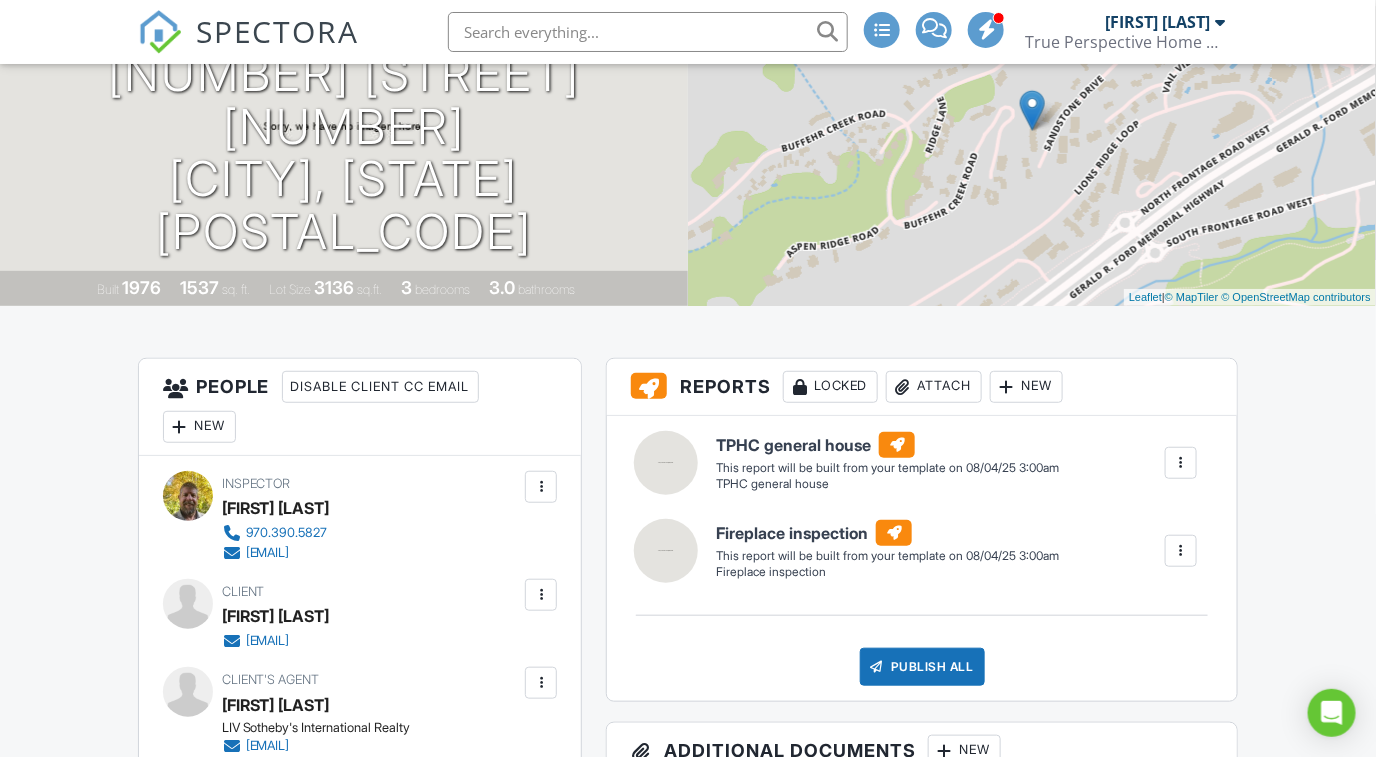 click at bounding box center (180, 427) 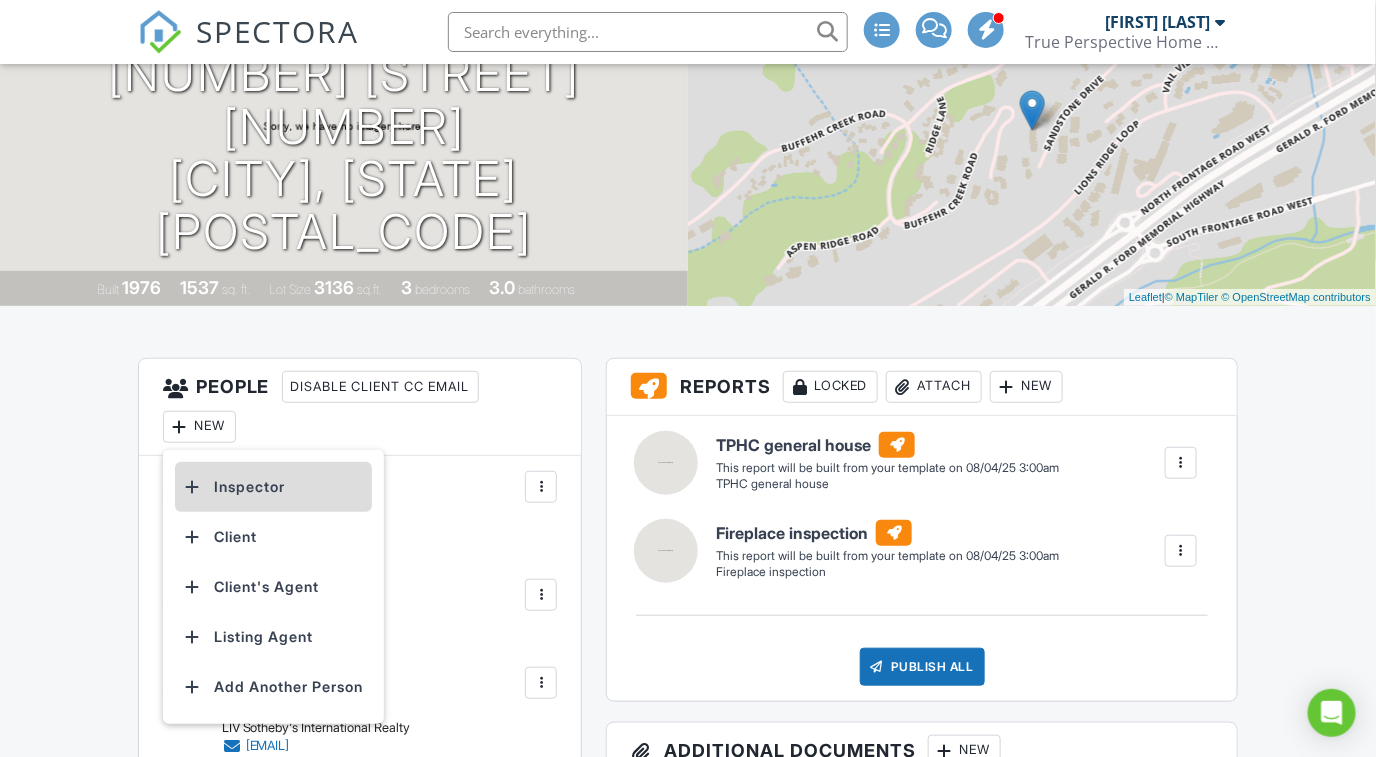 click on "Inspector" at bounding box center [273, 487] 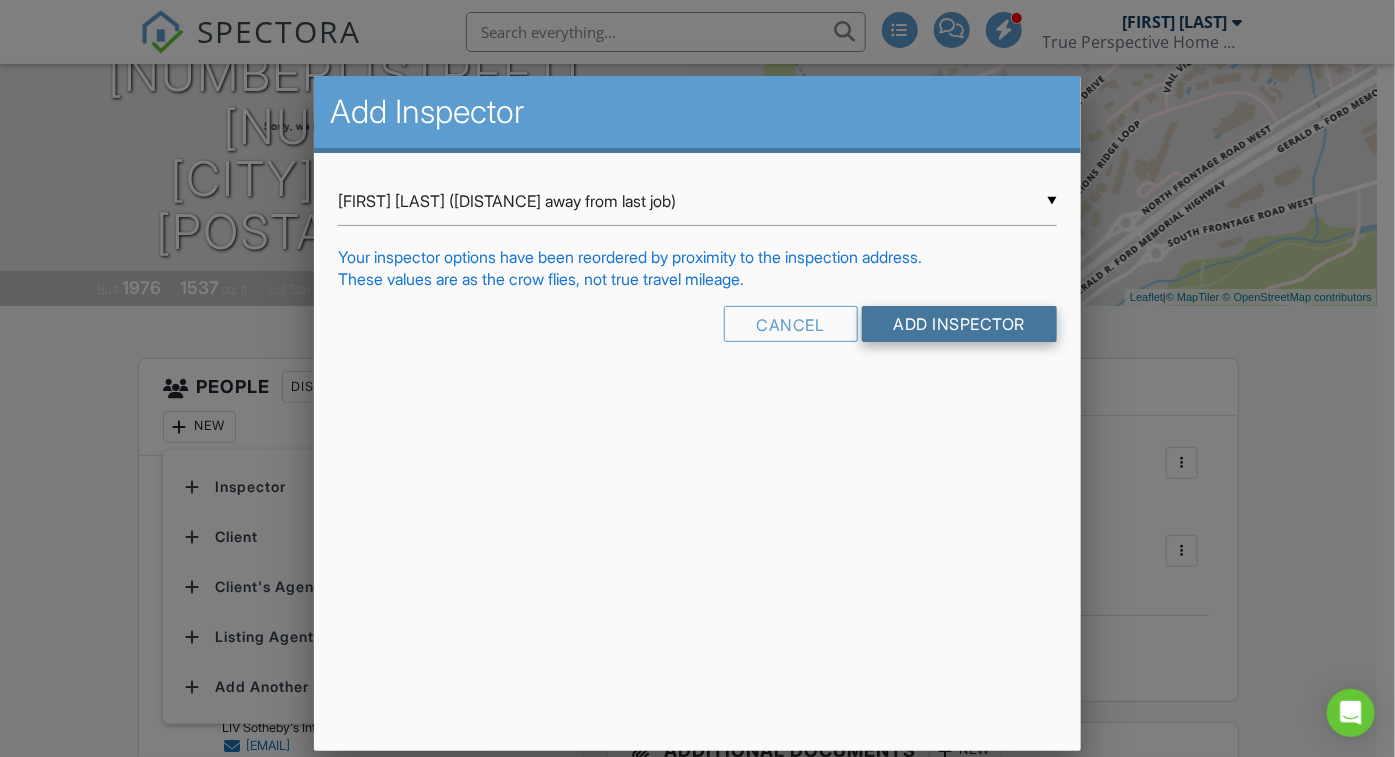 click on "Add Inspector" at bounding box center [960, 324] 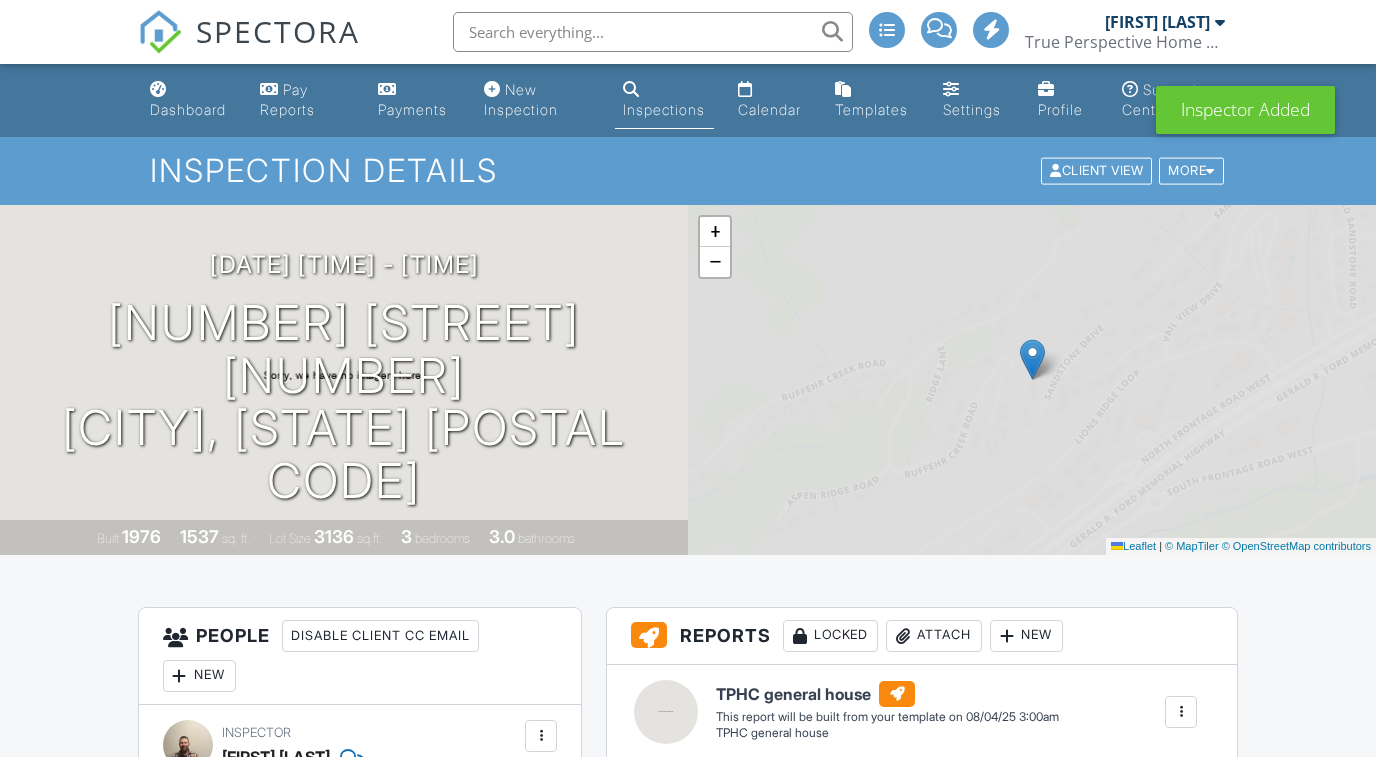 scroll, scrollTop: 0, scrollLeft: 0, axis: both 